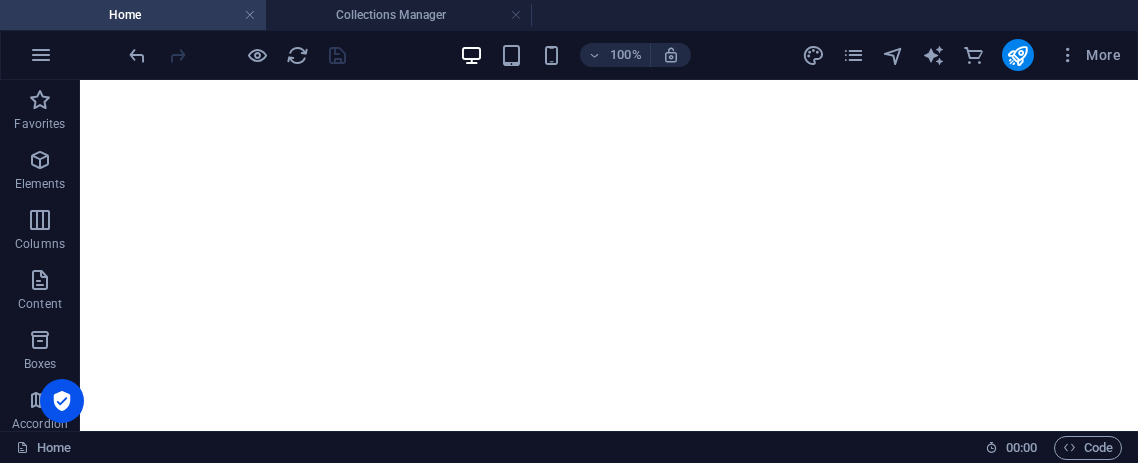 scroll, scrollTop: 0, scrollLeft: 0, axis: both 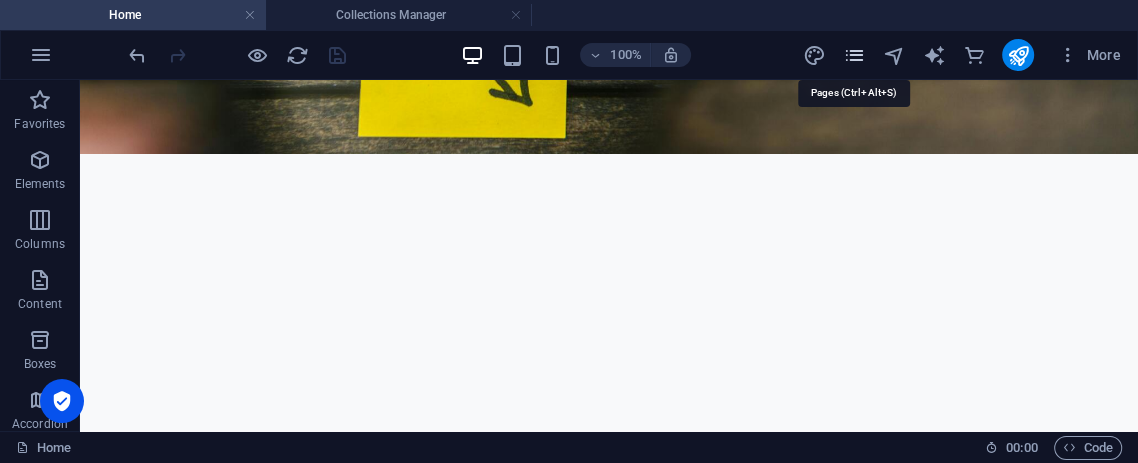 click at bounding box center (853, 55) 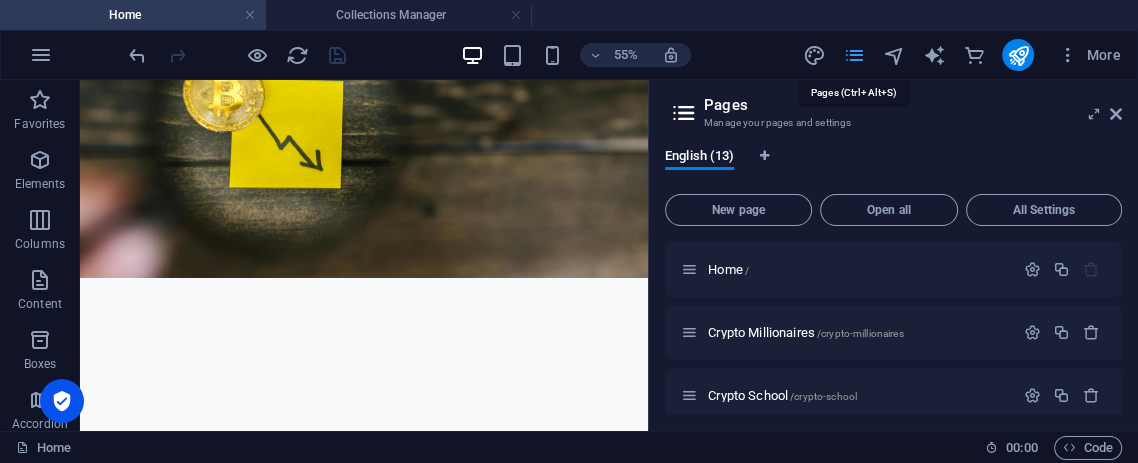 click at bounding box center (853, 55) 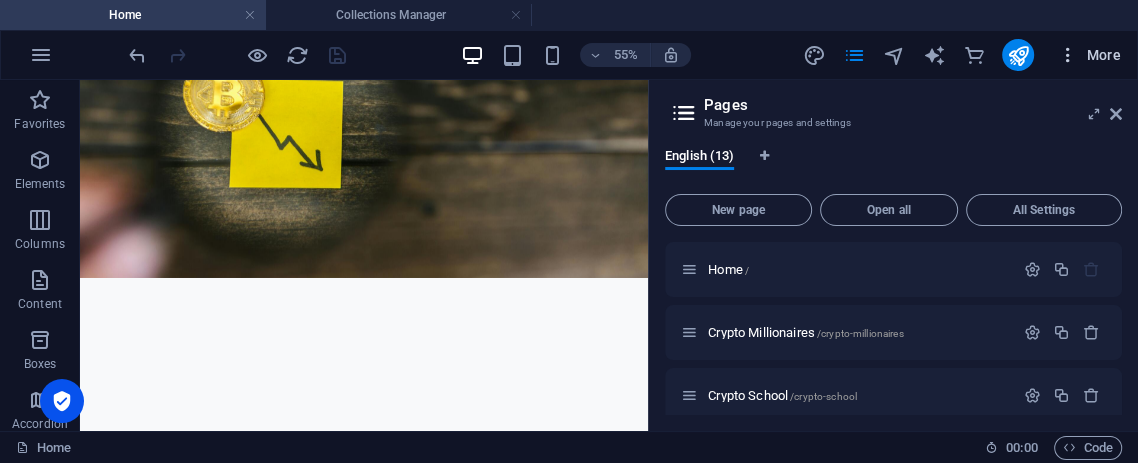 click at bounding box center (1068, 55) 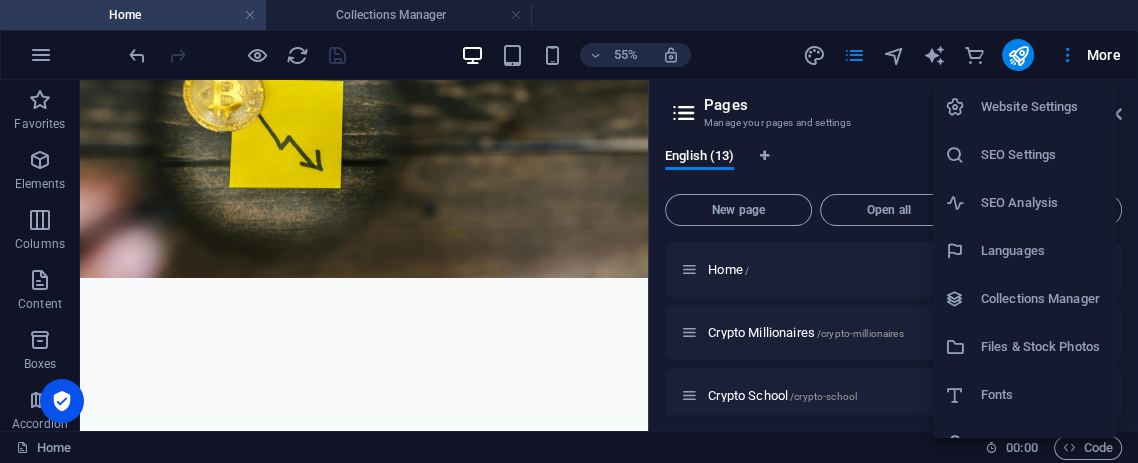 click on "Collections Manager" at bounding box center (1042, 299) 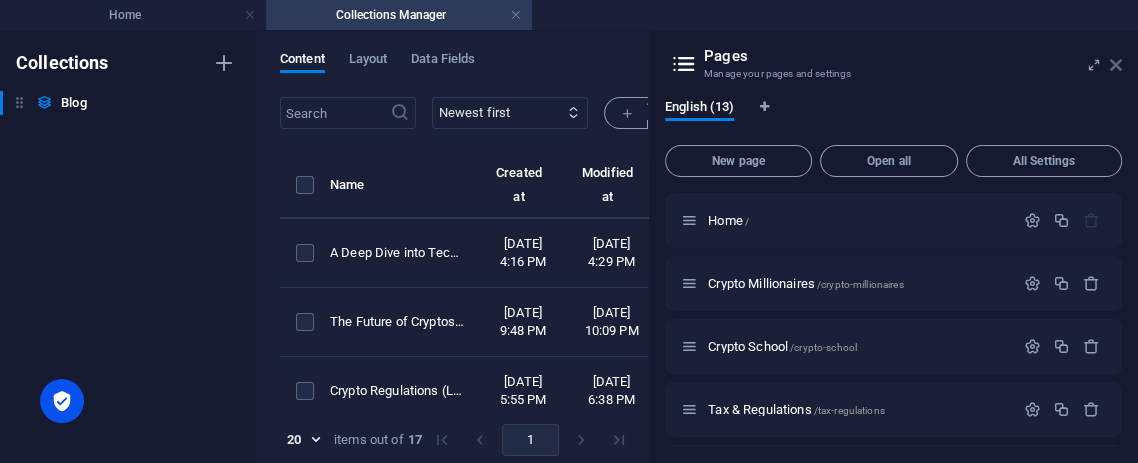 click at bounding box center (1116, 65) 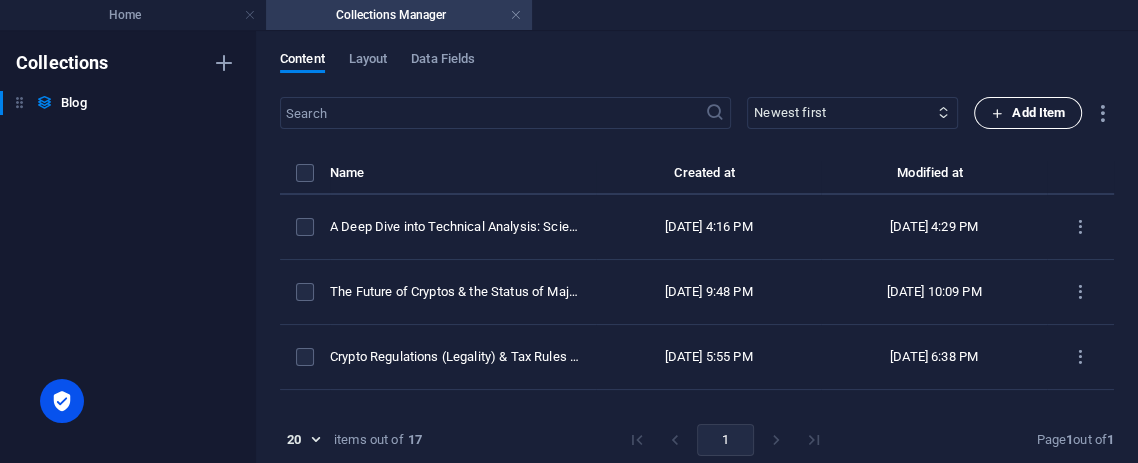 click on "Add Item" at bounding box center (1028, 113) 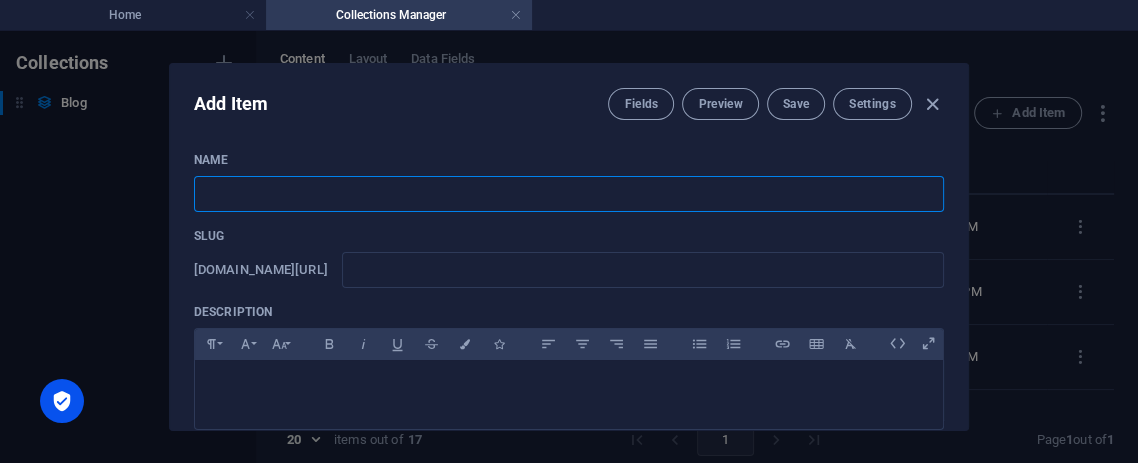 click at bounding box center [569, 194] 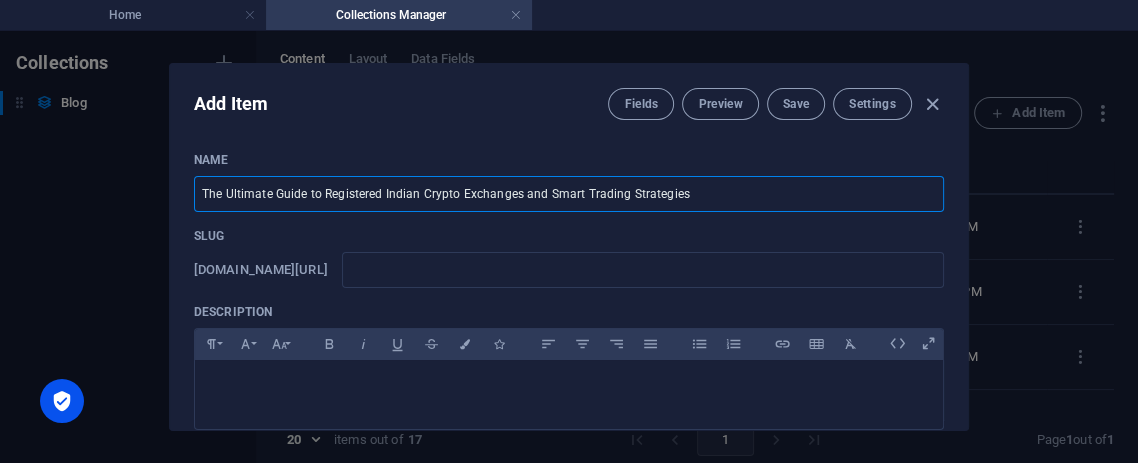 type on "the-ultimate-guide-to-registered-indian-crypto-exchanges-and-smart-trading-strategies" 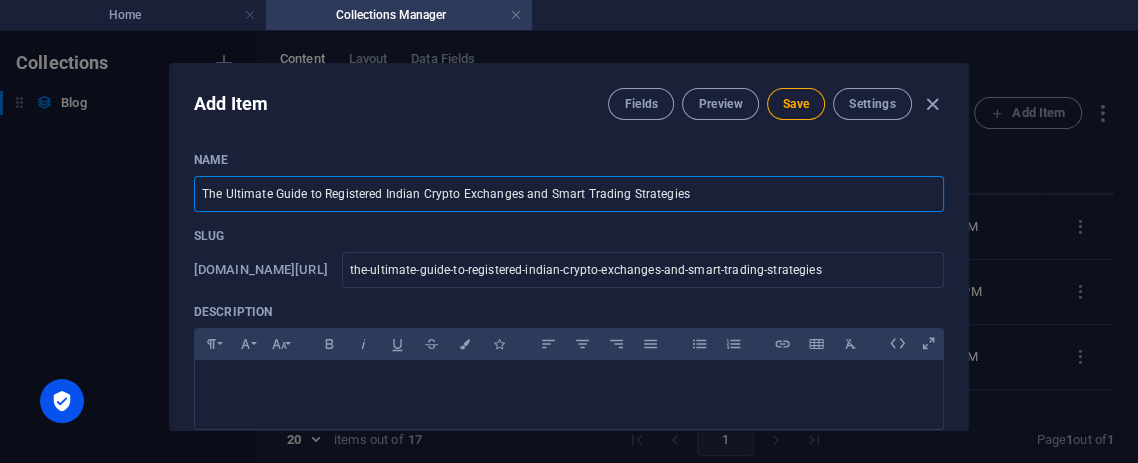 drag, startPoint x: 320, startPoint y: 193, endPoint x: 379, endPoint y: 194, distance: 59.008472 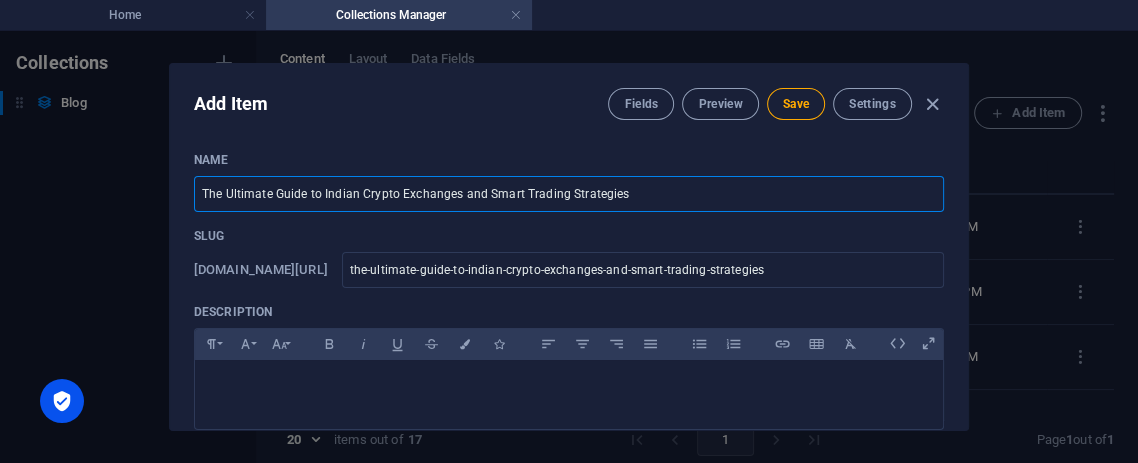 click on "The Ultimate Guide to Indian Crypto Exchanges and Smart Trading Strategies" at bounding box center (569, 194) 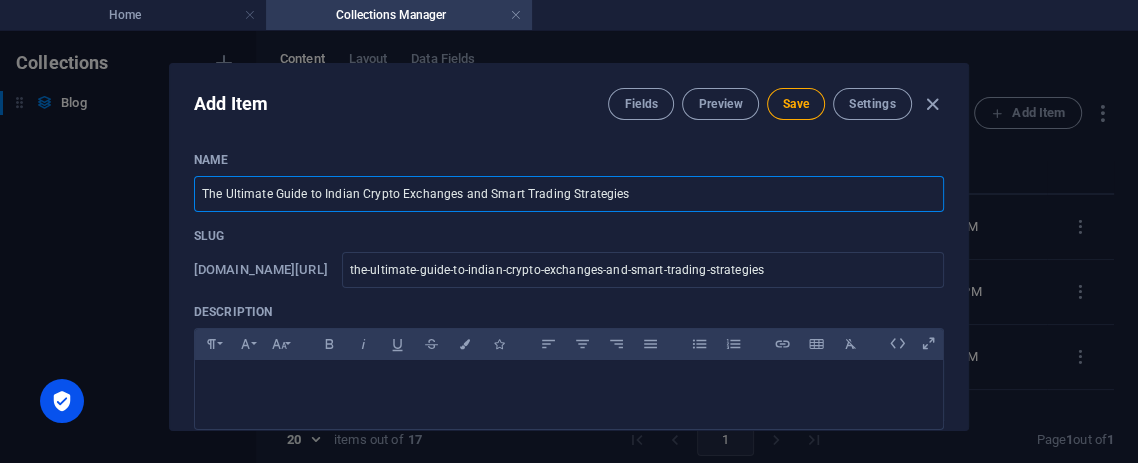 drag, startPoint x: 640, startPoint y: 193, endPoint x: 485, endPoint y: 190, distance: 155.02902 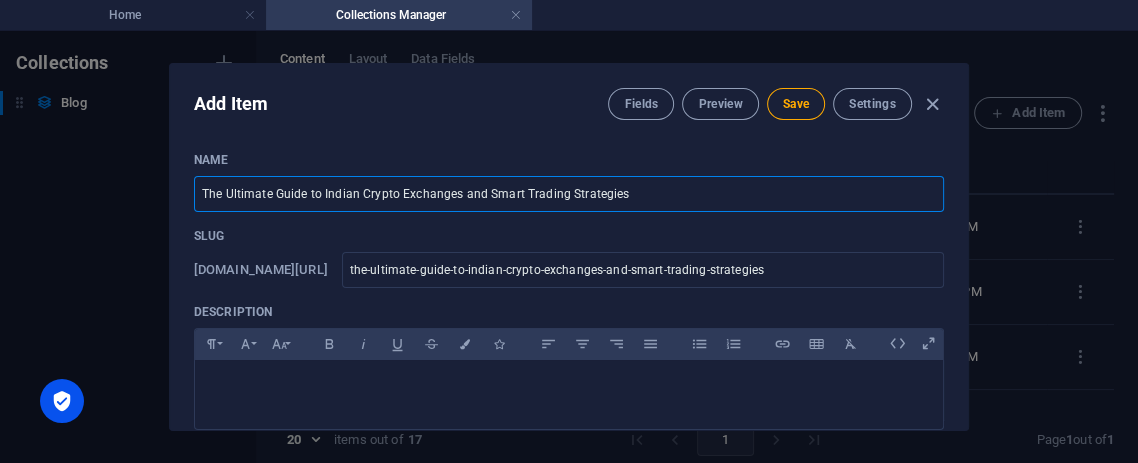 type on "The Ultimate Guide to Indian Crypto Exchanges and T" 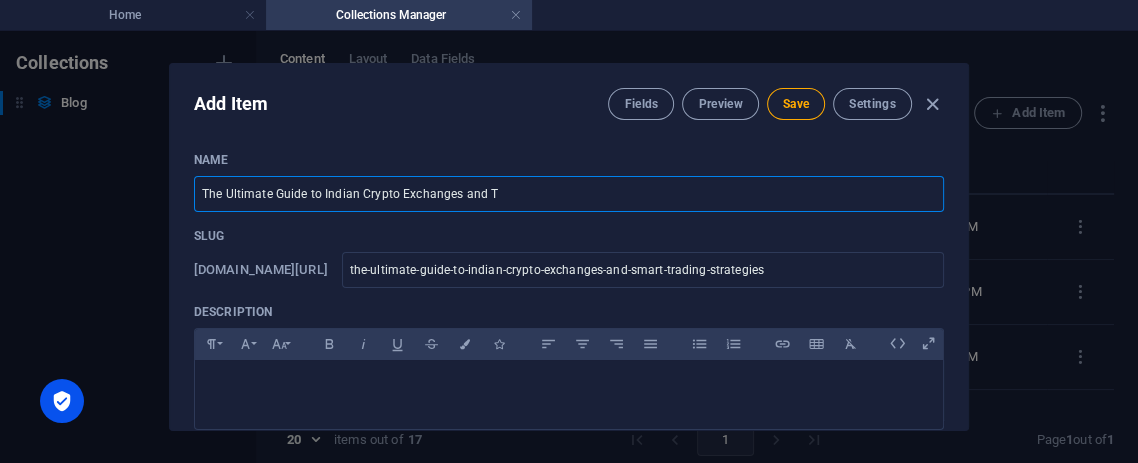type on "the-ultimate-guide-to-indian-crypto-exchanges-and-t" 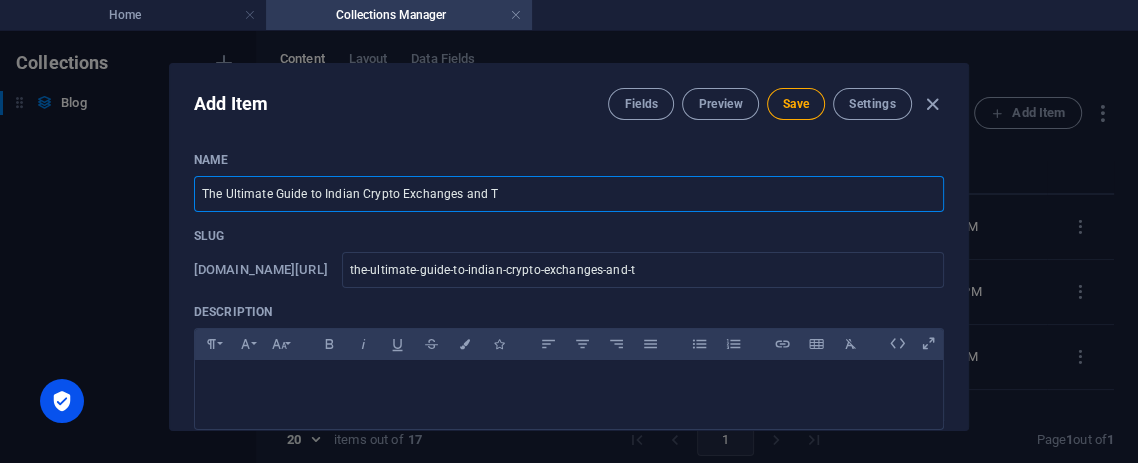 type on "The Ultimate Guide to Indian Crypto Exchanges and Tr" 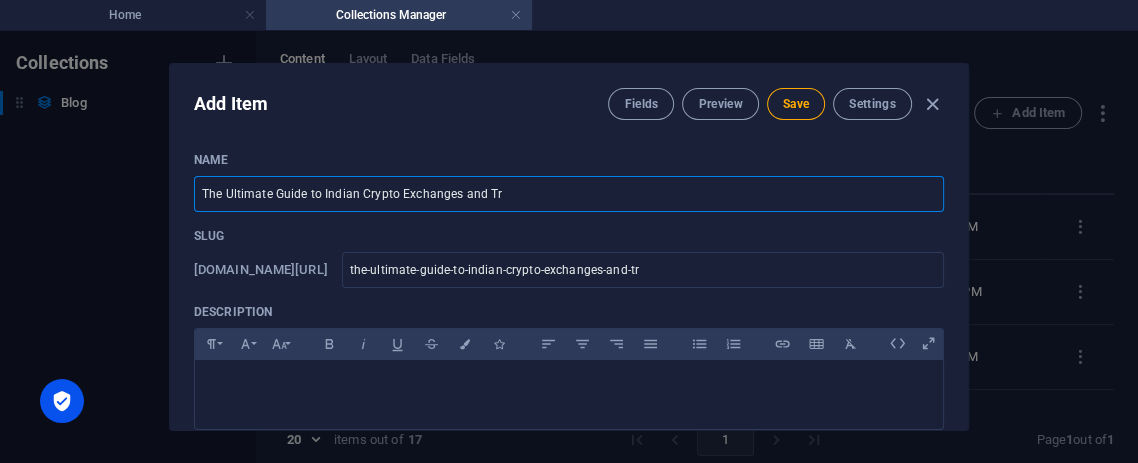 type on "The Ultimate Guide to Indian Crypto Exchanges and Tra" 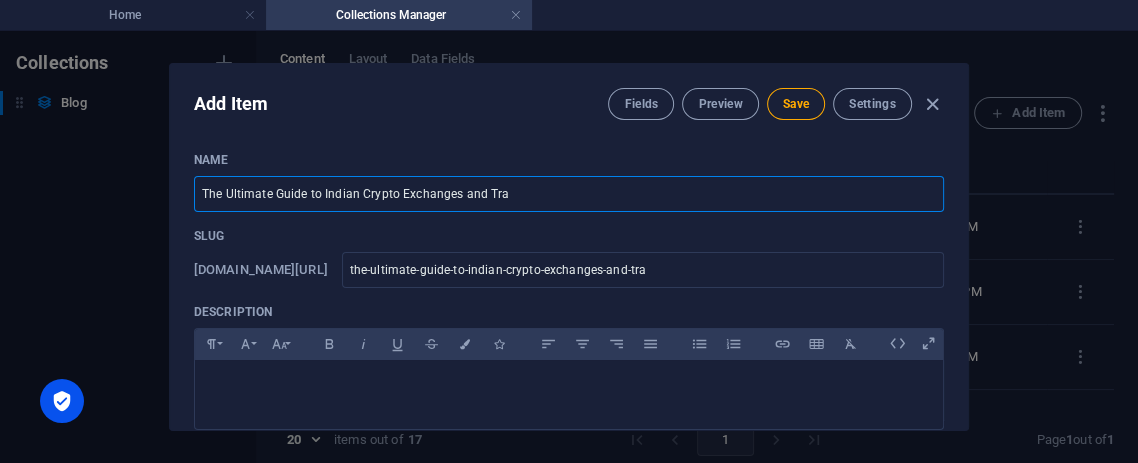 type on "The Ultimate Guide to Indian Crypto Exchanges and Trad" 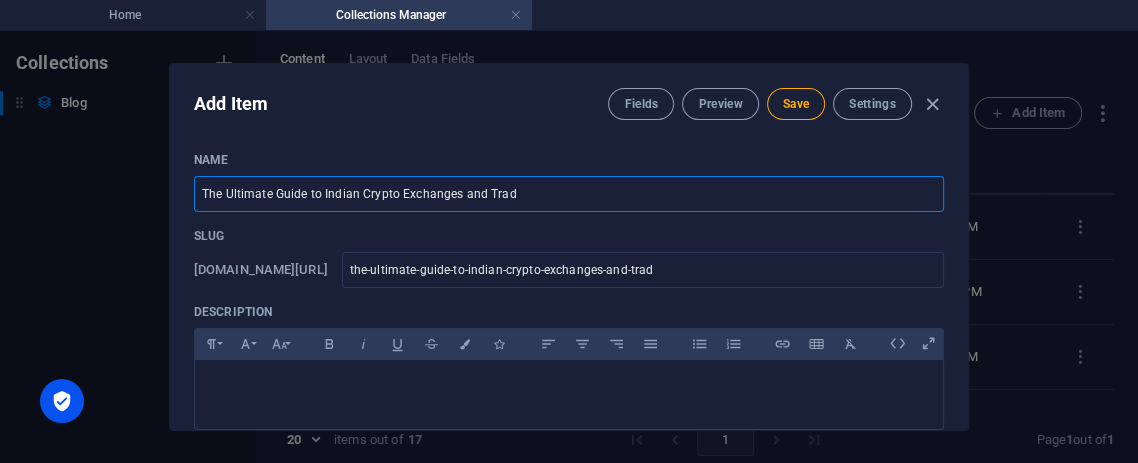 type on "The Ultimate Guide to Indian Crypto Exchanges and Tradi" 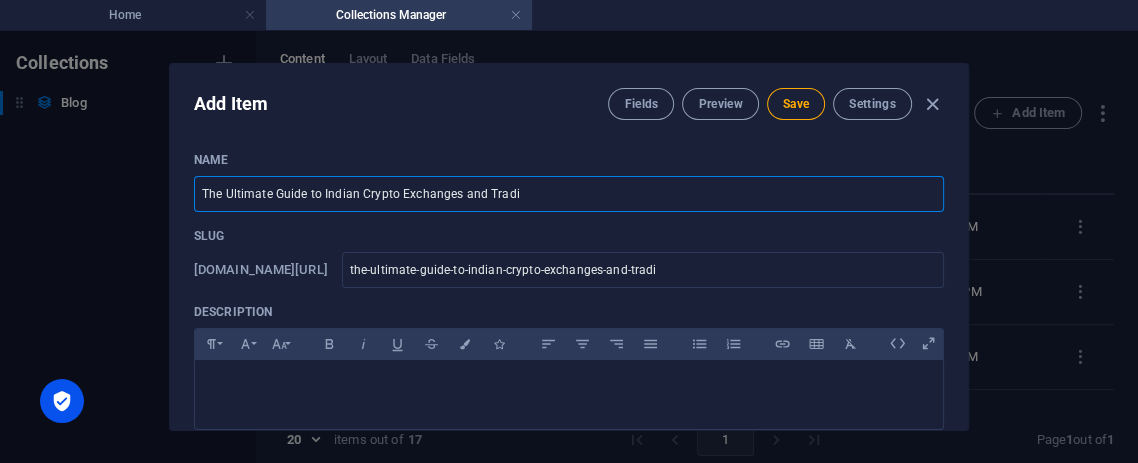 type on "The Ultimate Guide to Indian Crypto Exchanges and Tradin" 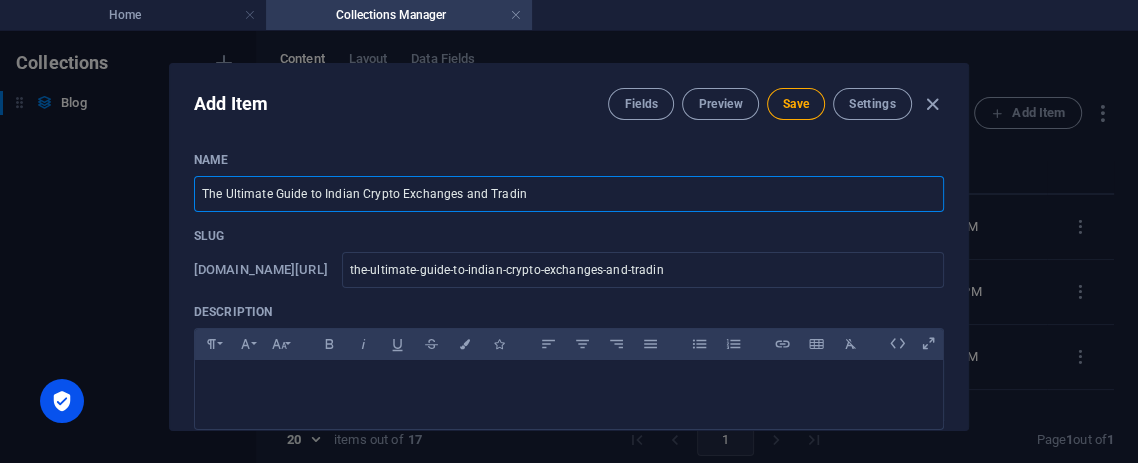 type on "The Ultimate Guide to Indian Crypto Exchanges and Trading" 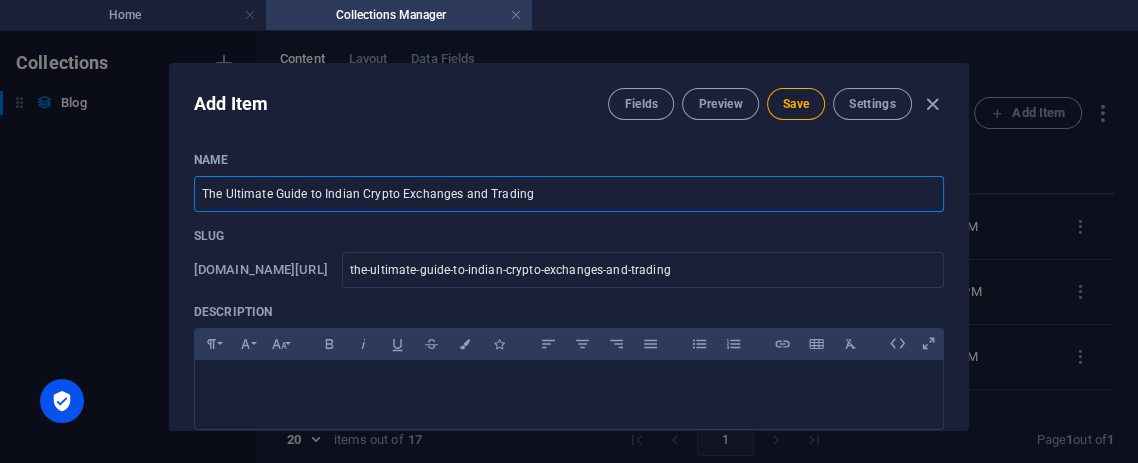 type on "The Ultimate Guide to Indian Crypto Exchanges and Trading S" 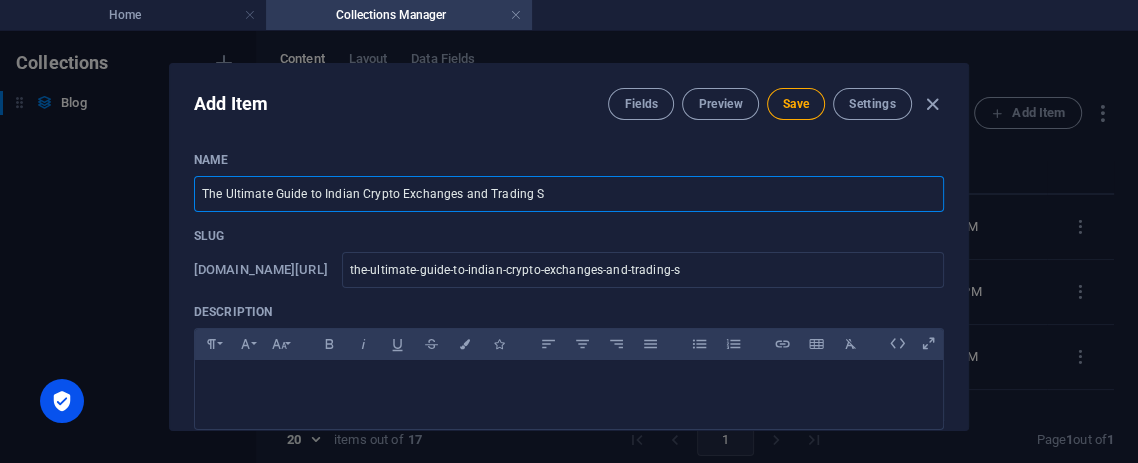 type on "The Ultimate Guide to Indian Crypto Exchanges and Trading Sp" 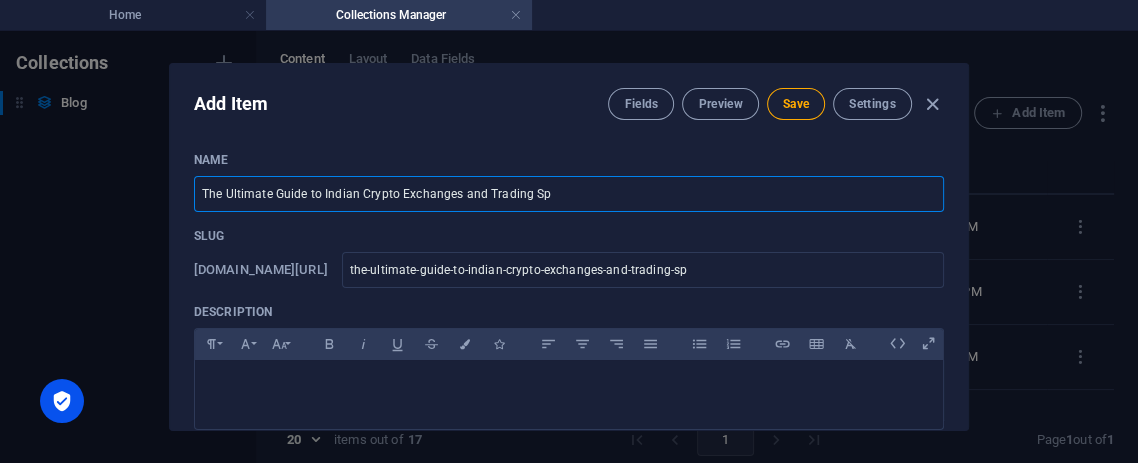 type on "The Ultimate Guide to Indian Crypto Exchanges and Trading Spe" 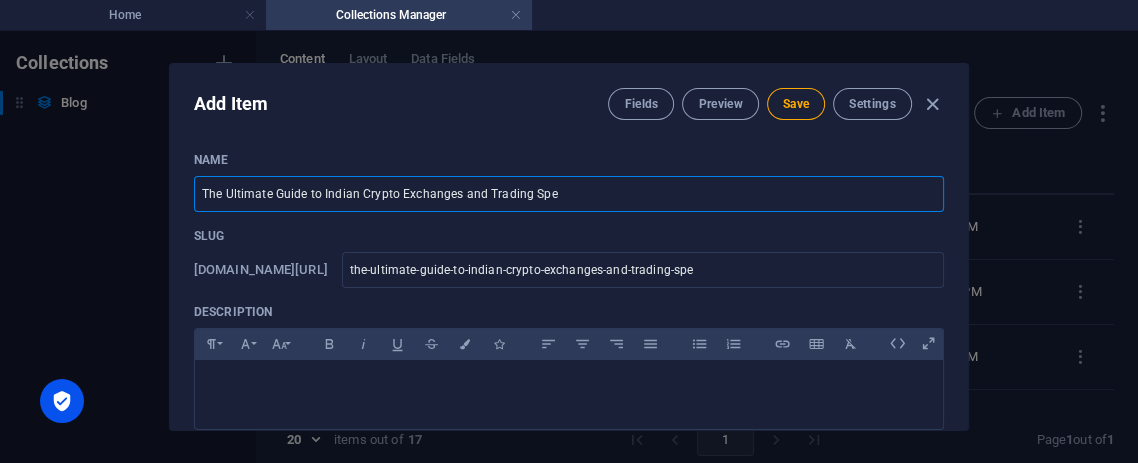 type on "The Ultimate Guide to Indian Crypto Exchanges and Trading Spec" 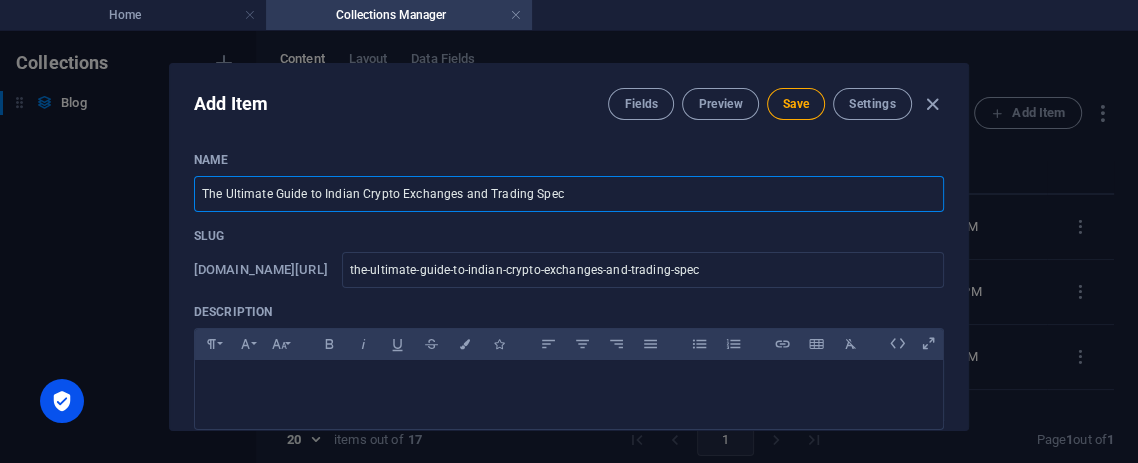 type on "The Ultimate Guide to Indian Crypto Exchanges and Trading Speci" 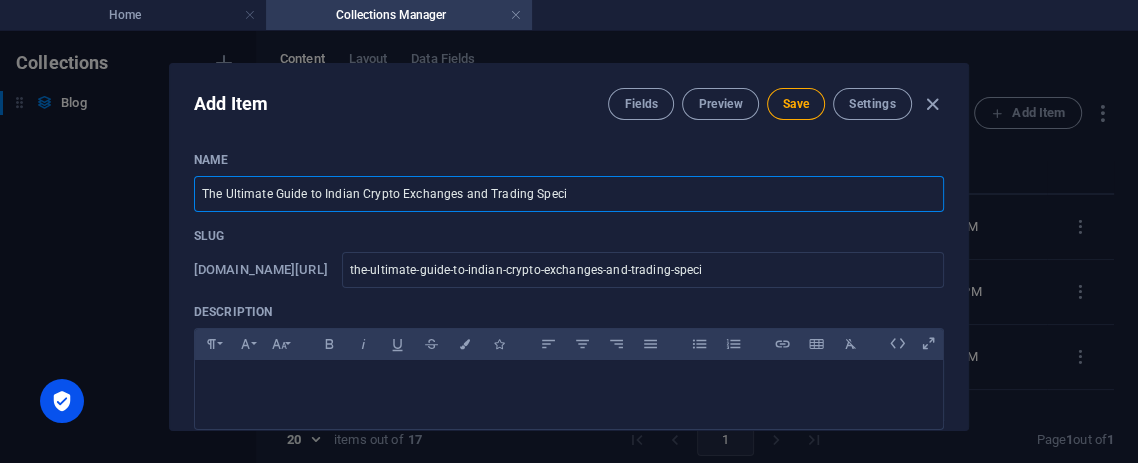 type on "The Ultimate Guide to Indian Crypto Exchanges and Trading Specif" 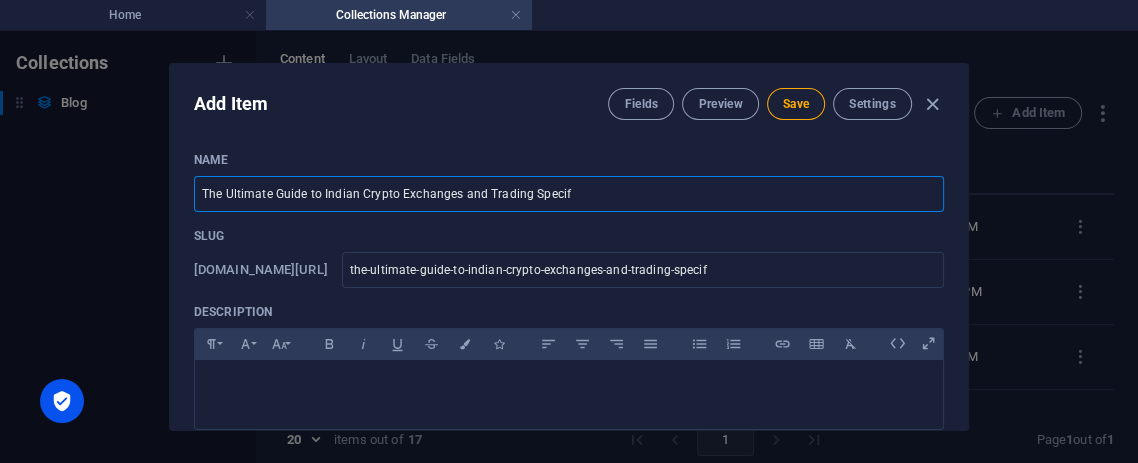 type on "The Ultimate Guide to Indian Crypto Exchanges and Trading Specifi" 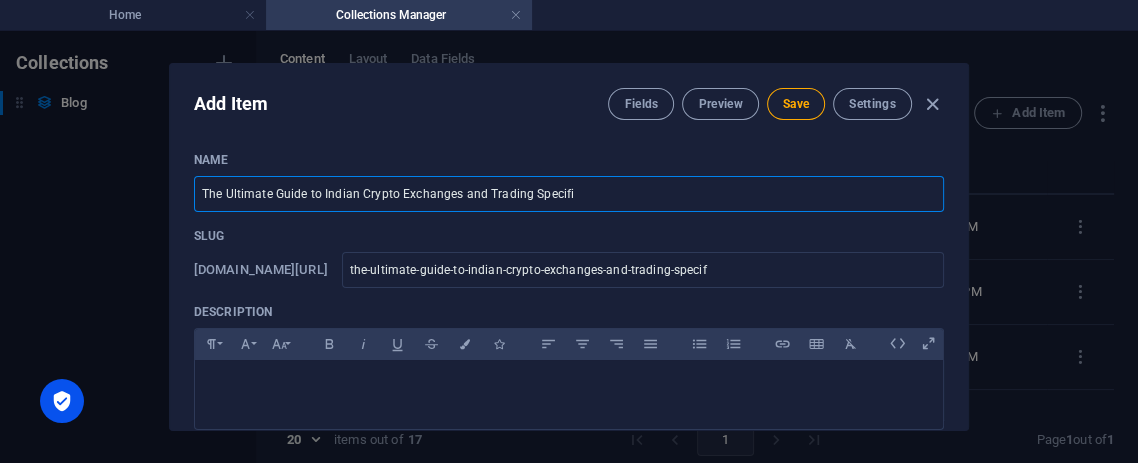 type on "the-ultimate-guide-to-indian-crypto-exchanges-and-trading-specifi" 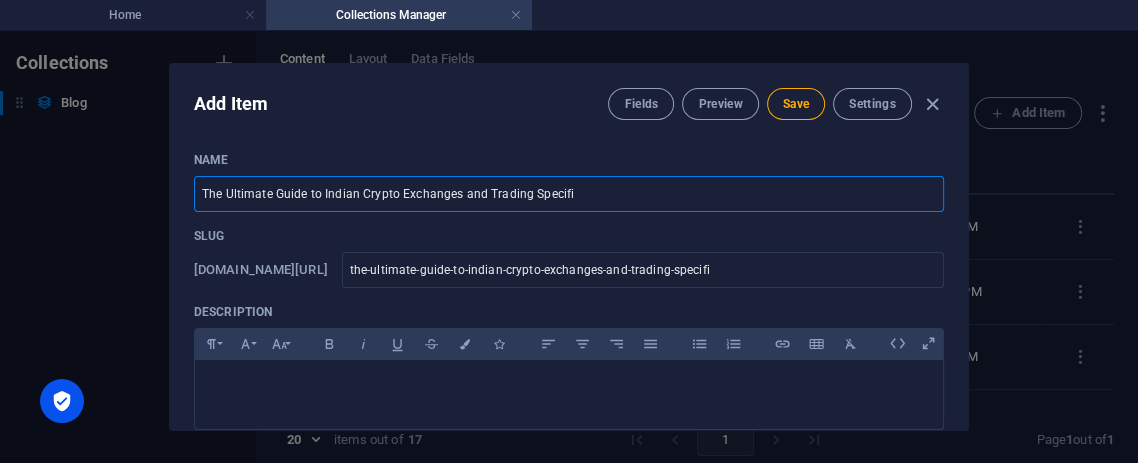 type on "the-ultimate-guide-to-indian-crypto-exchanges-and-trading-specifi" 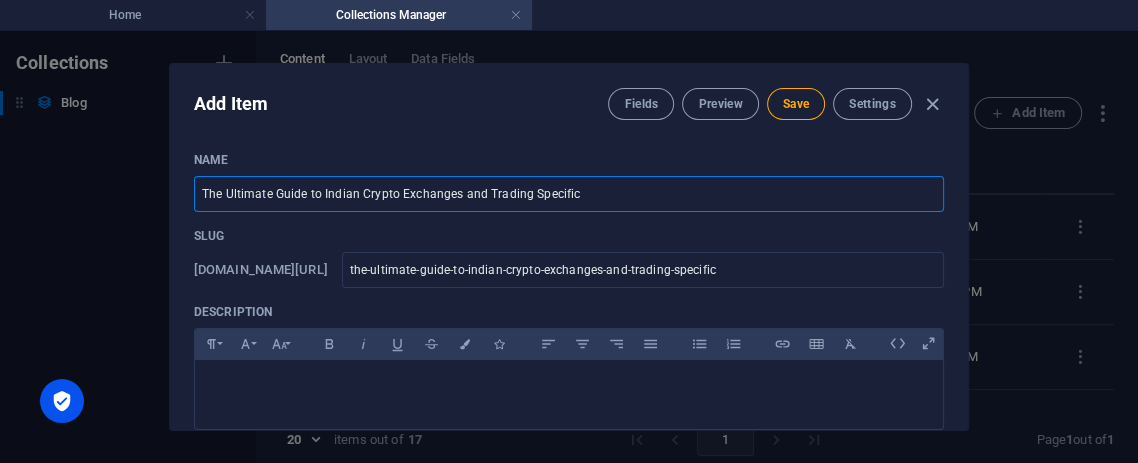type on "The Ultimate Guide to Indian Crypto Exchanges and Trading Specifica" 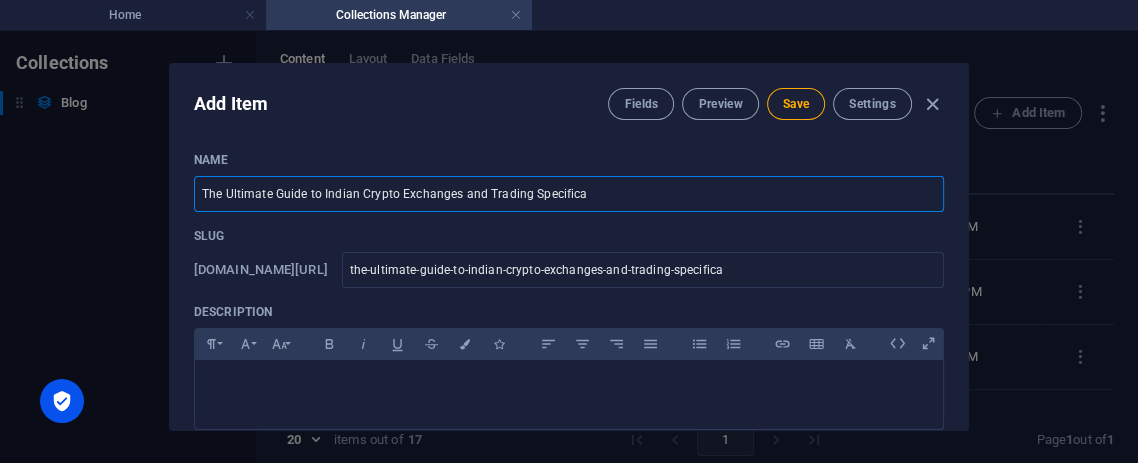 type on "The Ultimate Guide to Indian Crypto Exchanges and Trading Specificat" 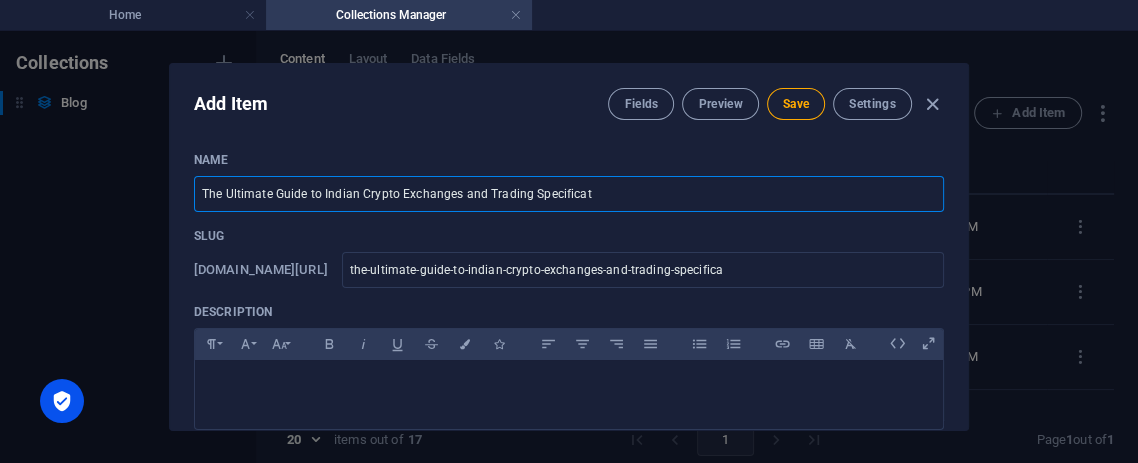 type on "the-ultimate-guide-to-indian-crypto-exchanges-and-trading-specificat" 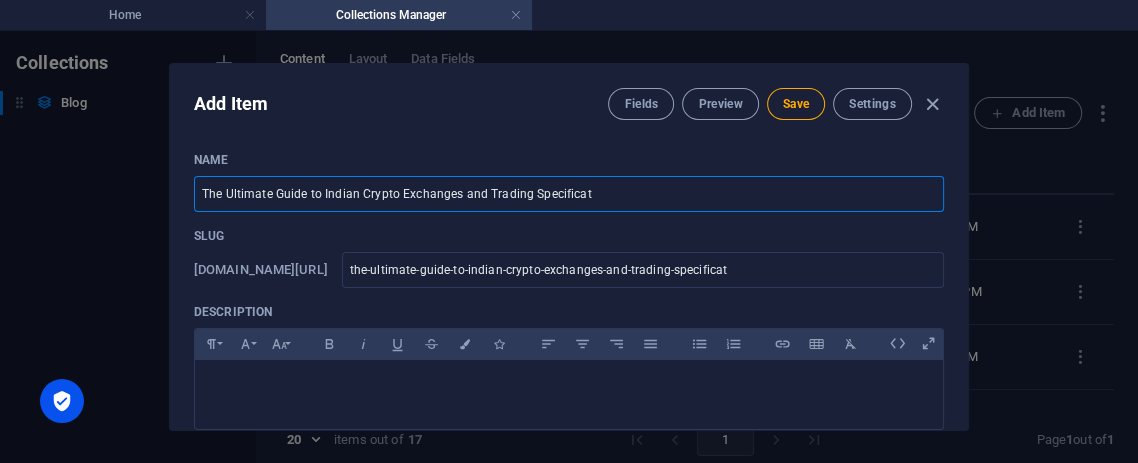 type on "The Ultimate Guide to Indian Crypto Exchanges and Trading Specificati" 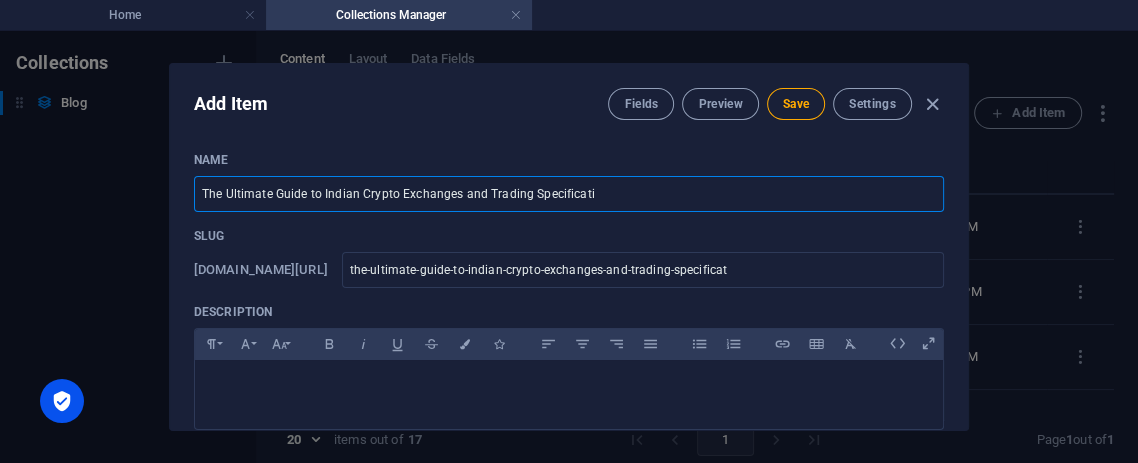 type on "the-ultimate-guide-to-indian-crypto-exchanges-and-trading-specificati" 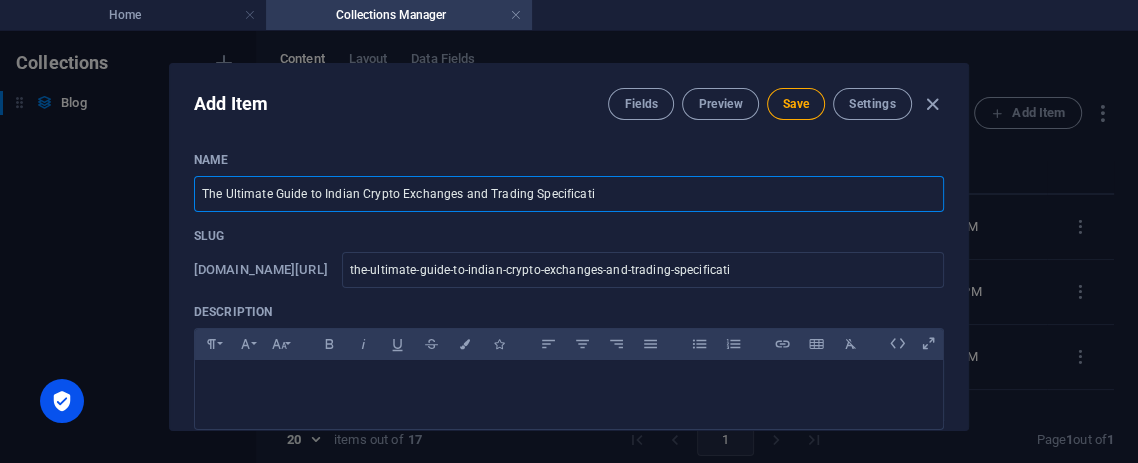 type on "The Ultimate Guide to Indian Crypto Exchanges and Trading Specificatio" 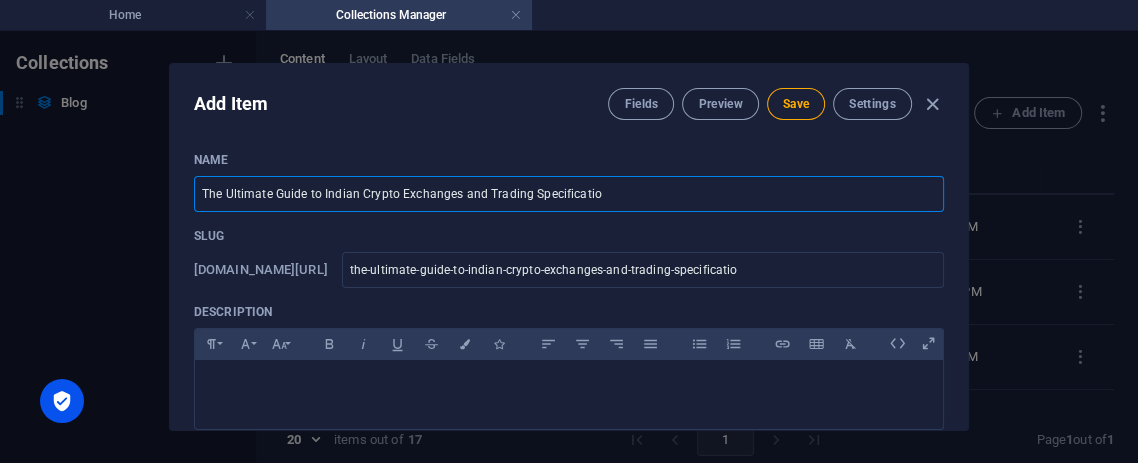 type on "The Ultimate Guide to Indian Crypto Exchanges and Trading Specificatios" 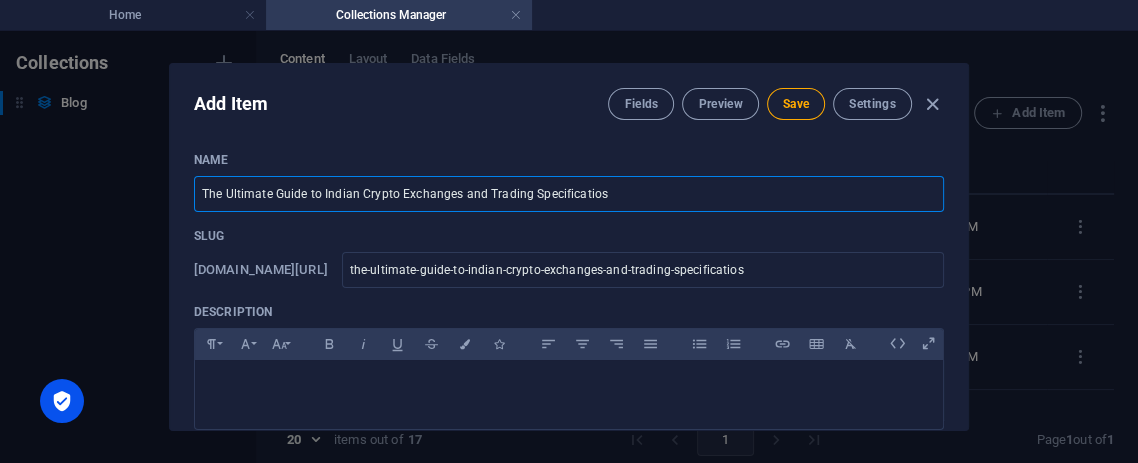 type on "The Ultimate Guide to Indian Crypto Exchanges and Trading Specificatios" 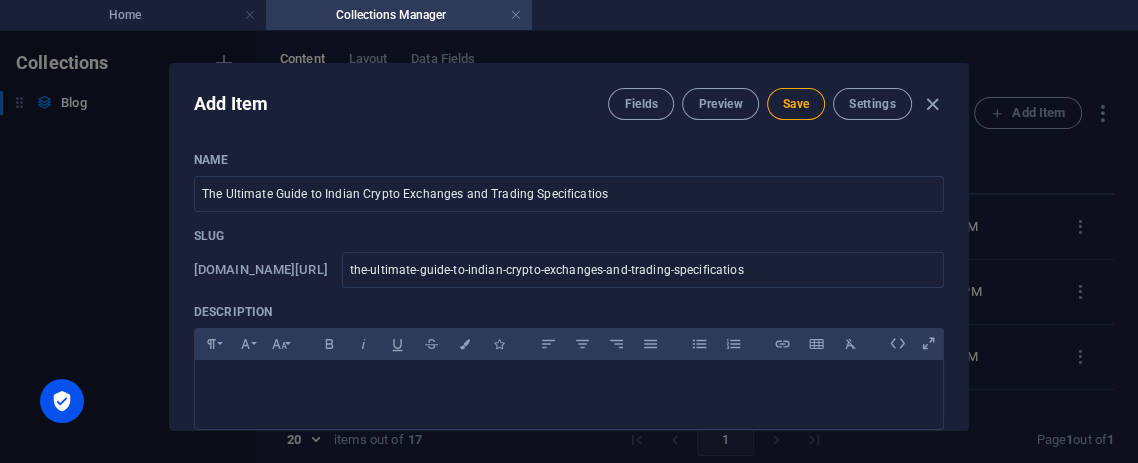 click on "Slug" at bounding box center (569, 236) 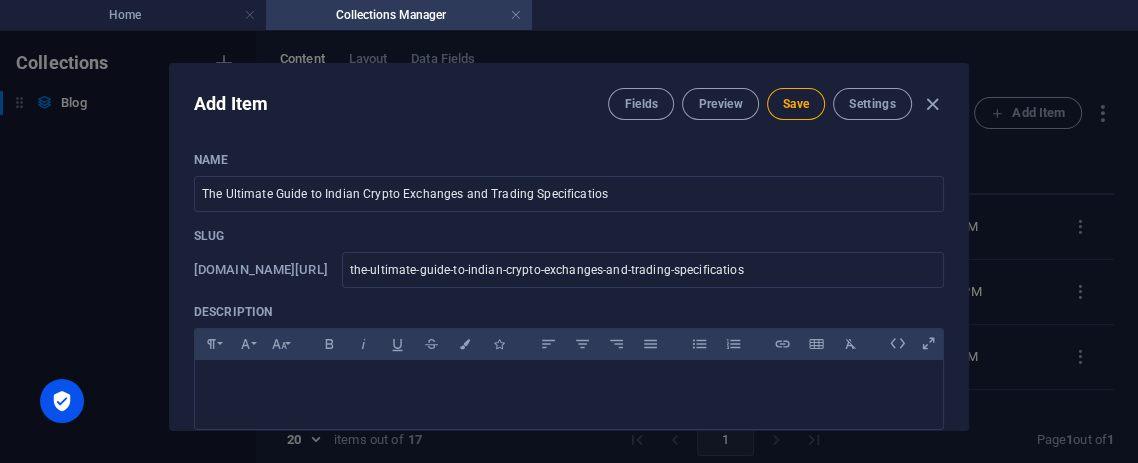drag, startPoint x: 968, startPoint y: 152, endPoint x: 964, endPoint y: 188, distance: 36.221542 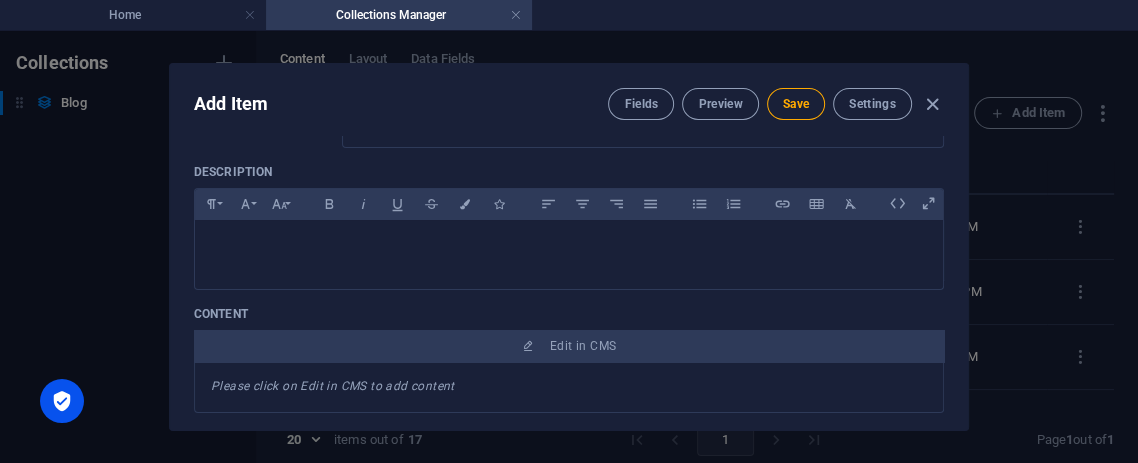 scroll, scrollTop: 185, scrollLeft: 0, axis: vertical 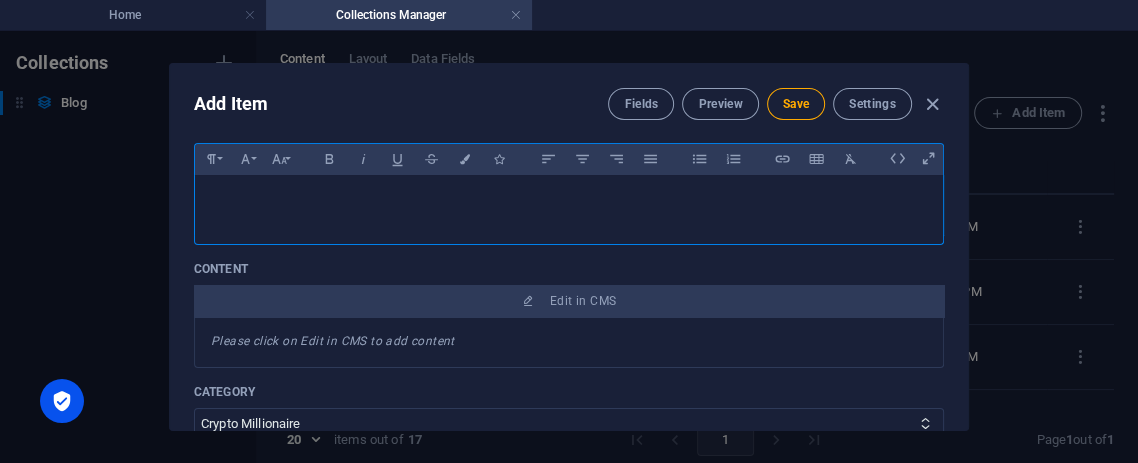click at bounding box center (569, 205) 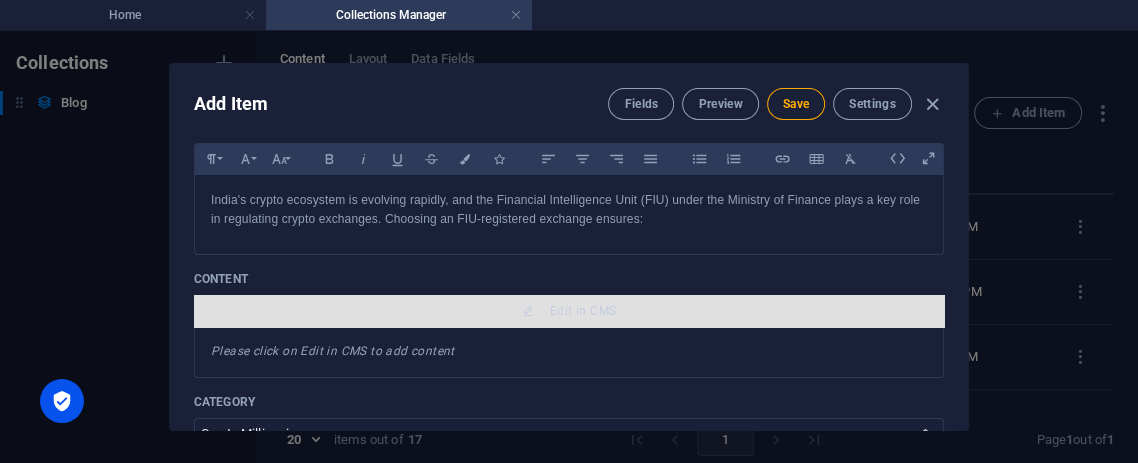 click at bounding box center (528, 311) 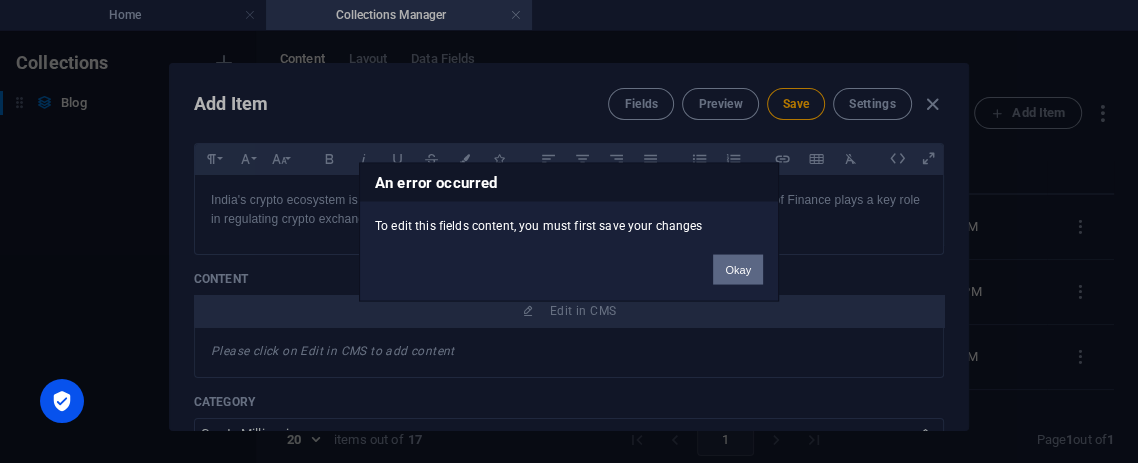 click on "Okay" at bounding box center [738, 269] 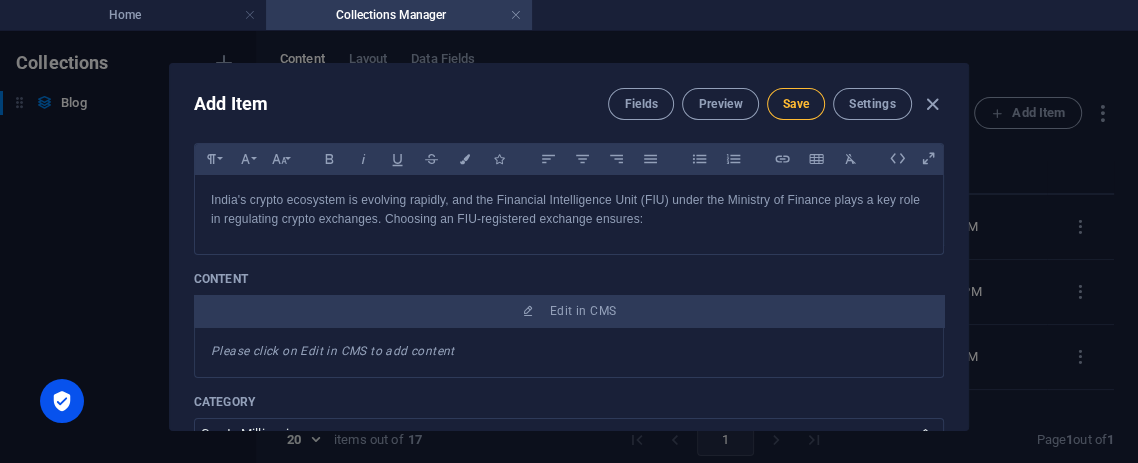 click on "Save" at bounding box center [796, 104] 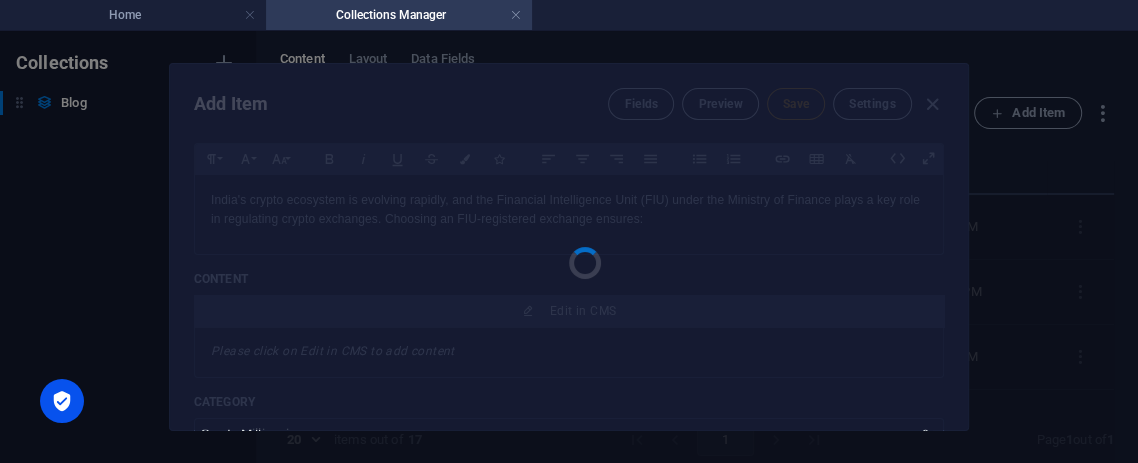 type on "the-ultimate-guide-to-indian-crypto-exchanges-and-trading-specificatios" 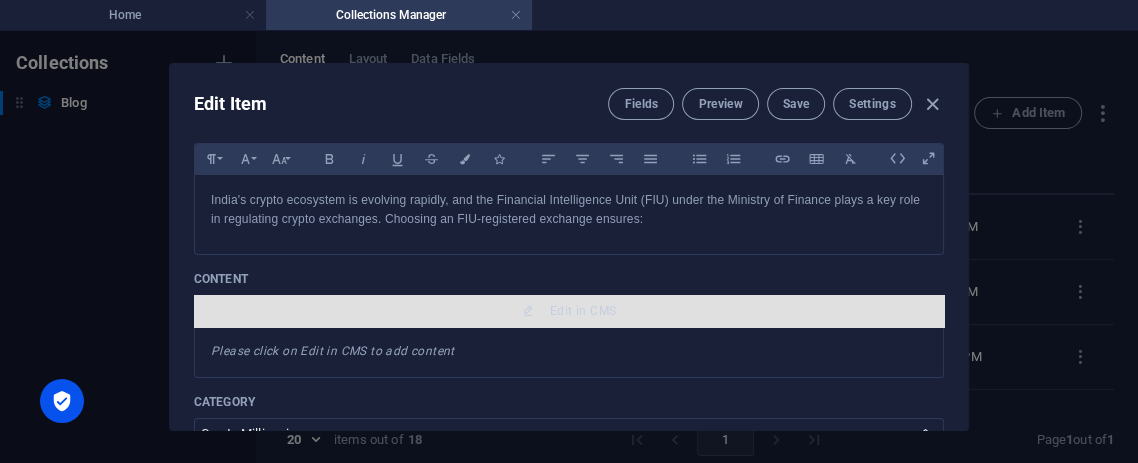 click on "Edit in CMS" at bounding box center (569, 311) 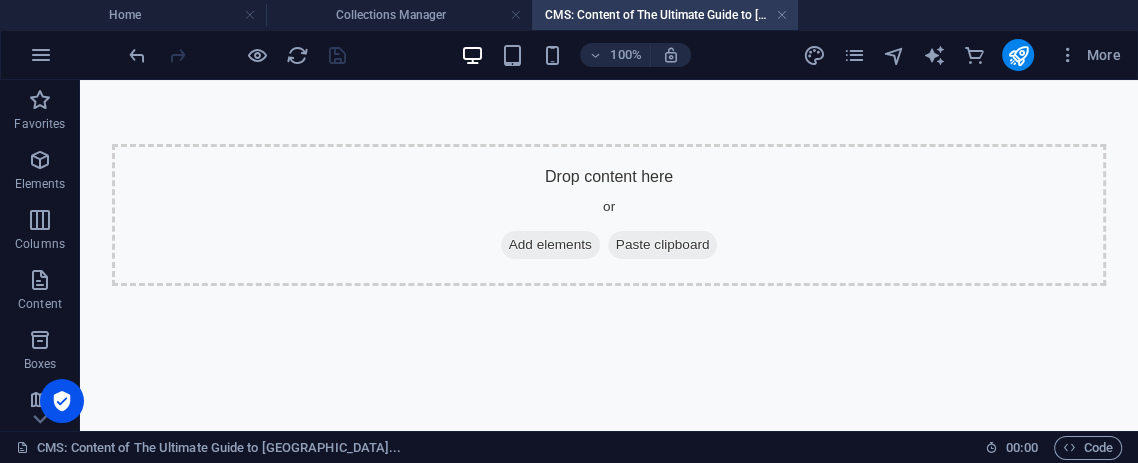 scroll, scrollTop: 0, scrollLeft: 0, axis: both 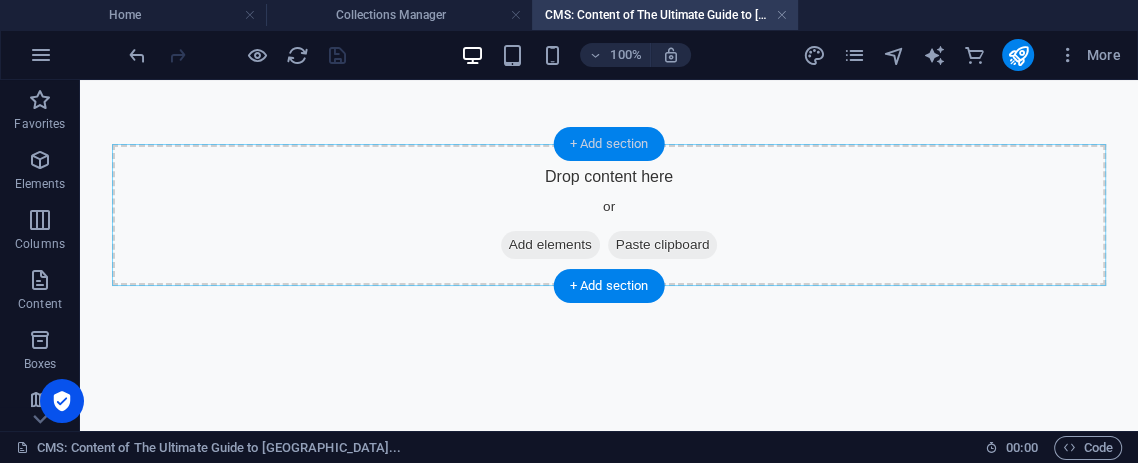 click on "+ Add section" at bounding box center [609, 144] 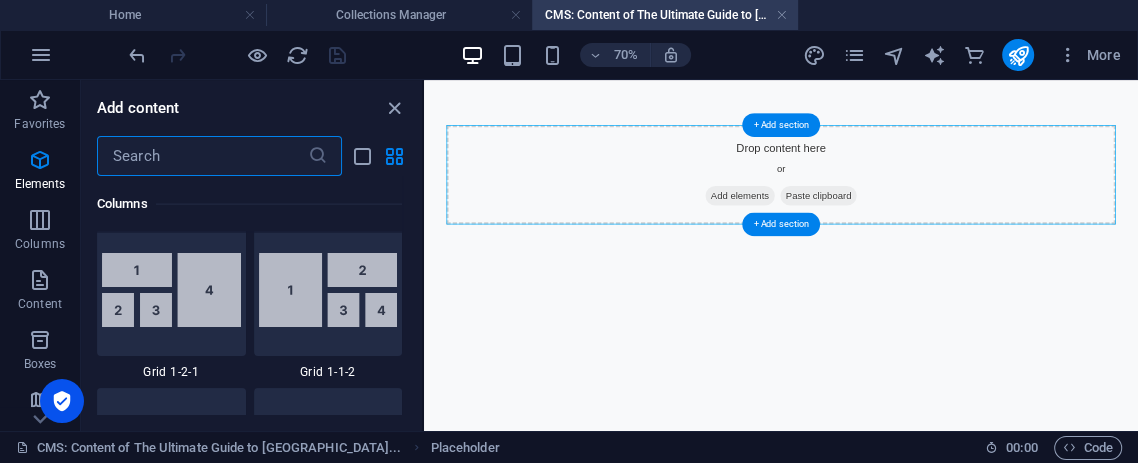 scroll, scrollTop: 3662, scrollLeft: 0, axis: vertical 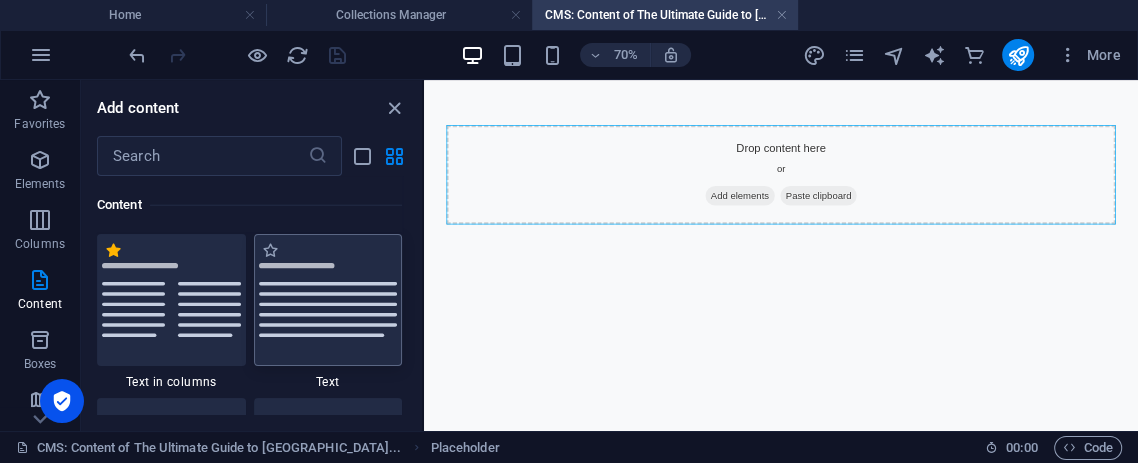 click at bounding box center [328, 300] 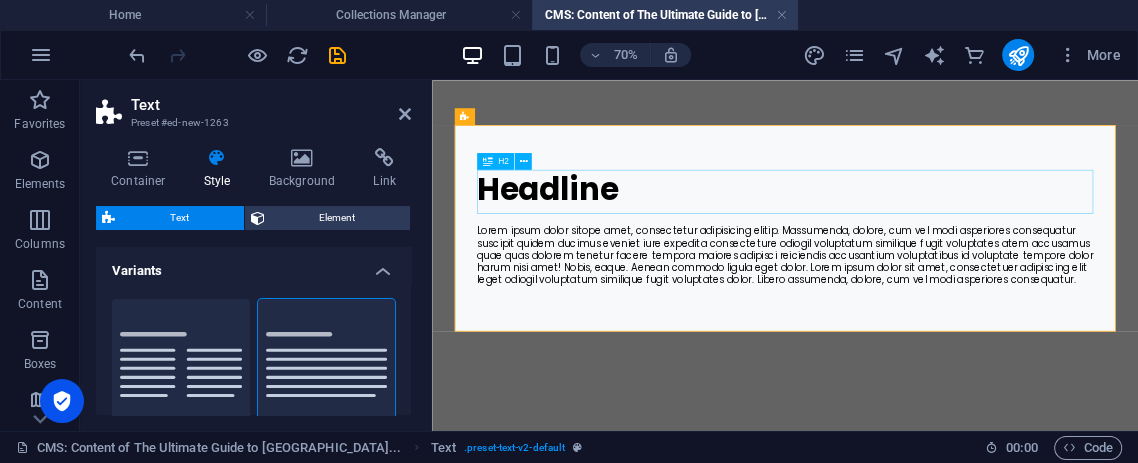 click on "Headline" at bounding box center (936, 235) 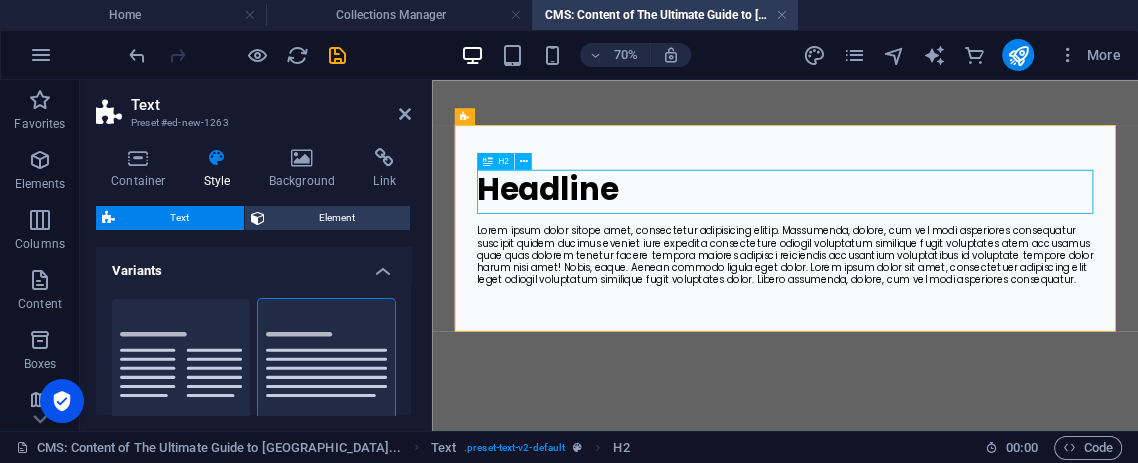 click on "Headline" at bounding box center (936, 235) 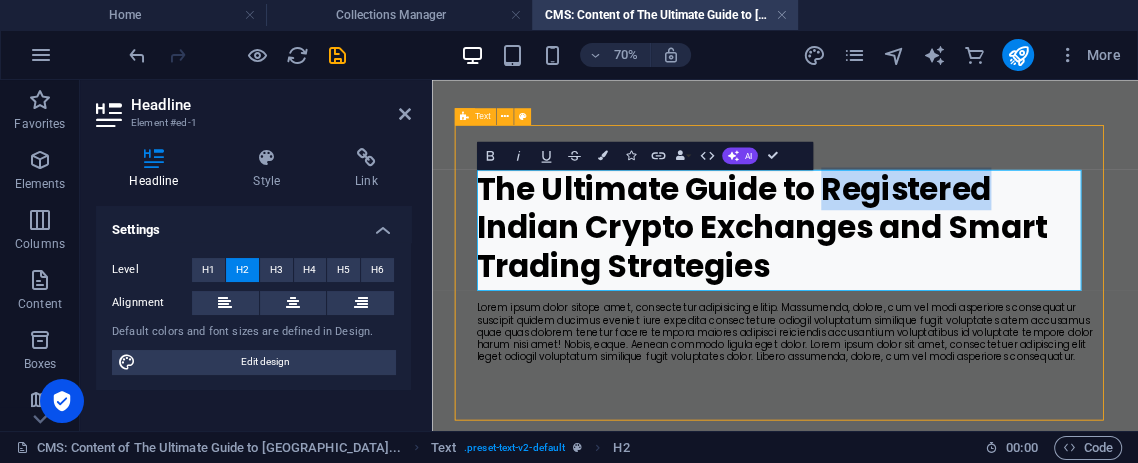 drag, startPoint x: 997, startPoint y: 233, endPoint x: 1254, endPoint y: 219, distance: 257.38104 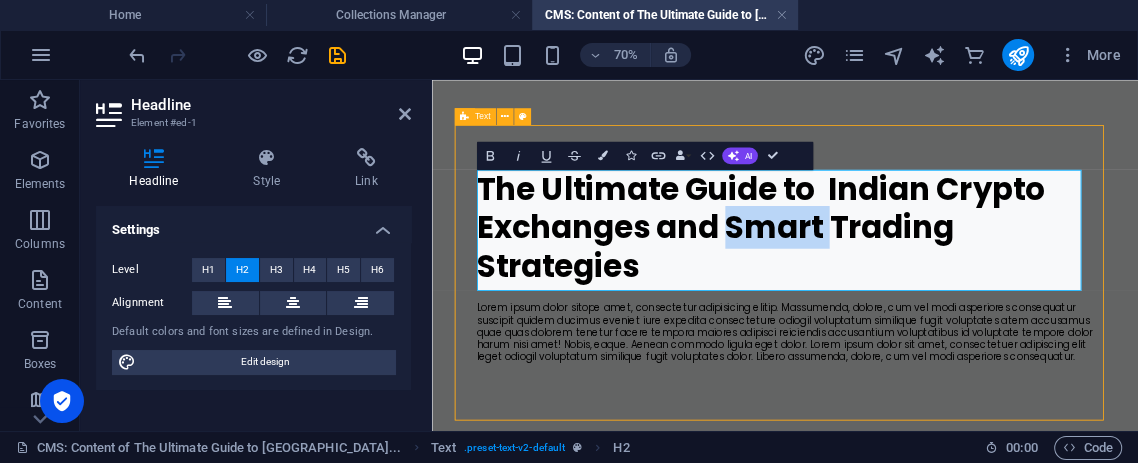 drag, startPoint x: 1002, startPoint y: 289, endPoint x: 862, endPoint y: 284, distance: 140.08926 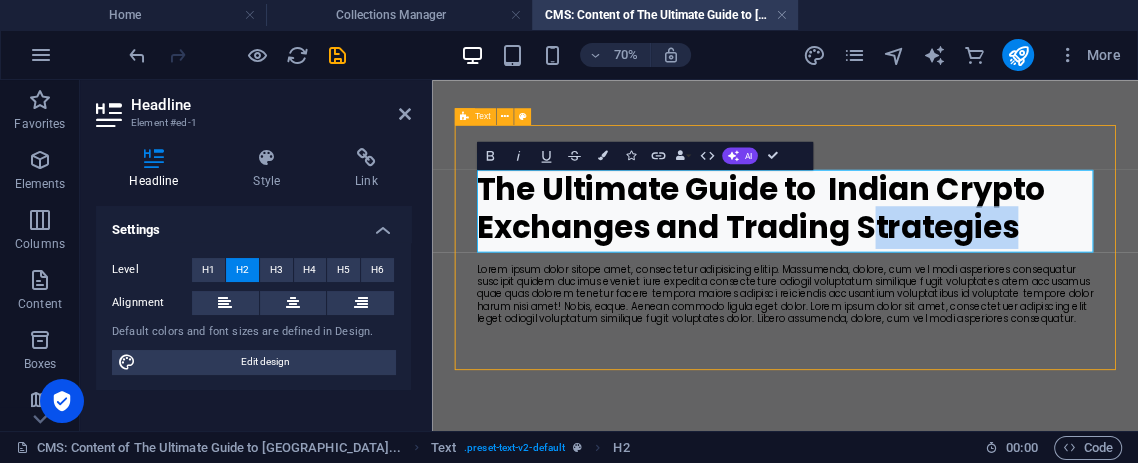drag, startPoint x: 1288, startPoint y: 287, endPoint x: 1052, endPoint y: 288, distance: 236.00212 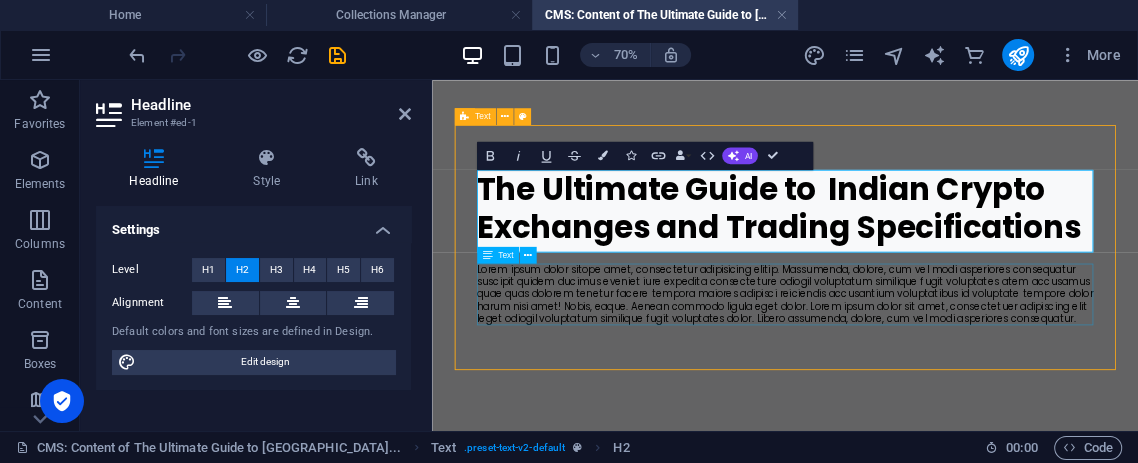 click on "Lorem ipsum dolor sitope amet, consectetur adipisicing elitip. Massumenda, dolore, cum vel modi asperiores consequatur suscipit quidem ducimus eveniet iure expedita consecteture odiogil voluptatum similique fugit voluptates atem accusamus quae quas dolorem tenetur facere tempora maiores adipisci reiciendis accusantium voluptatibus id voluptate tempore dolor harum nisi amet! Nobis, eaque. Aenean commodo ligula eget dolor. Lorem ipsum dolor sit amet, consectetuer adipiscing elit leget odiogil voluptatum similique fugit voluptates dolor. Libero assumenda, dolore, cum vel modi asperiores consequatur." at bounding box center [936, 386] 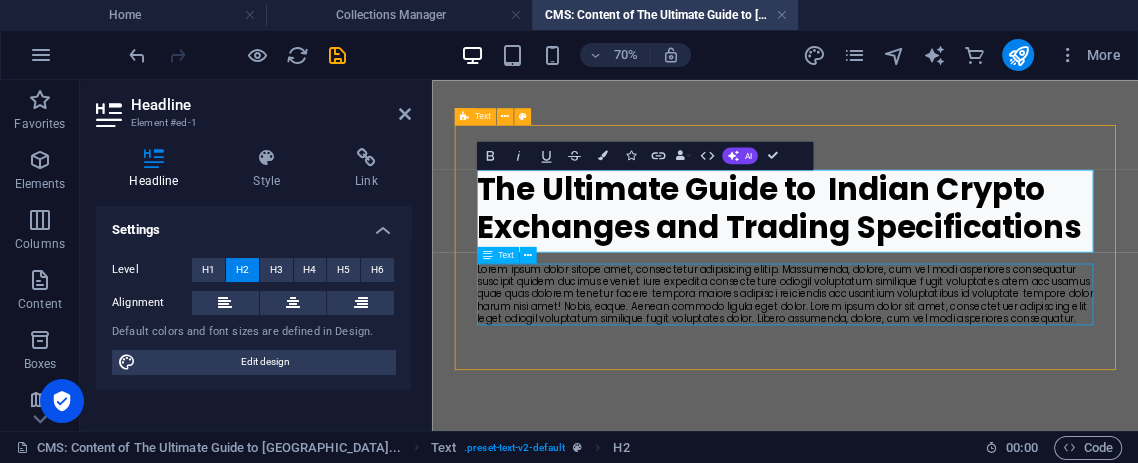 click on "Lorem ipsum dolor sitope amet, consectetur adipisicing elitip. Massumenda, dolore, cum vel modi asperiores consequatur suscipit quidem ducimus eveniet iure expedita consecteture odiogil voluptatum similique fugit voluptates atem accusamus quae quas dolorem tenetur facere tempora maiores adipisci reiciendis accusantium voluptatibus id voluptate tempore dolor harum nisi amet! Nobis, eaque. Aenean commodo ligula eget dolor. Lorem ipsum dolor sit amet, consectetuer adipiscing elit leget odiogil voluptatum similique fugit voluptates dolor. Libero assumenda, dolore, cum vel modi asperiores consequatur." at bounding box center (936, 386) 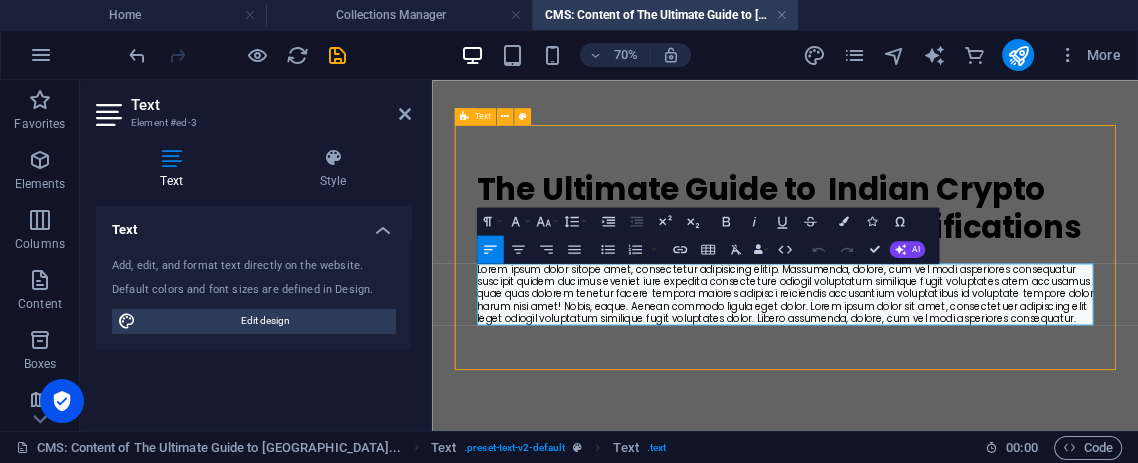 click on "Lorem ipsum dolor sitope amet, consectetur adipisicing elitip. Massumenda, dolore, cum vel modi asperiores consequatur suscipit quidem ducimus eveniet iure expedita consecteture odiogil voluptatum similique fugit voluptates atem accusamus quae quas dolorem tenetur facere tempora maiores adipisci reiciendis accusantium voluptatibus id voluptate tempore dolor harum nisi amet! Nobis, eaque. Aenean commodo ligula eget dolor. Lorem ipsum dolor sit amet, consectetuer adipiscing elit leget odiogil voluptatum similique fugit voluptates dolor. Libero assumenda, dolore, cum vel modi asperiores consequatur." at bounding box center [936, 386] 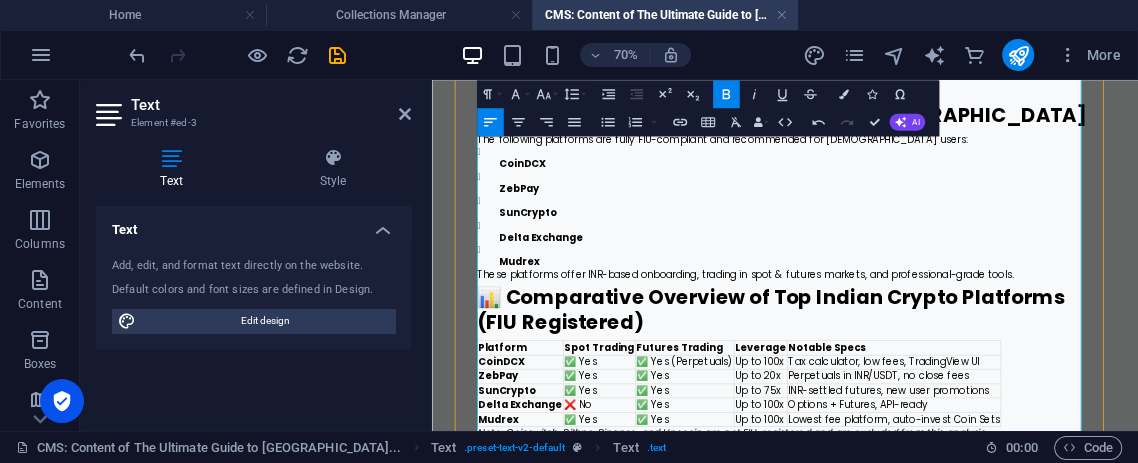 scroll, scrollTop: 472, scrollLeft: 0, axis: vertical 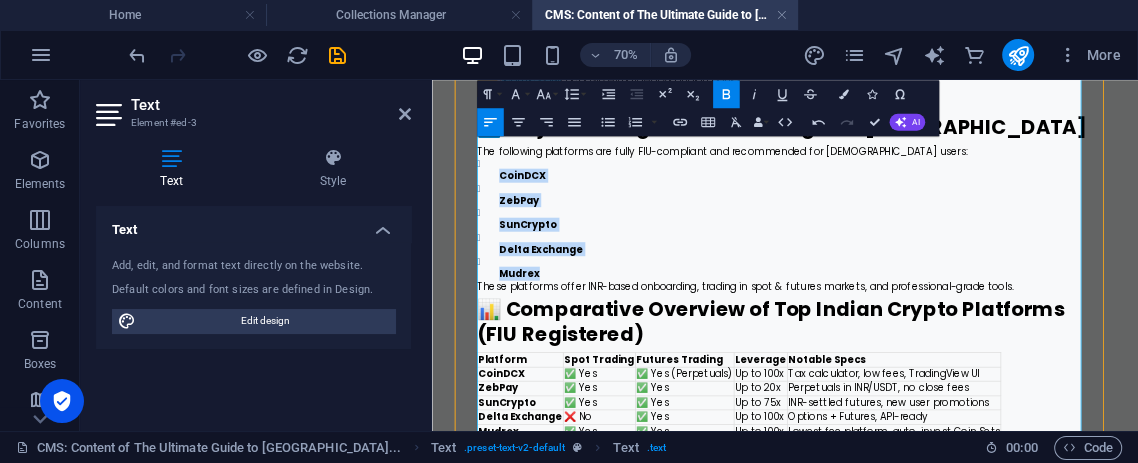 drag, startPoint x: 590, startPoint y: 404, endPoint x: 520, endPoint y: 273, distance: 148.52946 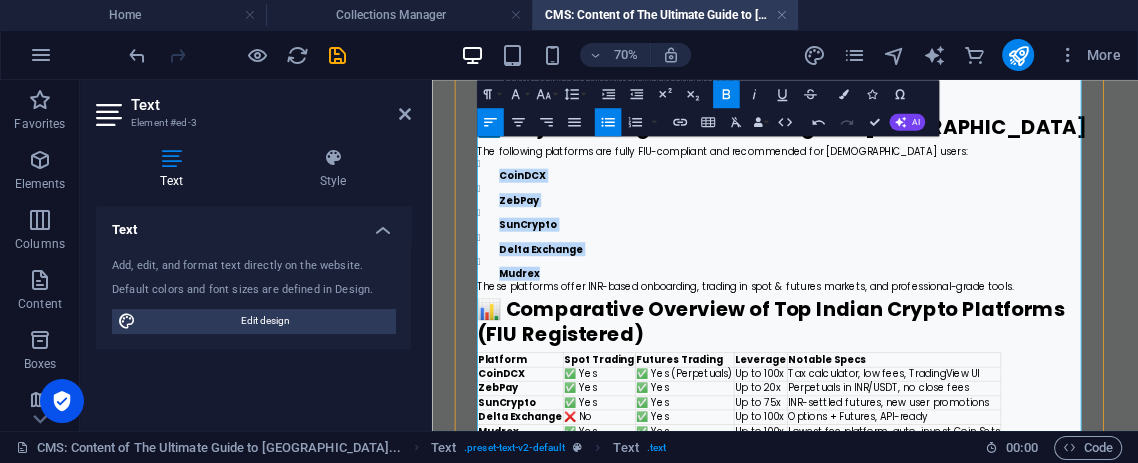 click 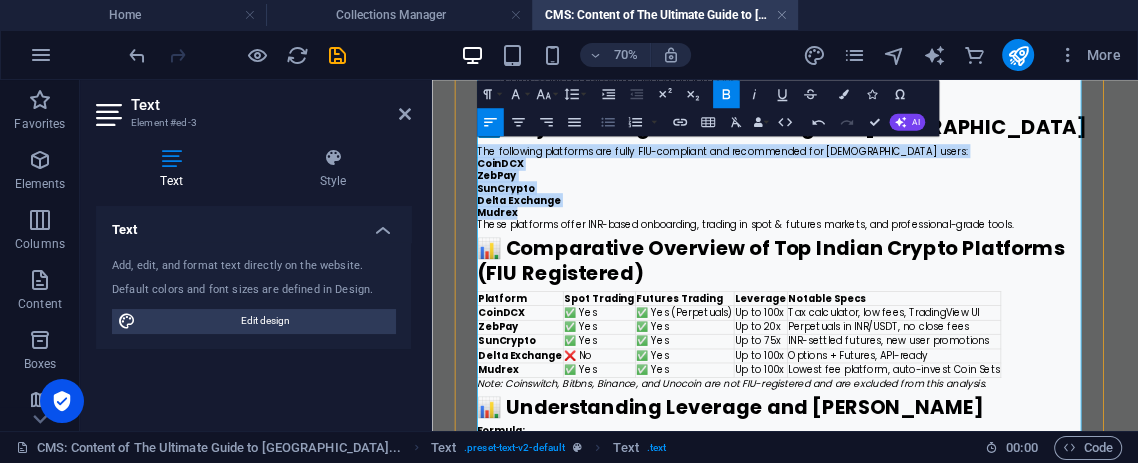click 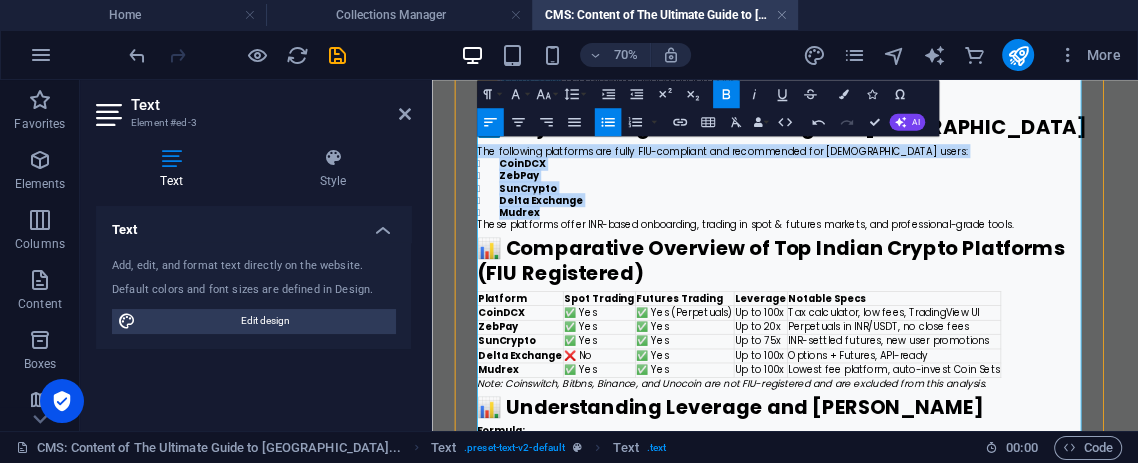 click on "CoinDCX" at bounding box center (952, 200) 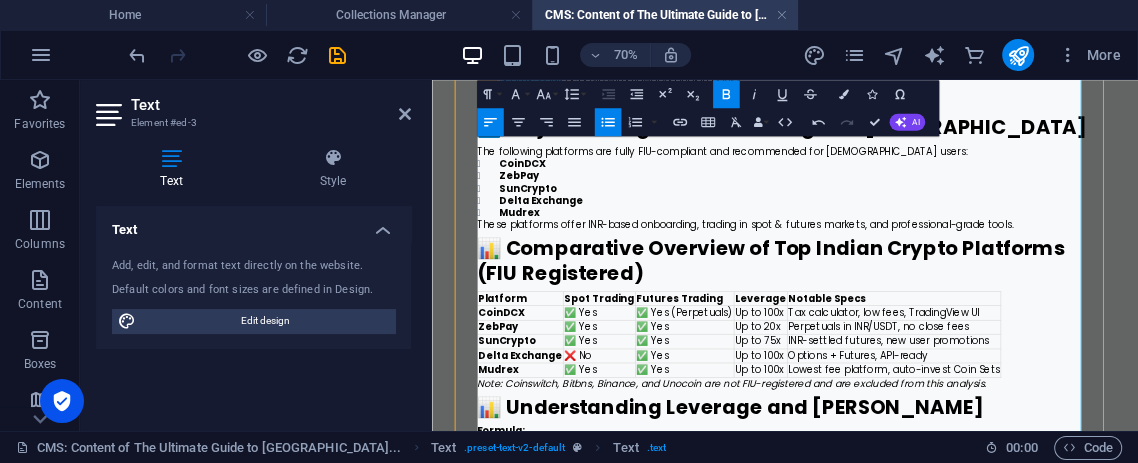 click on "The following platforms are fully FIU-compliant and recommended for [DEMOGRAPHIC_DATA] users:" at bounding box center (936, 182) 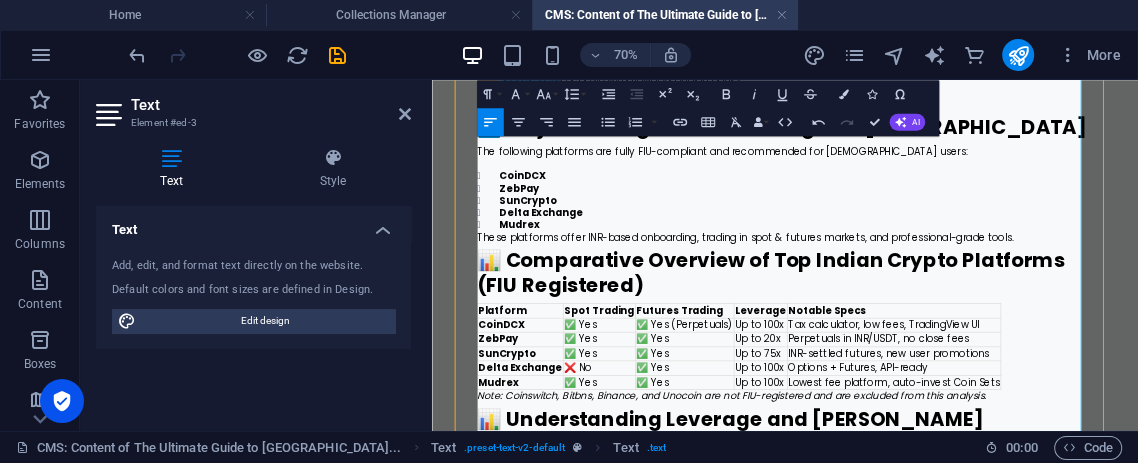 click on "CoinDCX" at bounding box center [952, 217] 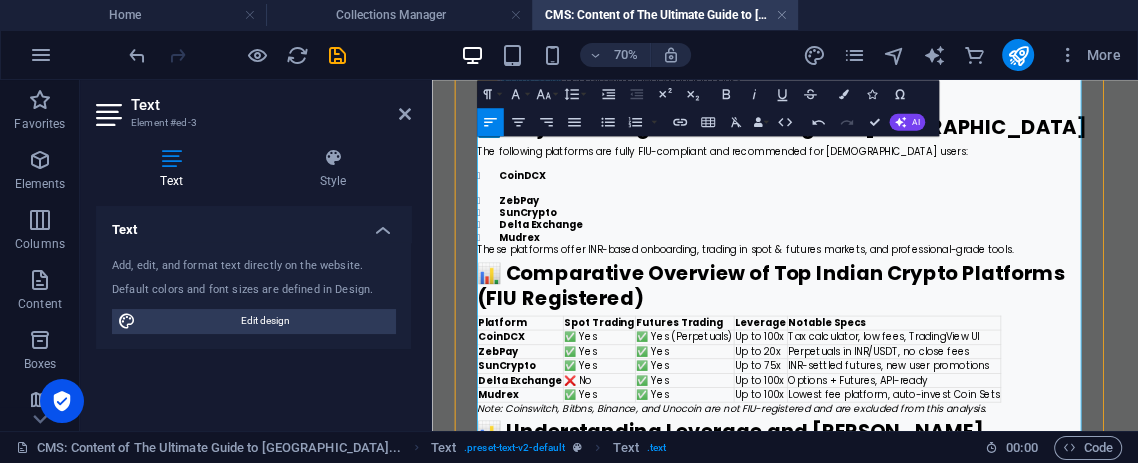 click on "ZebPay" at bounding box center [952, 252] 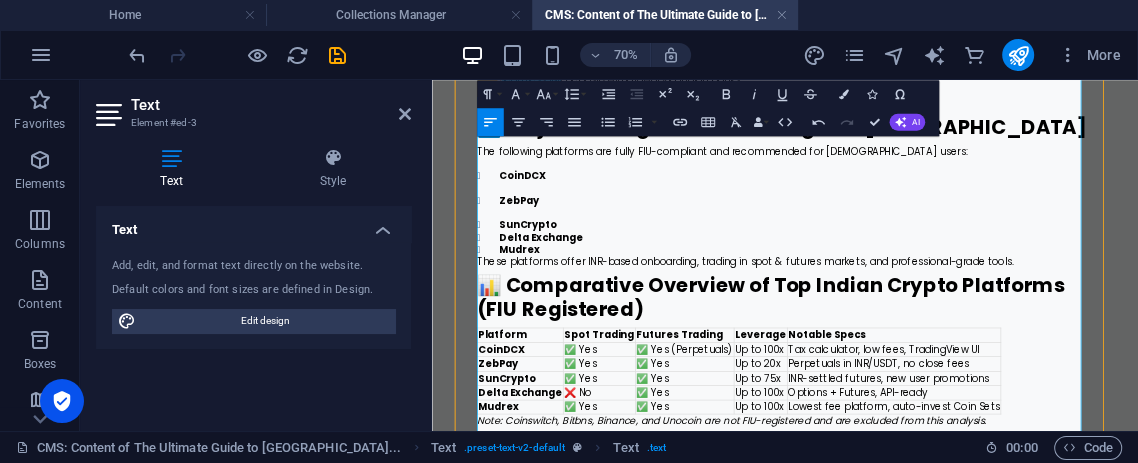 click at bounding box center [936, 270] 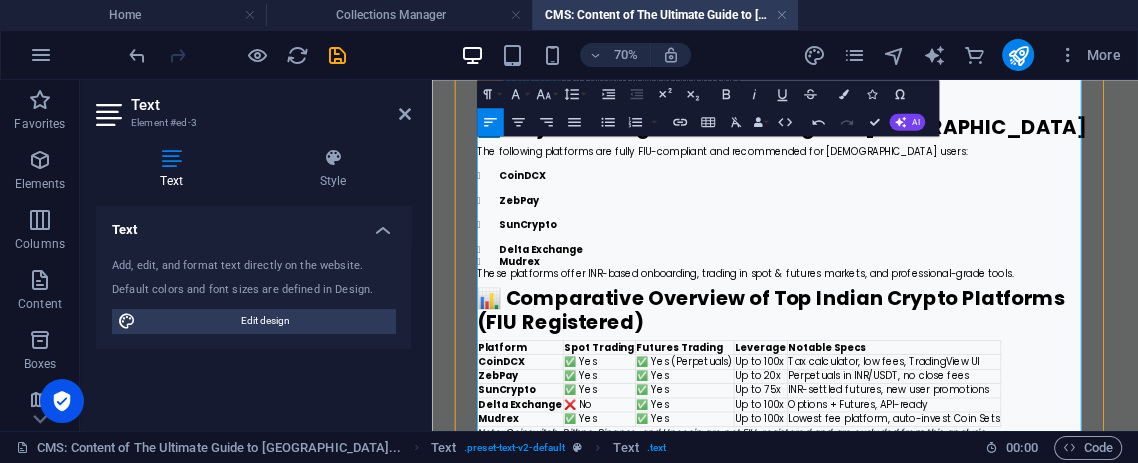 click on "Delta Exchange" at bounding box center (952, 322) 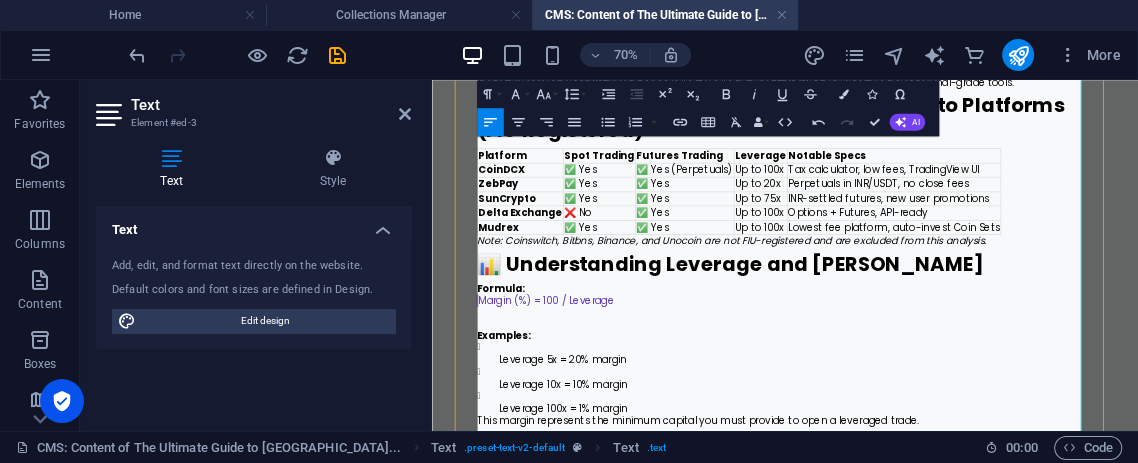 scroll, scrollTop: 759, scrollLeft: 0, axis: vertical 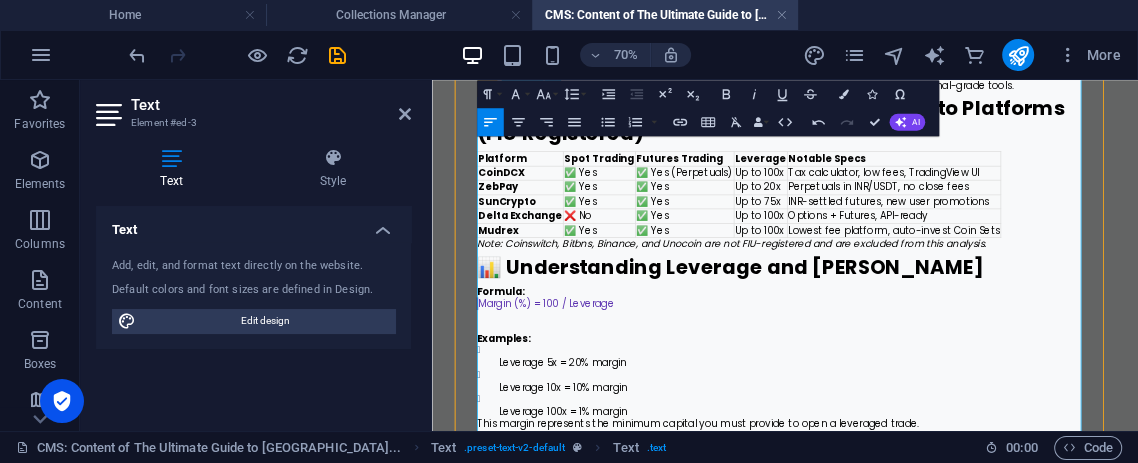 click on "✨ Introduction: Why Choose an FIU-Registered Indian Crypto Exchange? India's crypto ecosystem is evolving rapidly, and the Financial Intelligence Unit (FIU) under the Ministry of Finance plays a key role in regulating crypto exchanges. Choosing an FIU-registered exchange ensures: Compliance with AML (Anti-Money Laundering) and KYC norms Protection of your funds under Indian jurisdiction Seamless INR deposit/withdrawal via Indian banks Legal safety and tax clarity 🔢 Major FIU-Registered Exchanges in [GEOGRAPHIC_DATA] The following platforms are fully FIU-compliant and recommended for Indian users: CoinDCX ZebPay SunCrypto Delta Exchange Mudrex These platforms offer INR-based onboarding, trading in spot & futures markets, and professional-grade tools. 📊 Comparative Overview of Top Indian Crypto Platforms (FIU Registered) Platform Spot Trading Futures Trading Leverage Notable Specs CoinDCX ✅ Yes ✅ Yes (Perpetuals) Up to 100x Tax calculator, low fees, TradingView UI ZebPay ✅ Yes ✅ Yes Up to 20x SunCrypto BTC" at bounding box center [936, 979] 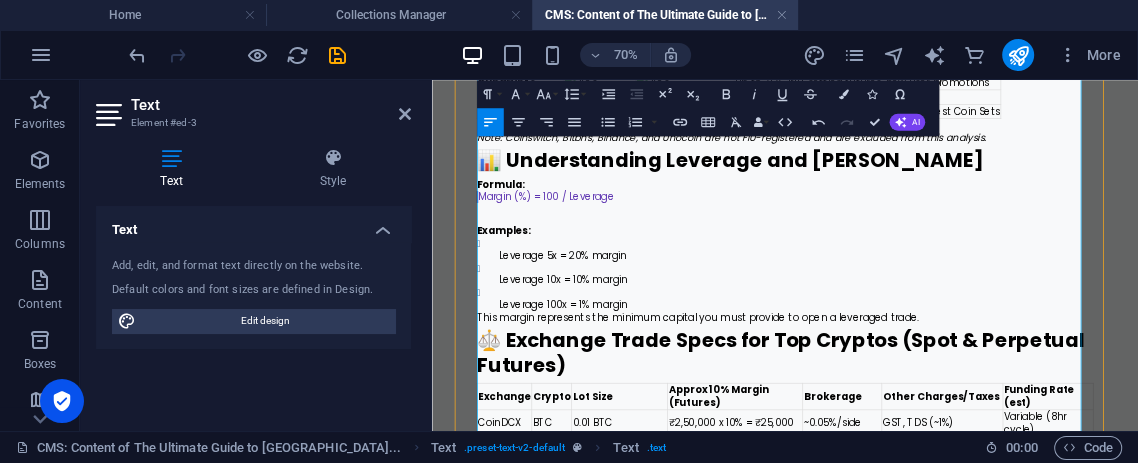 scroll, scrollTop: 996, scrollLeft: 0, axis: vertical 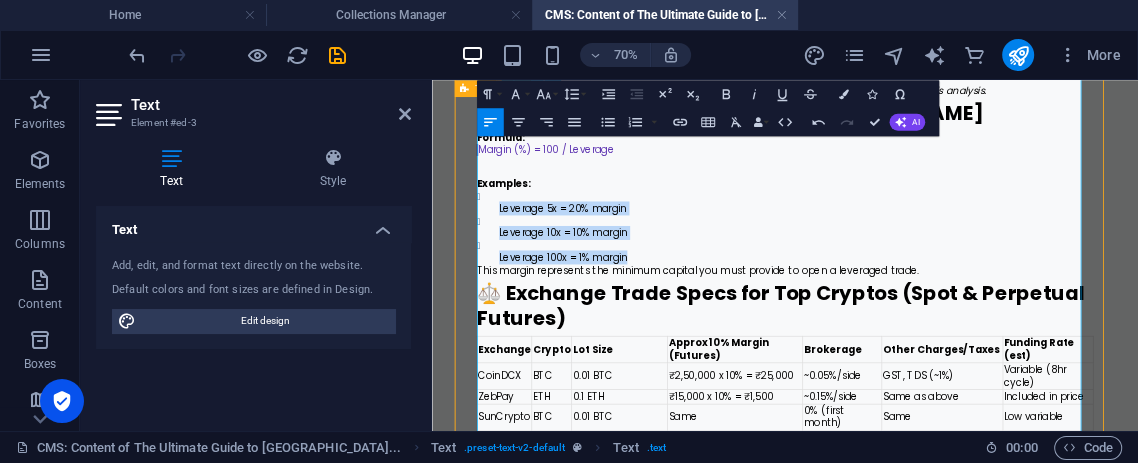 drag, startPoint x: 720, startPoint y: 389, endPoint x: 509, endPoint y: 314, distance: 223.93303 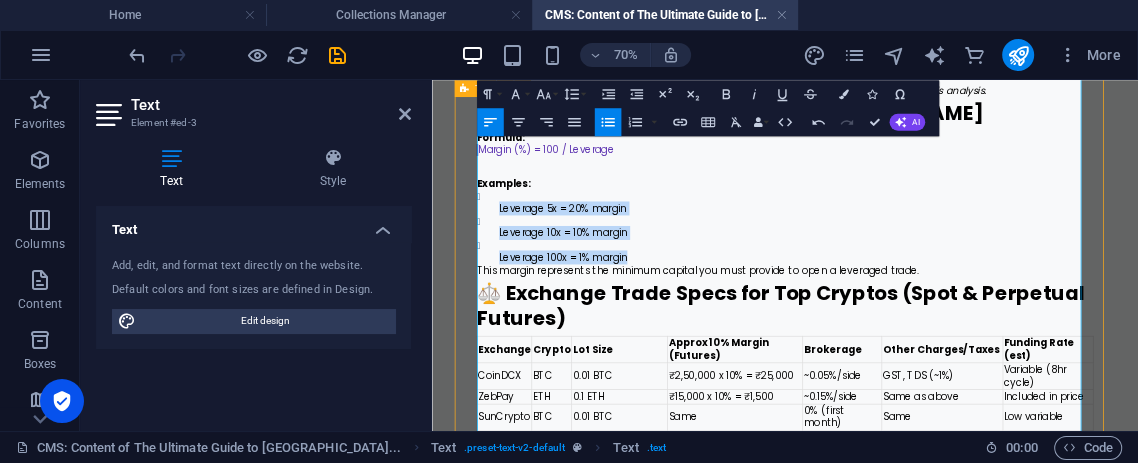 click 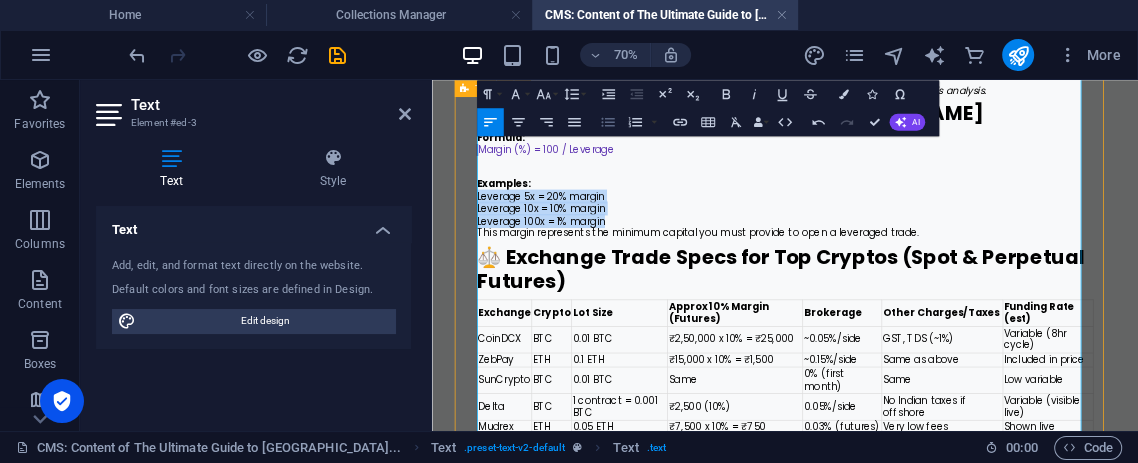 click 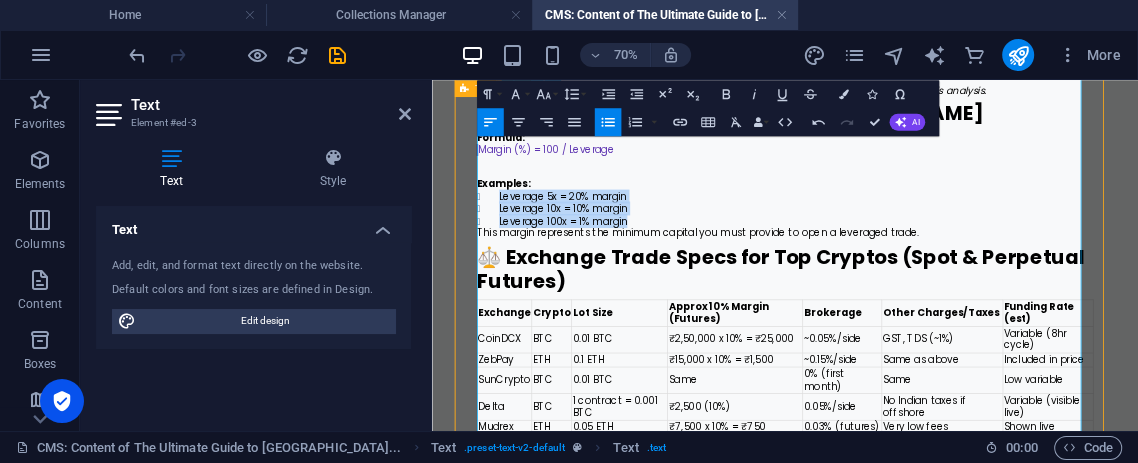 click on "Leverage 5x = 20% margin" at bounding box center [952, 247] 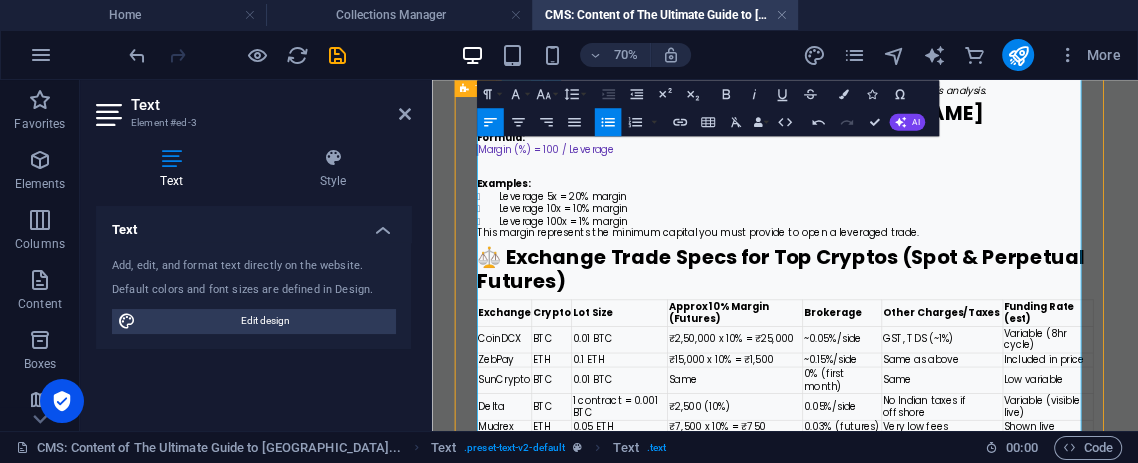 type 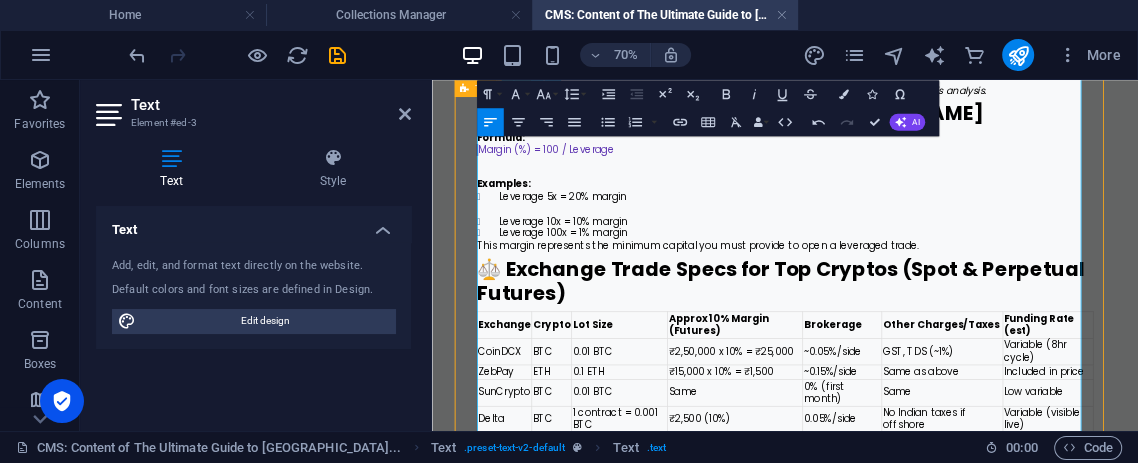 click on "Leverage 10x = 10% margin" at bounding box center (952, 282) 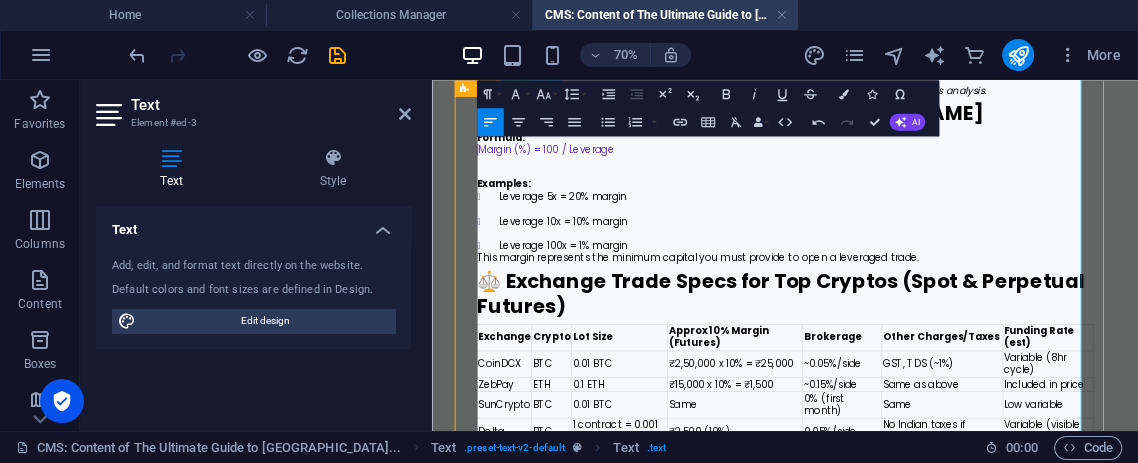 click on "Leverage 100x = 1% margin" at bounding box center (952, 317) 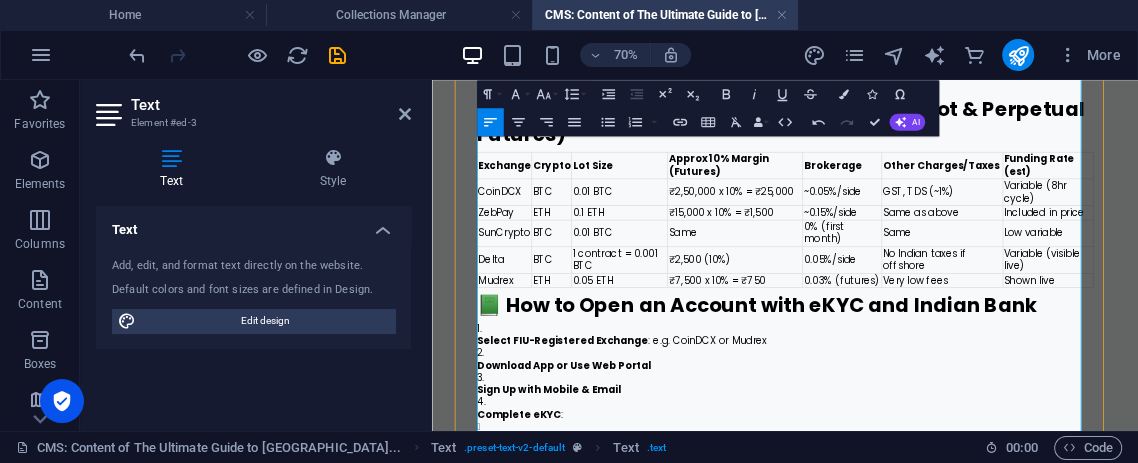 scroll, scrollTop: 1338, scrollLeft: 0, axis: vertical 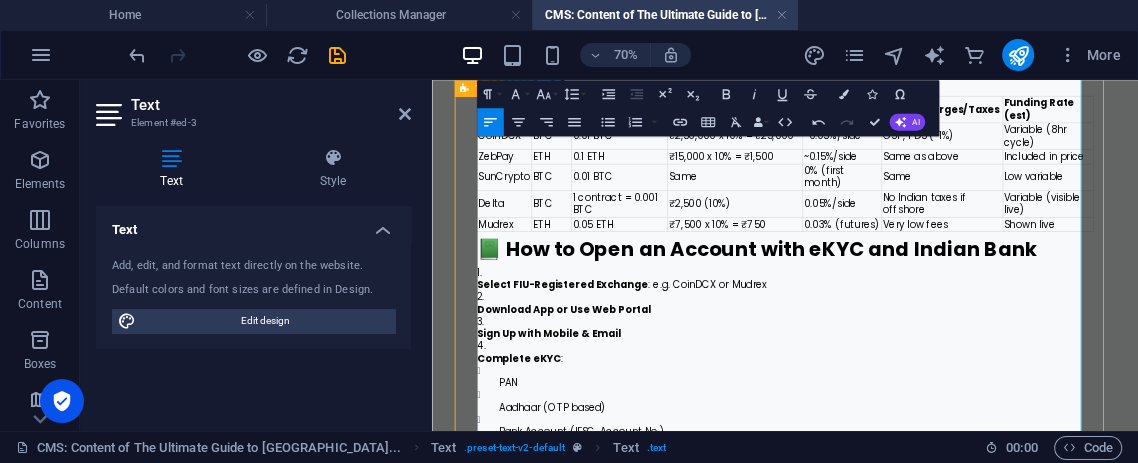 click on "📗 How to Open an Account with eKYC and Indian Bank" at bounding box center [936, 321] 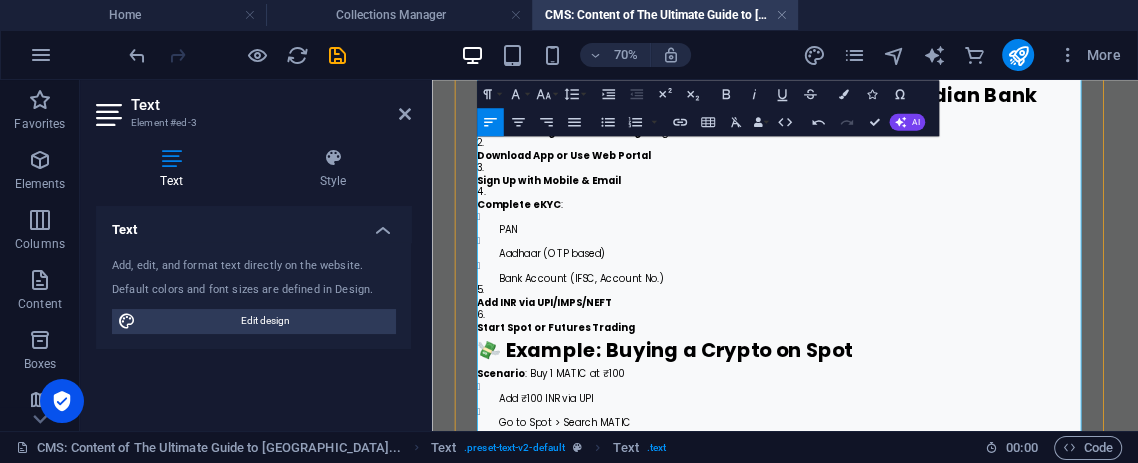 scroll, scrollTop: 1521, scrollLeft: 0, axis: vertical 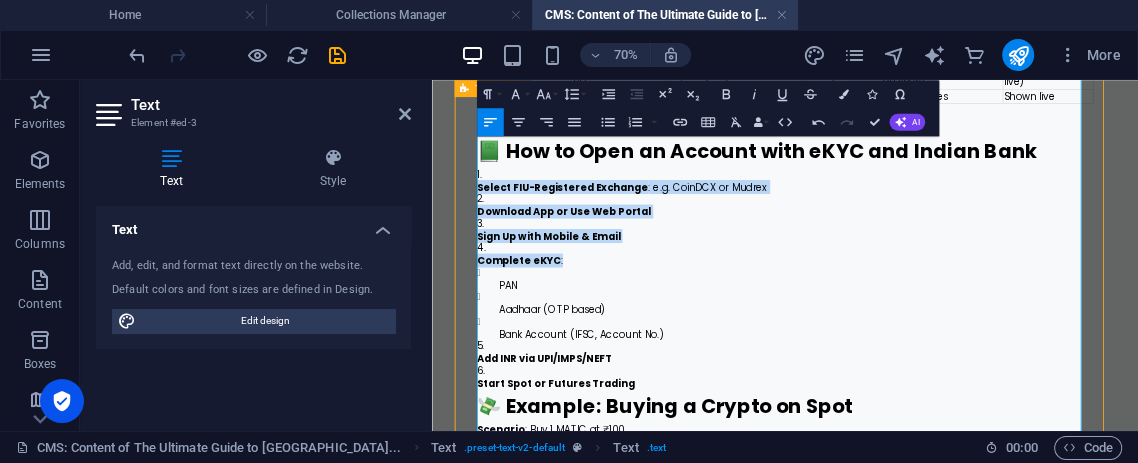 drag, startPoint x: 637, startPoint y: 381, endPoint x: 472, endPoint y: 283, distance: 191.90883 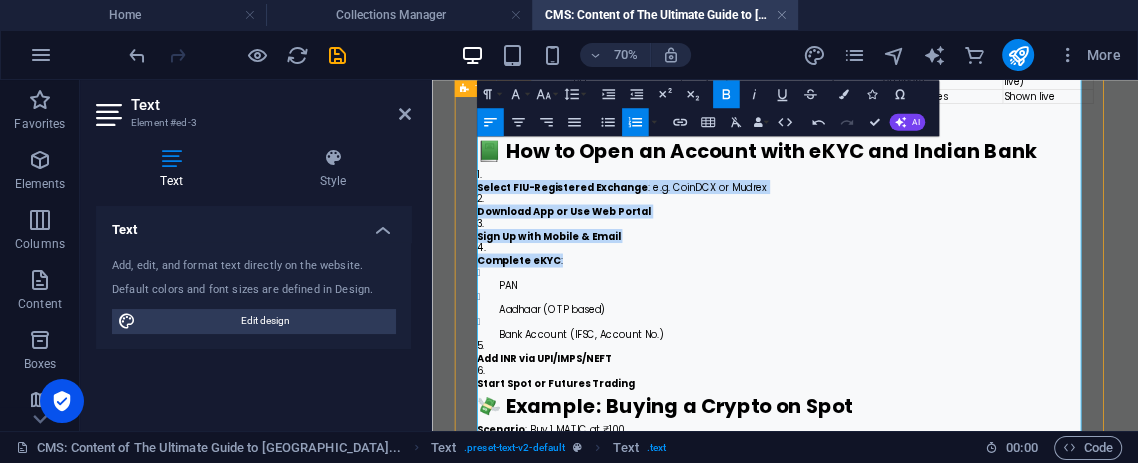 click on "Ordered List" at bounding box center [635, 122] 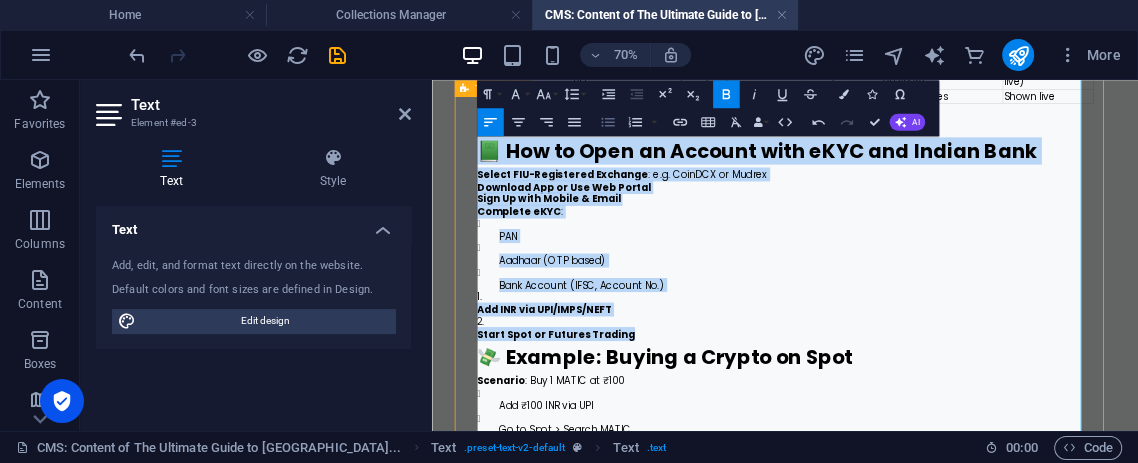 click 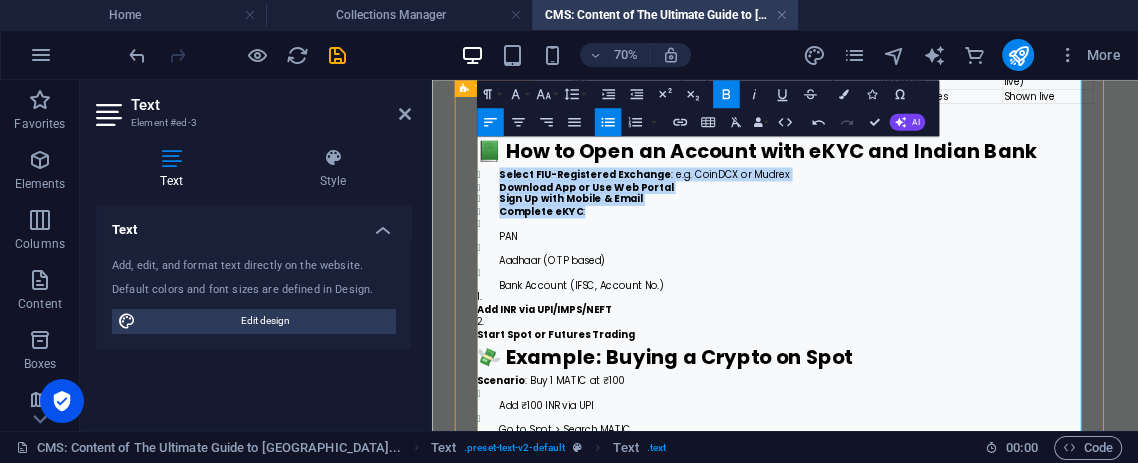 click 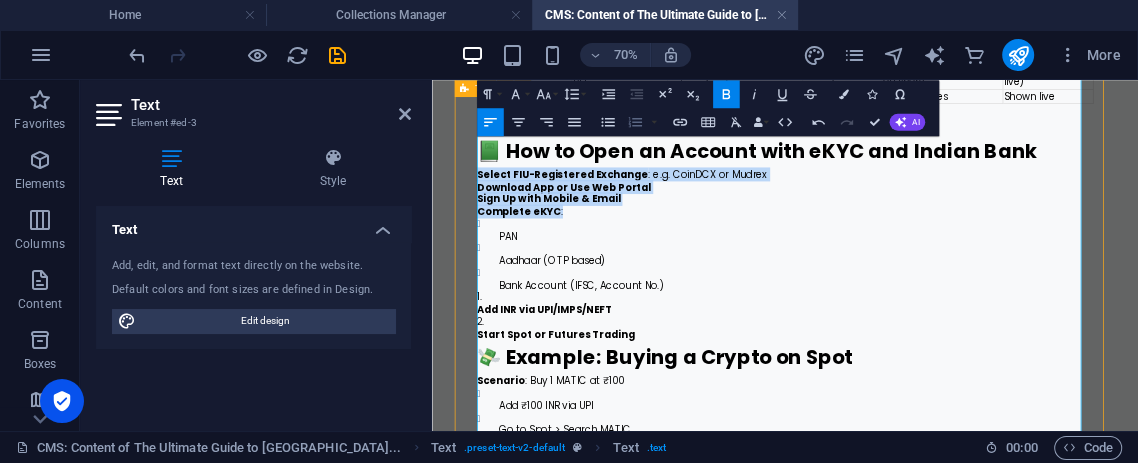 click on "Ordered List" at bounding box center [635, 122] 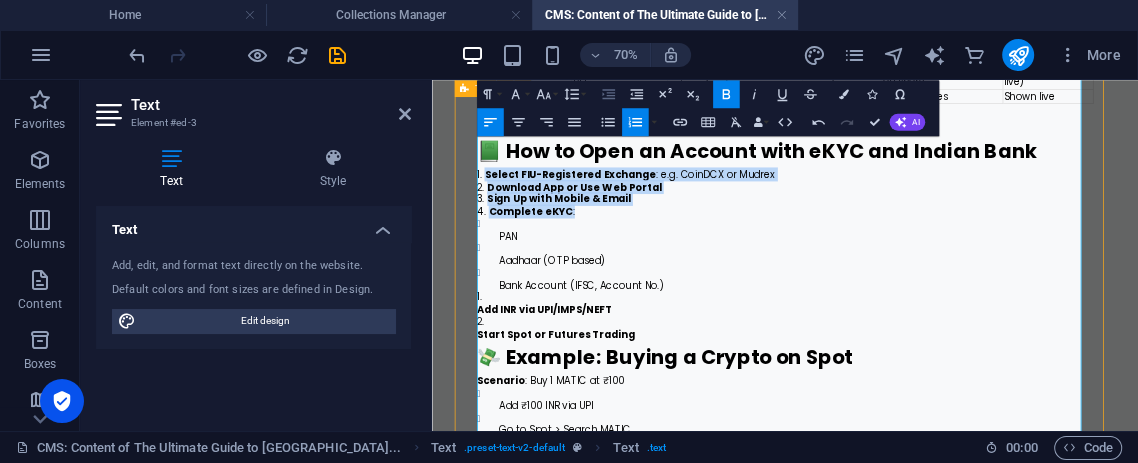 click 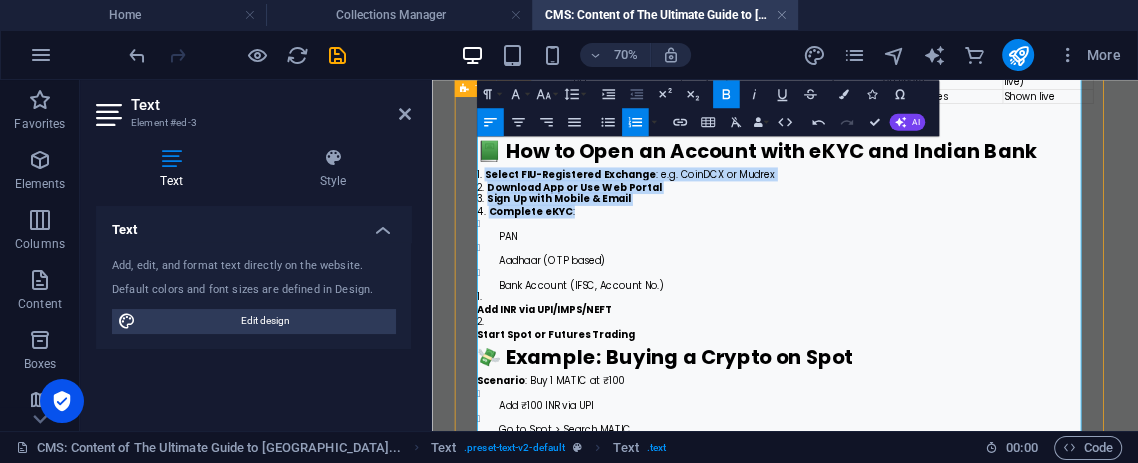 click 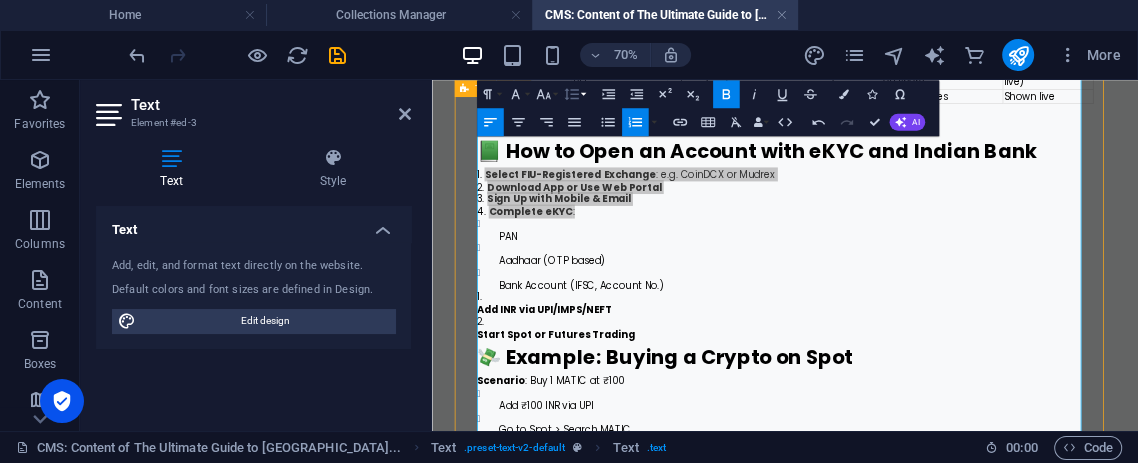 click 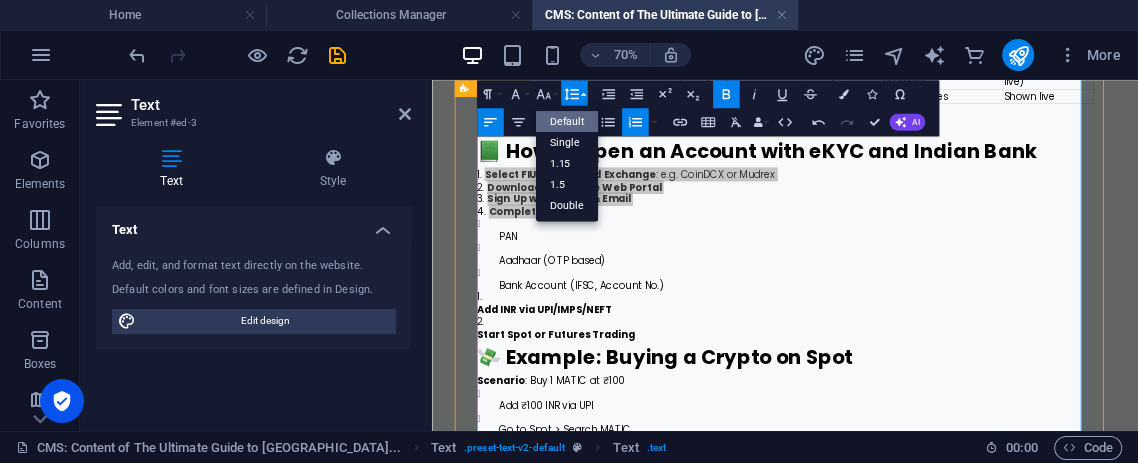 scroll, scrollTop: 0, scrollLeft: 0, axis: both 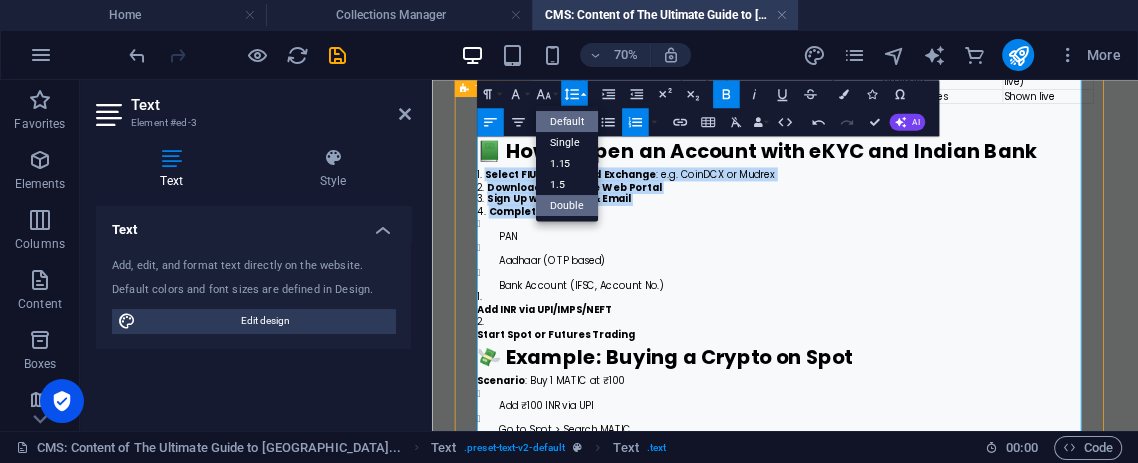 click on "Double" at bounding box center [567, 205] 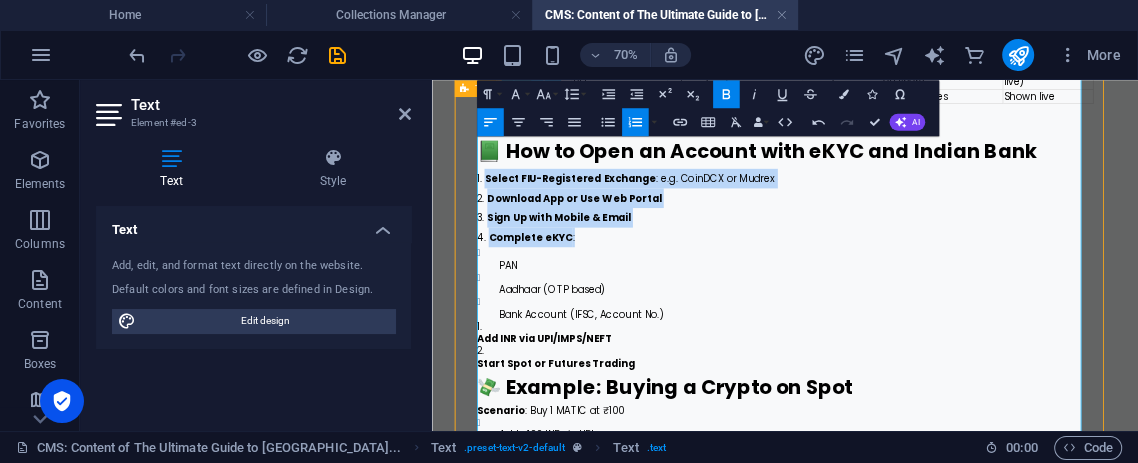 click on "Complete eKYC :" at bounding box center [936, 305] 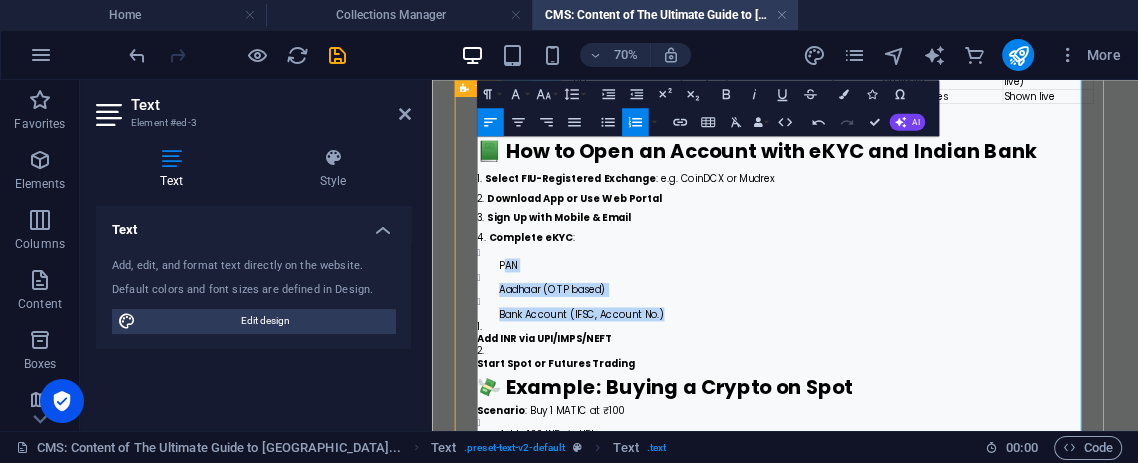 drag, startPoint x: 781, startPoint y: 465, endPoint x: 534, endPoint y: 386, distance: 259.32605 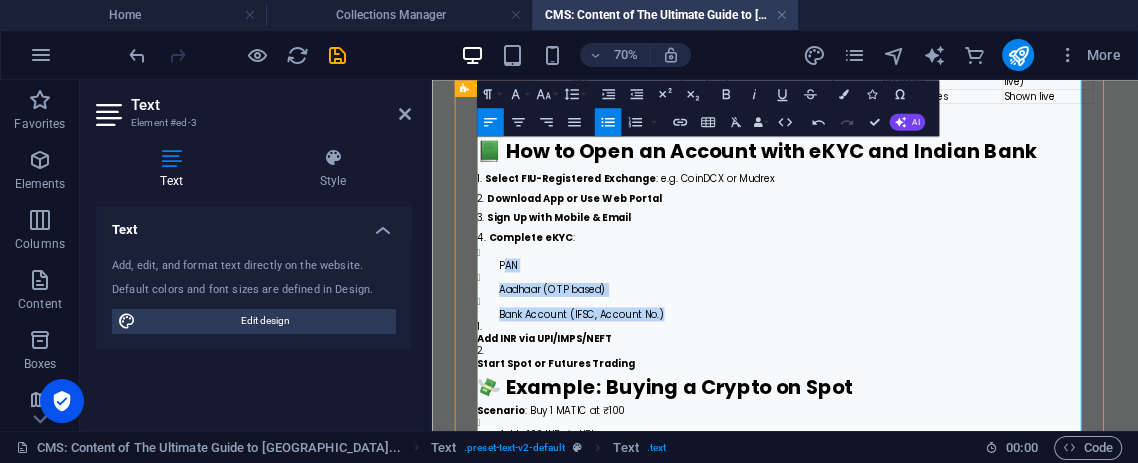 click 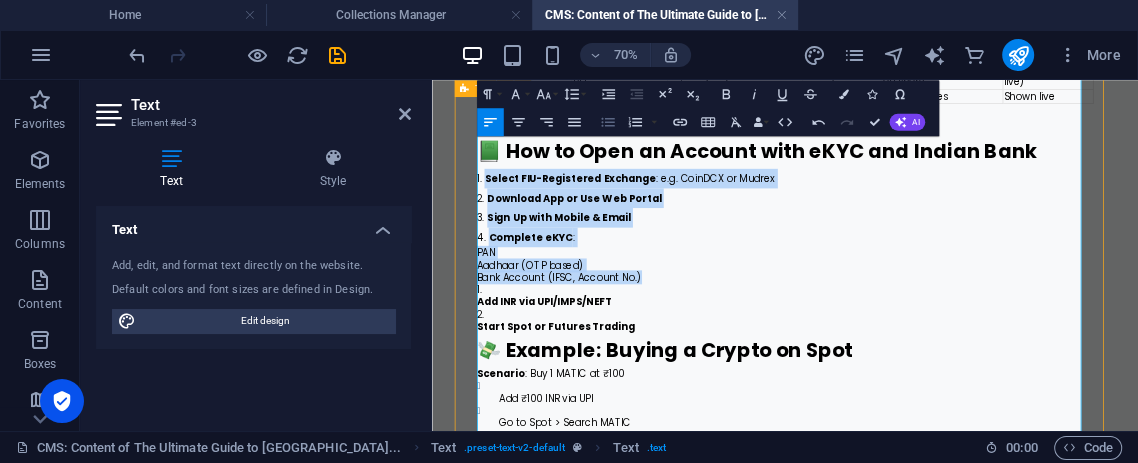 click 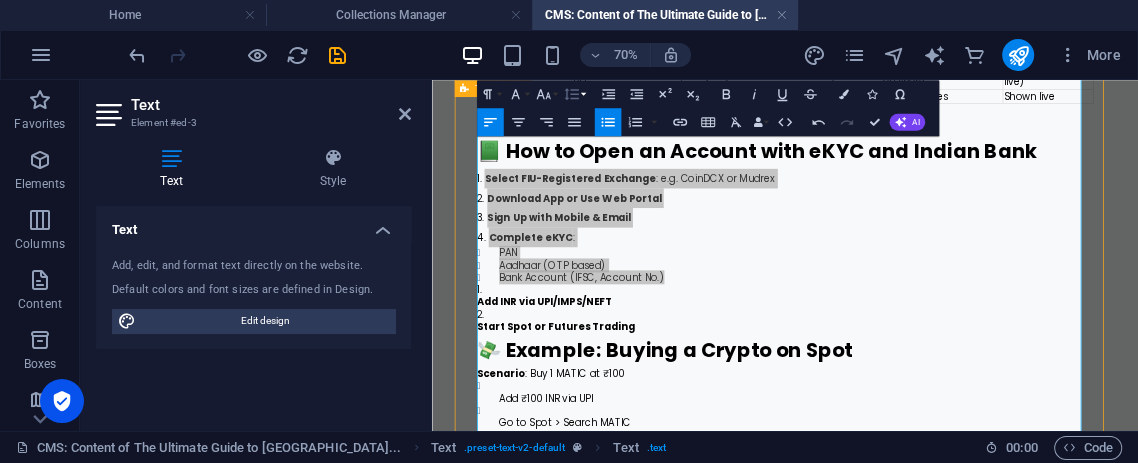 click 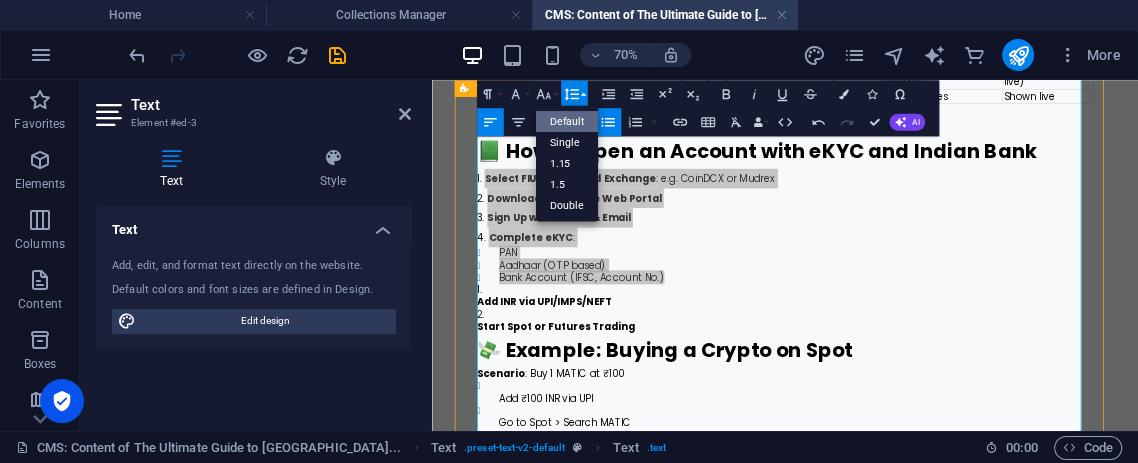 scroll, scrollTop: 0, scrollLeft: 0, axis: both 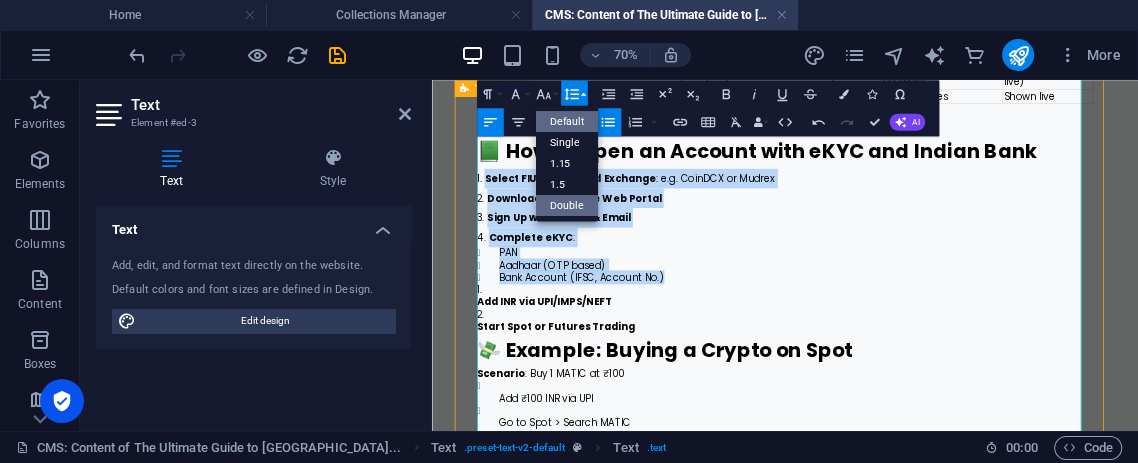 click on "Double" at bounding box center (567, 205) 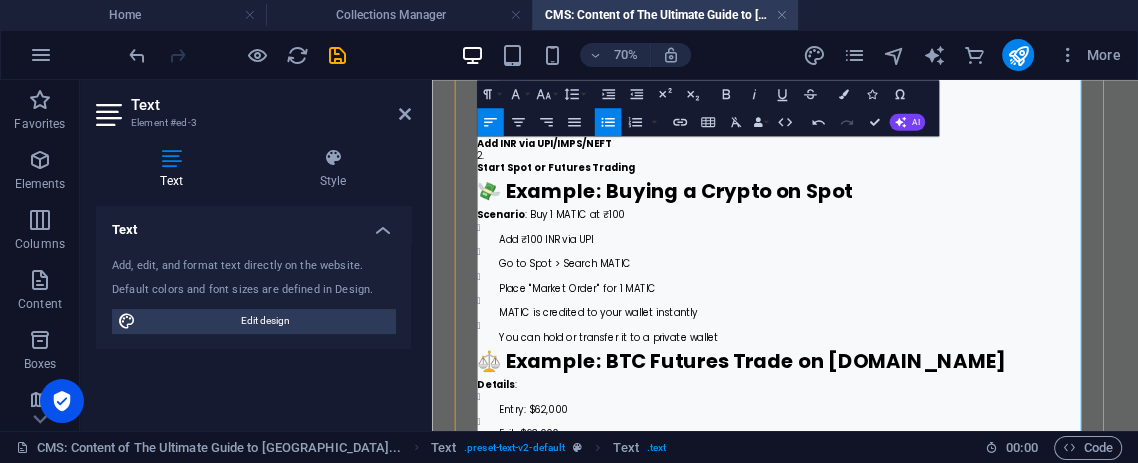 scroll, scrollTop: 1791, scrollLeft: 0, axis: vertical 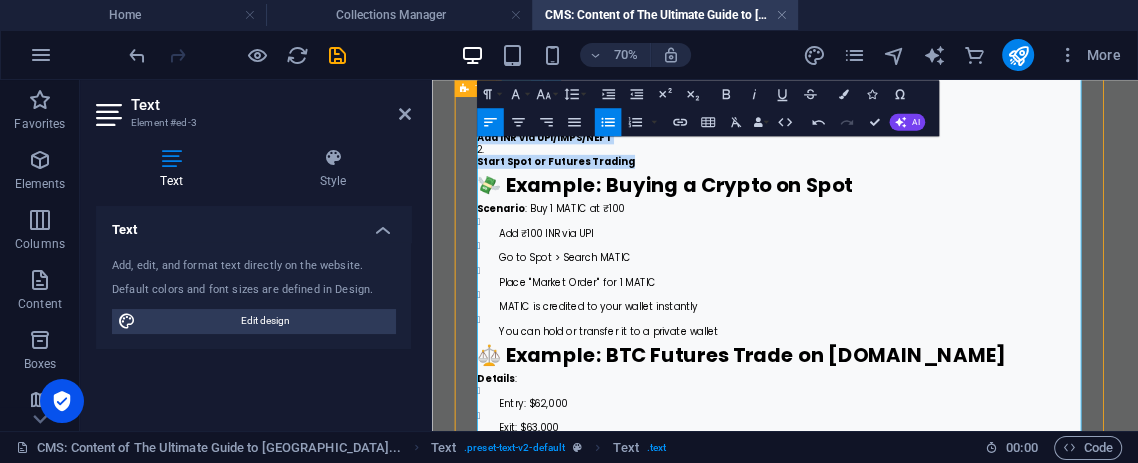 drag, startPoint x: 729, startPoint y: 251, endPoint x: 509, endPoint y: 184, distance: 229.97609 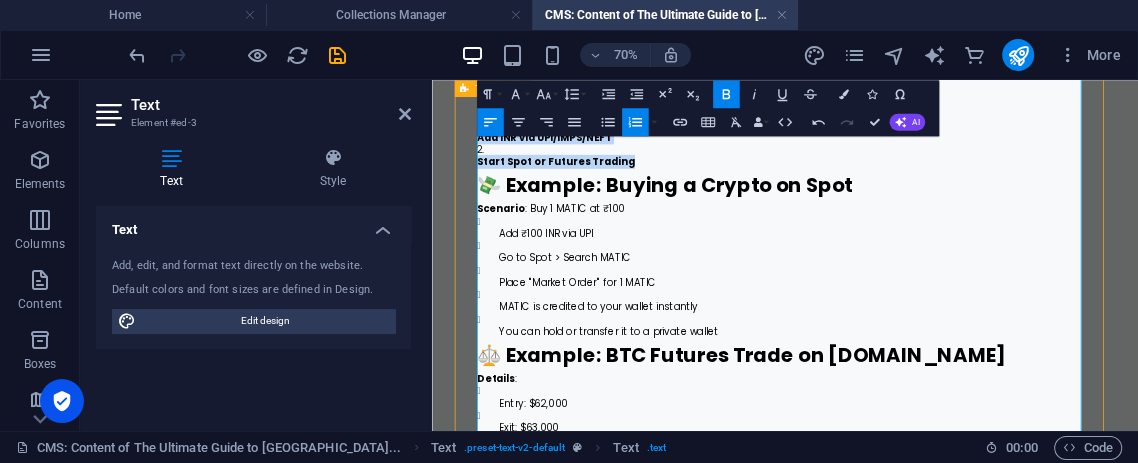 click on "Ordered List" at bounding box center [635, 122] 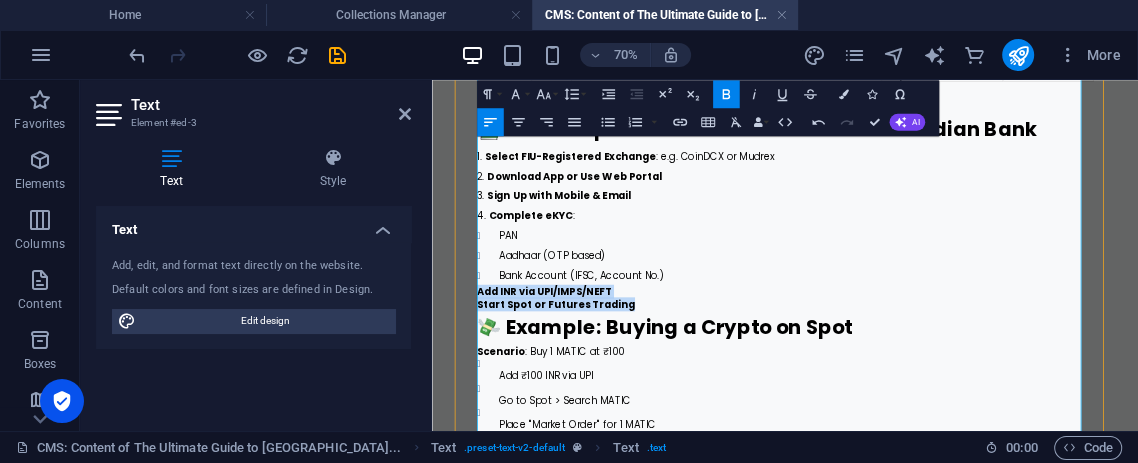 scroll, scrollTop: 1540, scrollLeft: 0, axis: vertical 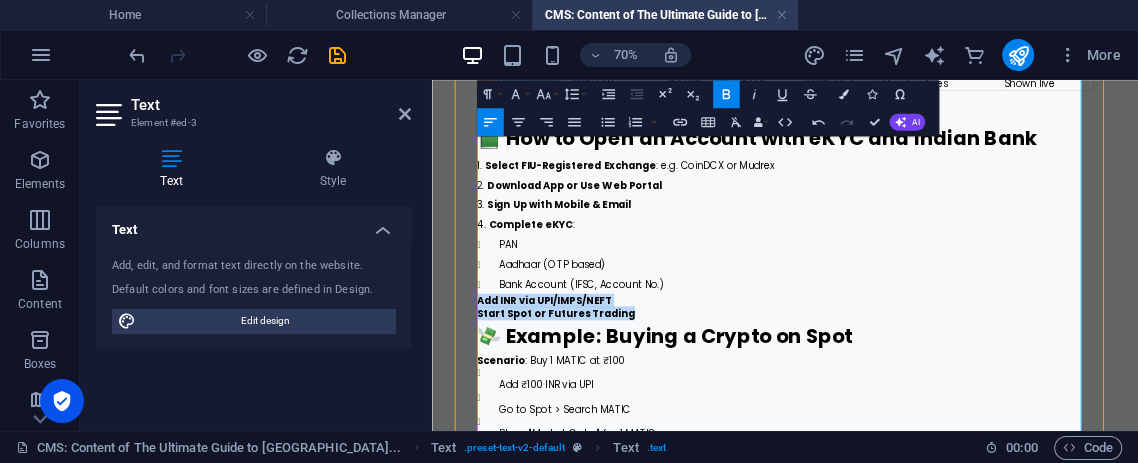 click on "Add INR via UPI/IMPS/NEFT" at bounding box center (592, 395) 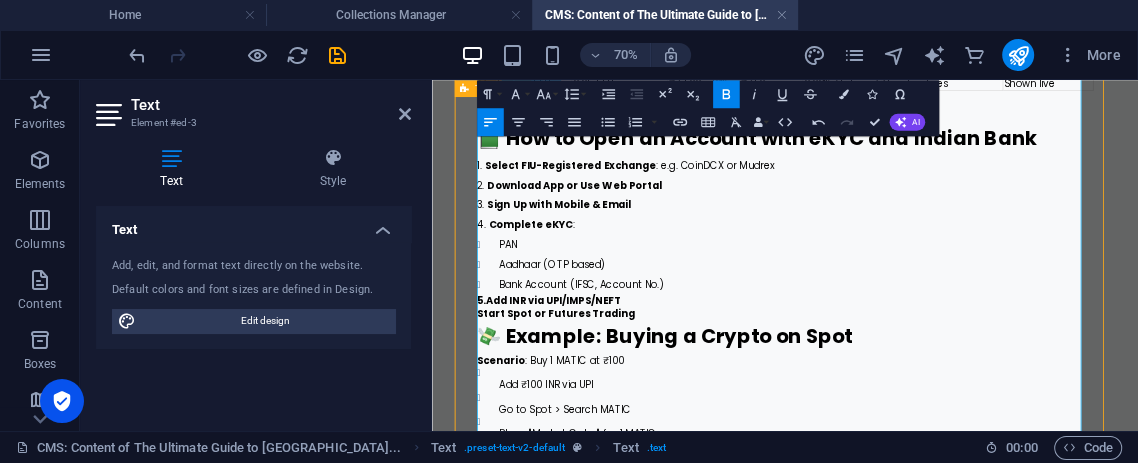click on "Start Spot or Futures Trading" at bounding box center (609, 413) 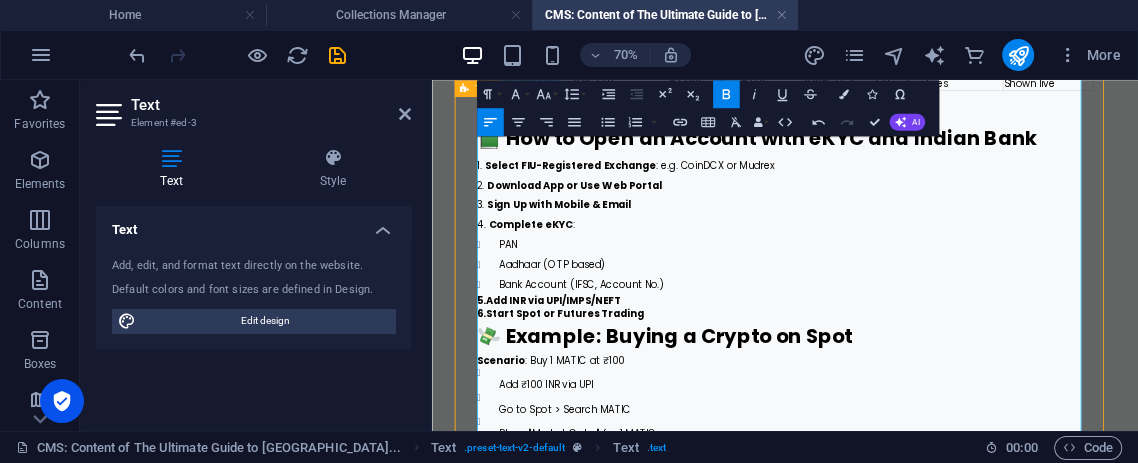 click on "5.Add INR via UPI/IMPS/NEFT" at bounding box center [936, 396] 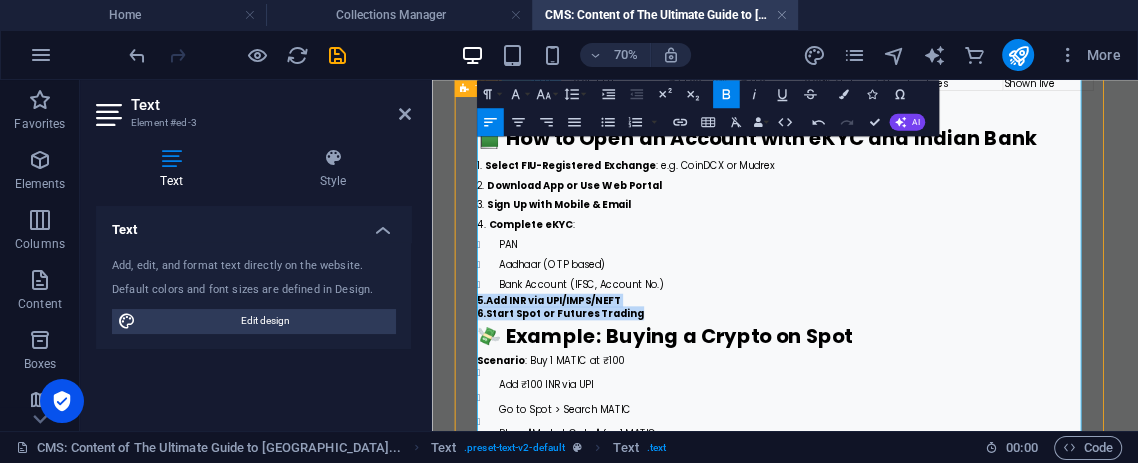 drag, startPoint x: 731, startPoint y: 455, endPoint x: 498, endPoint y: 442, distance: 233.36238 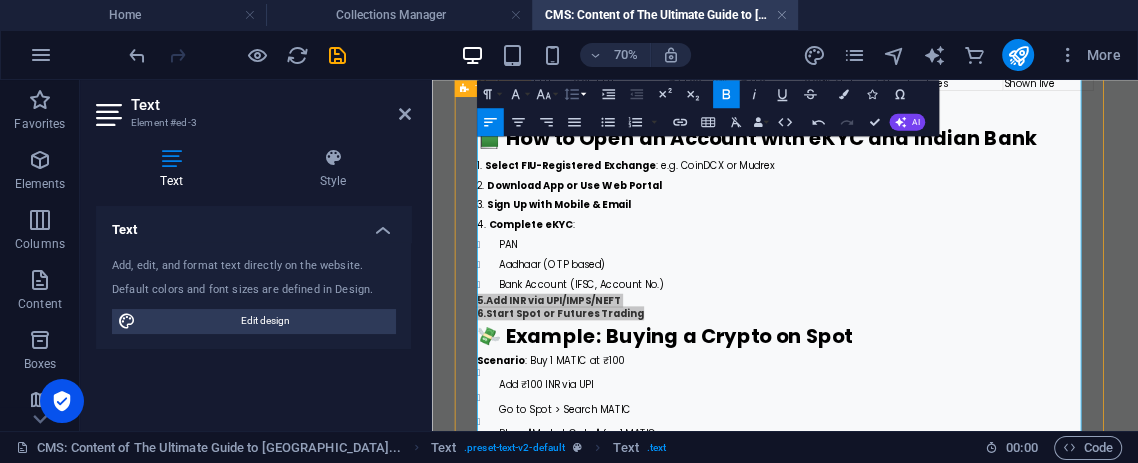 click 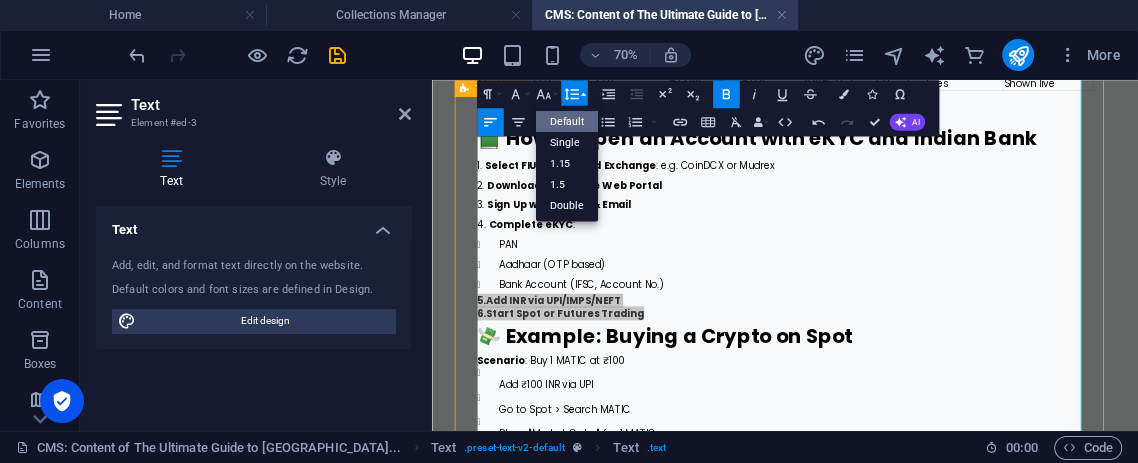 scroll, scrollTop: 0, scrollLeft: 0, axis: both 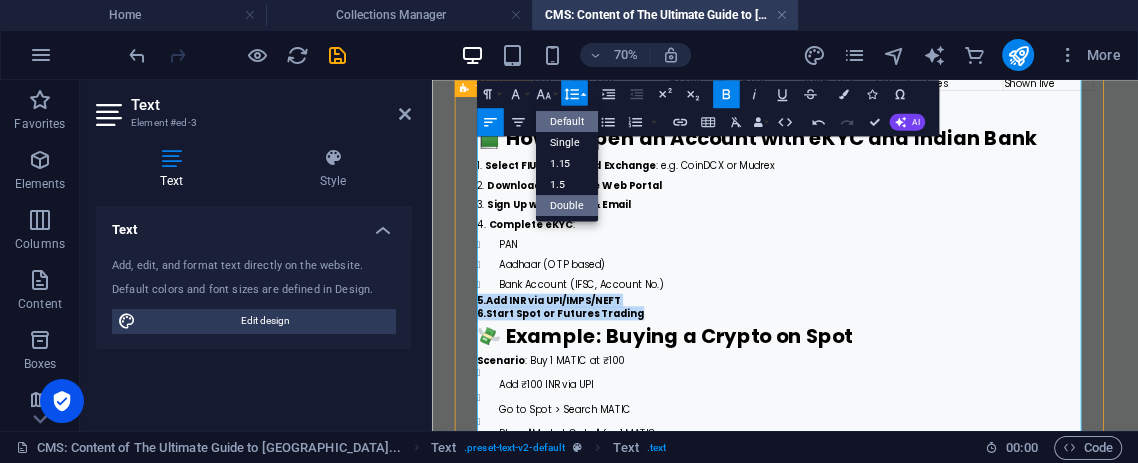click on "Double" at bounding box center (567, 205) 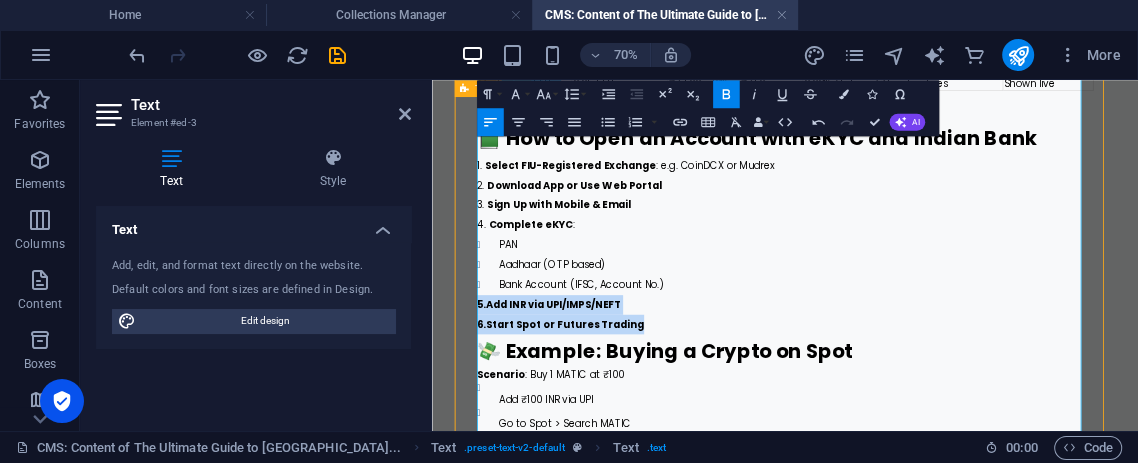 click on "5.Add INR via UPI/IMPS/NEFT" at bounding box center [936, 401] 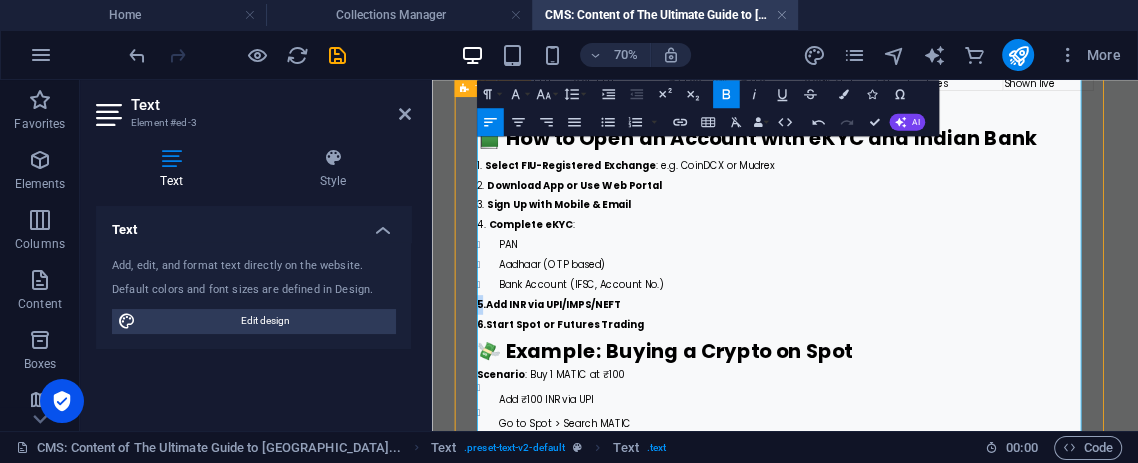 drag, startPoint x: 504, startPoint y: 449, endPoint x: 490, endPoint y: 449, distance: 14 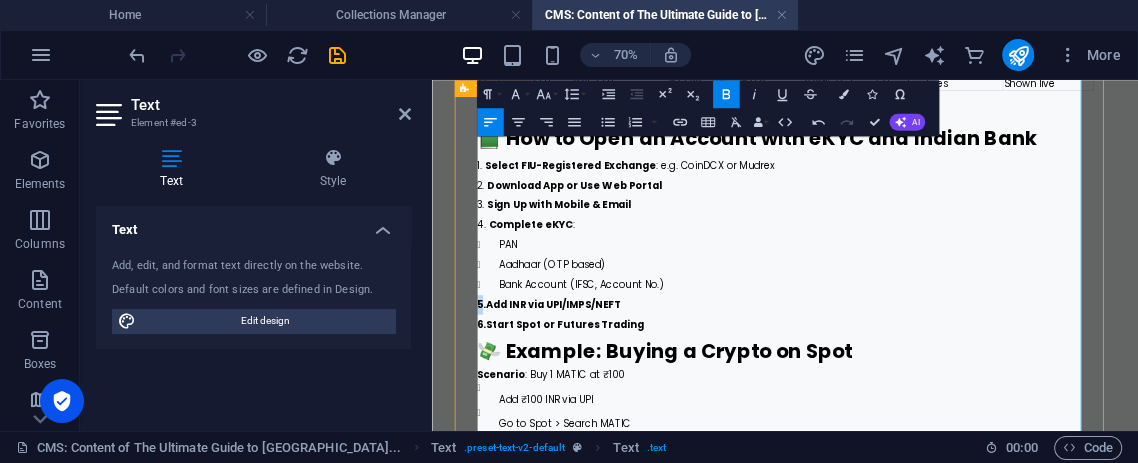 click 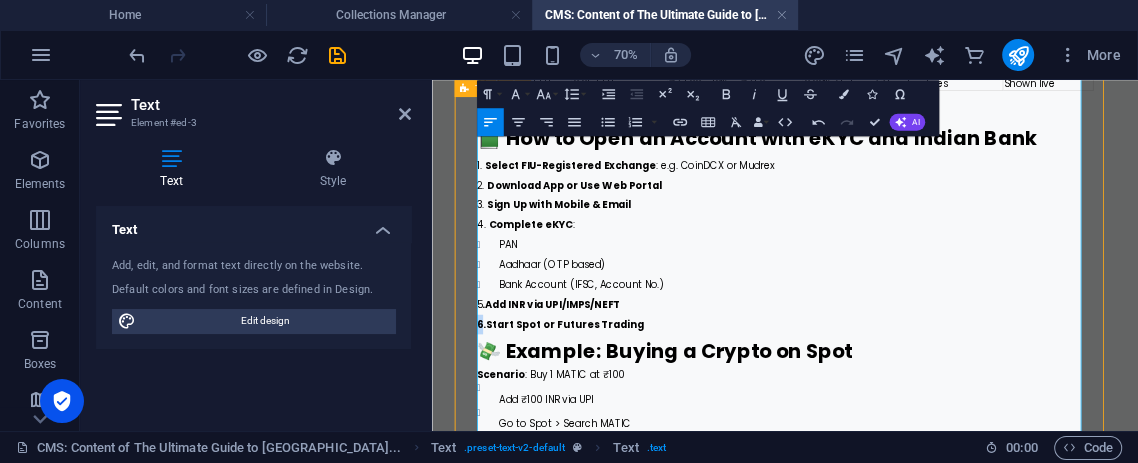 drag, startPoint x: 505, startPoint y: 469, endPoint x: 492, endPoint y: 472, distance: 13.341664 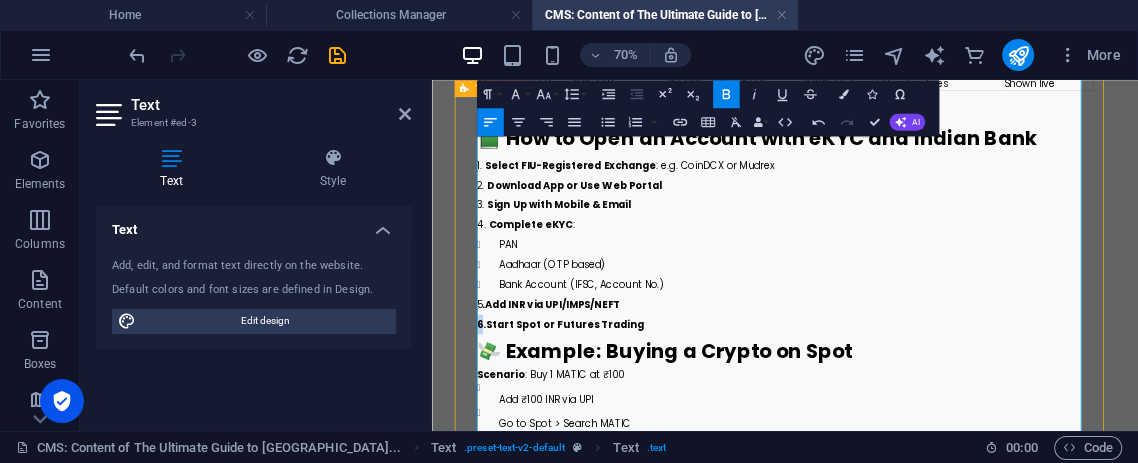 click 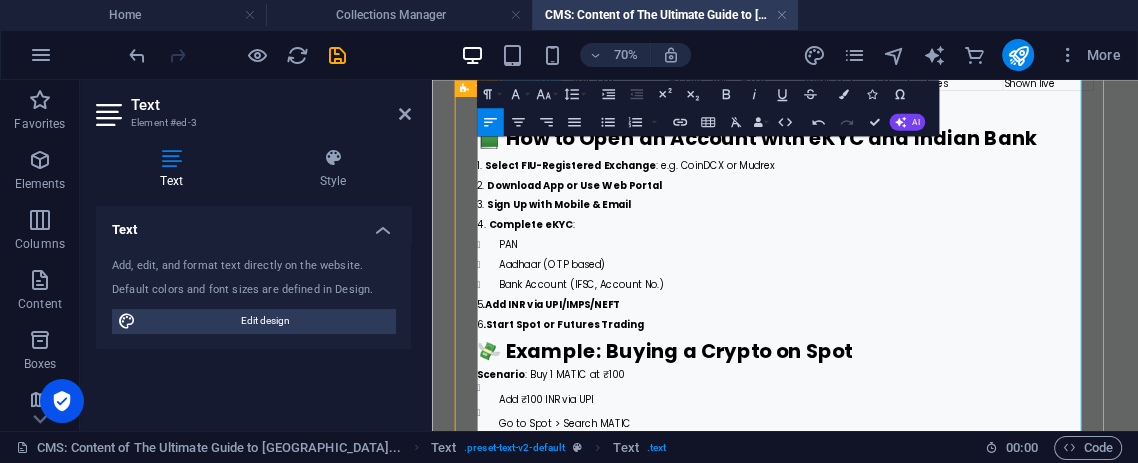 click on "5 .Add INR via UPI/IMPS/NEFT" at bounding box center (936, 401) 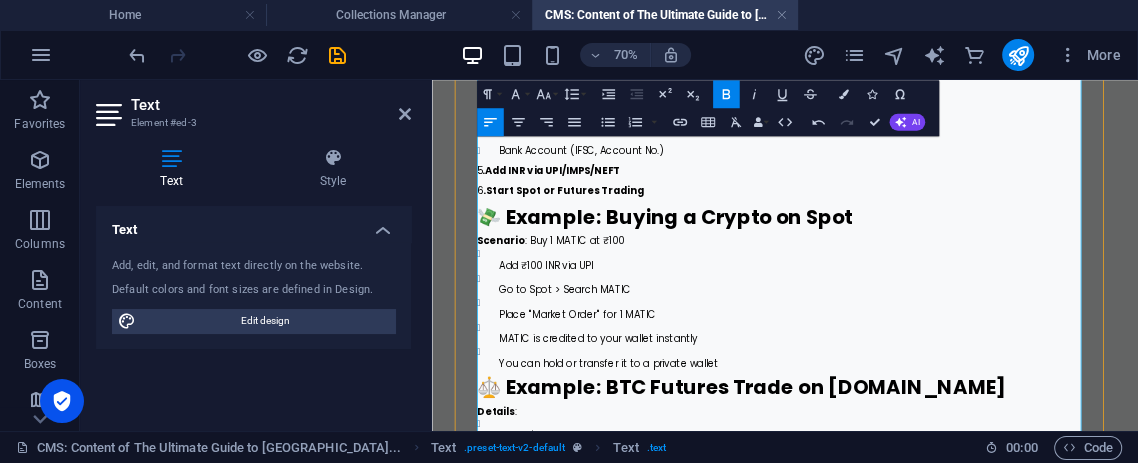 scroll, scrollTop: 1774, scrollLeft: 0, axis: vertical 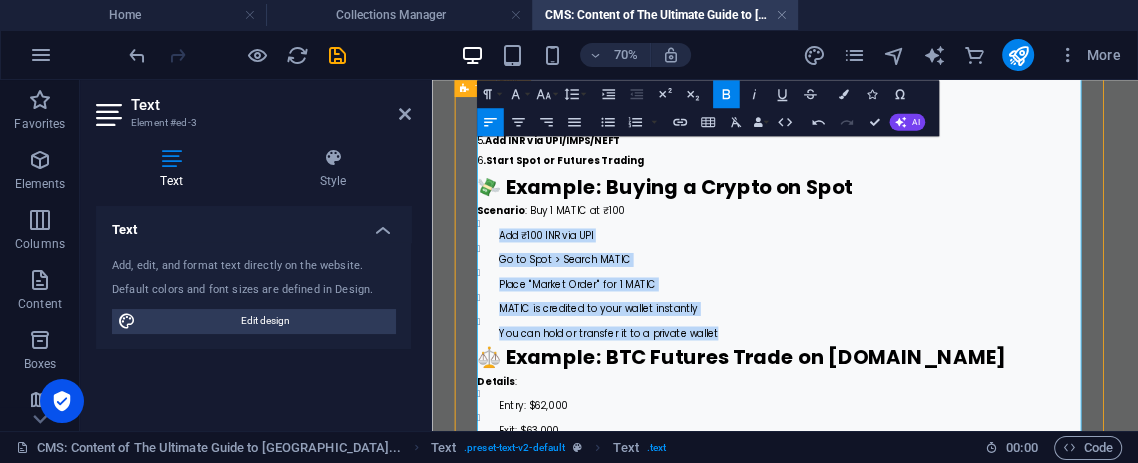 drag, startPoint x: 839, startPoint y: 484, endPoint x: 476, endPoint y: 350, distance: 386.94315 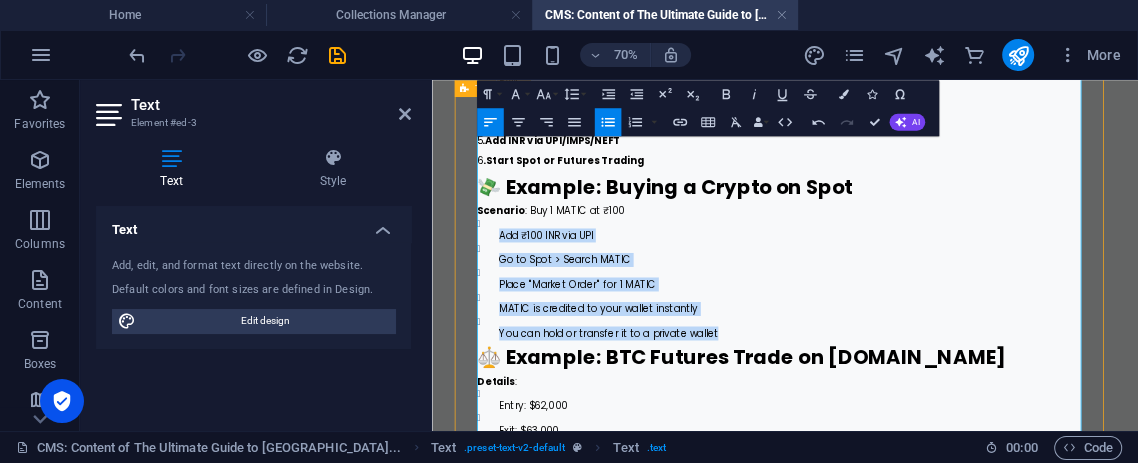 click 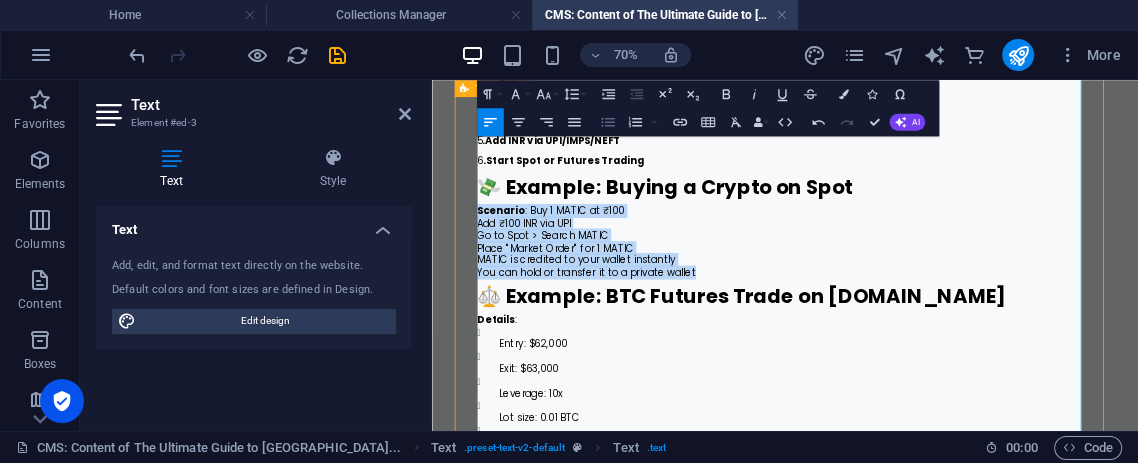 click 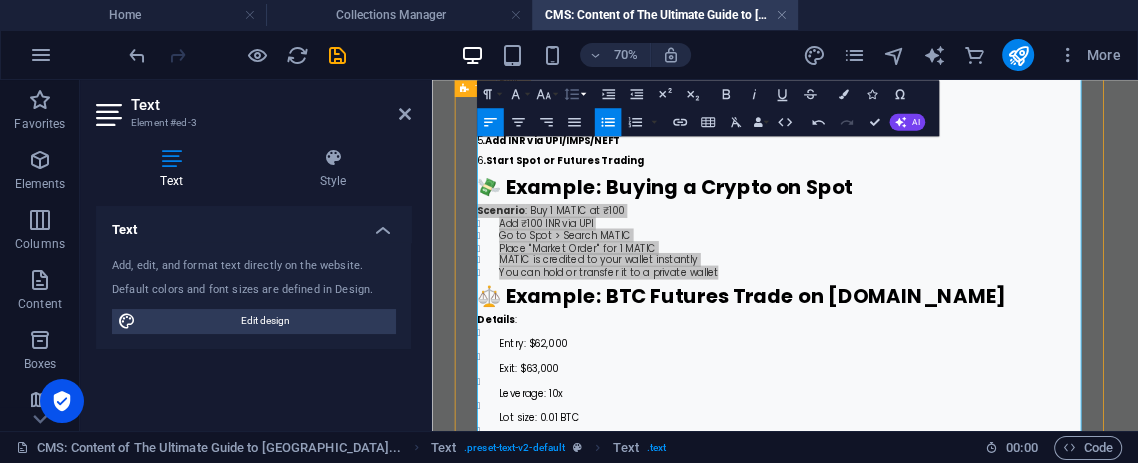 click on "Line Height" at bounding box center (574, 94) 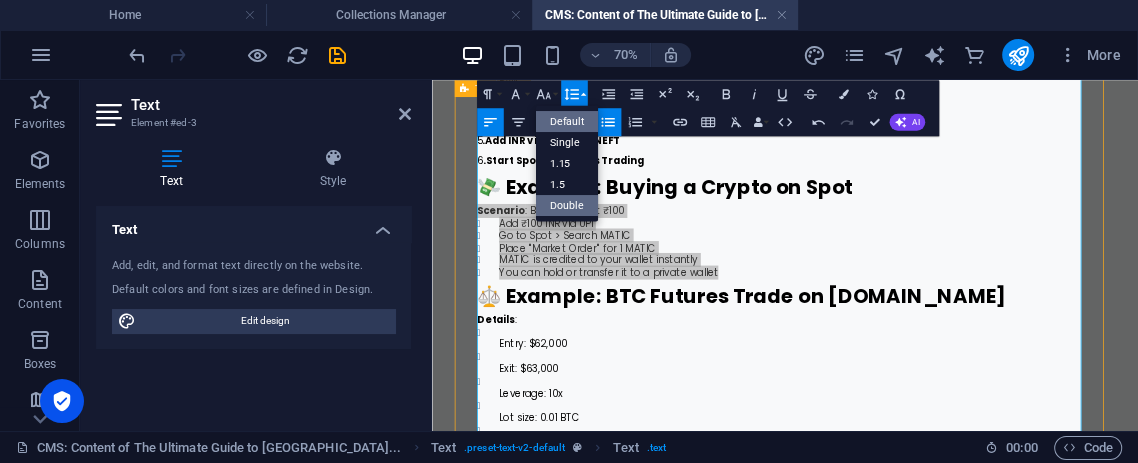 scroll, scrollTop: 0, scrollLeft: 0, axis: both 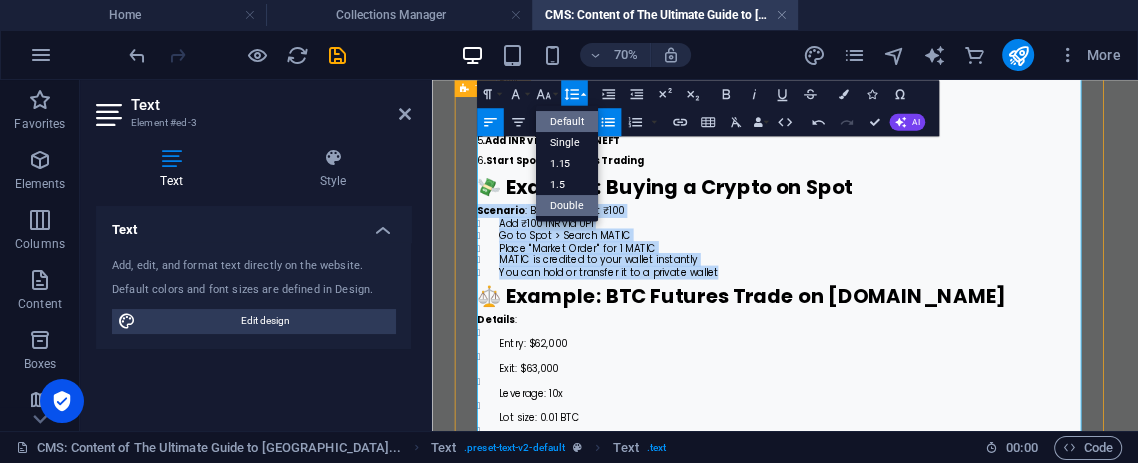 click on "Double" at bounding box center (567, 205) 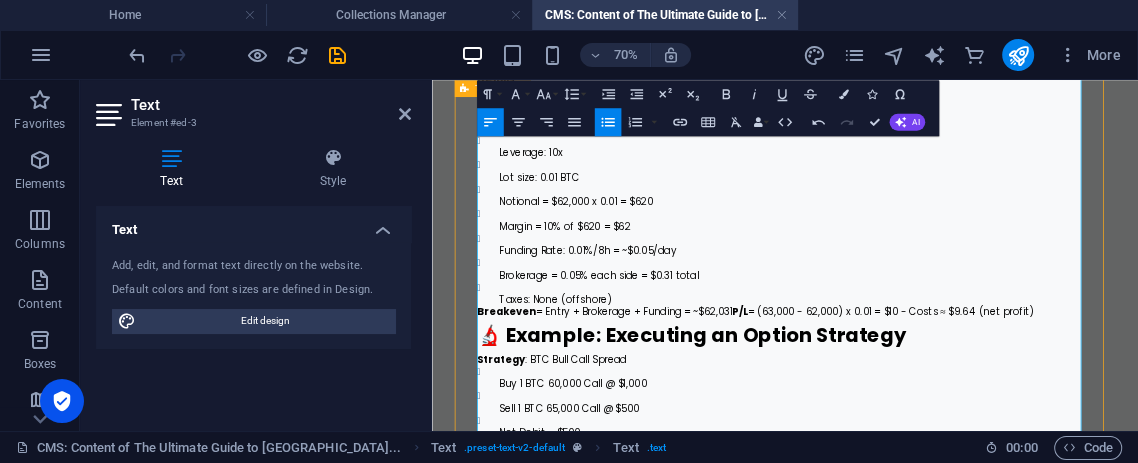 scroll, scrollTop: 2167, scrollLeft: 0, axis: vertical 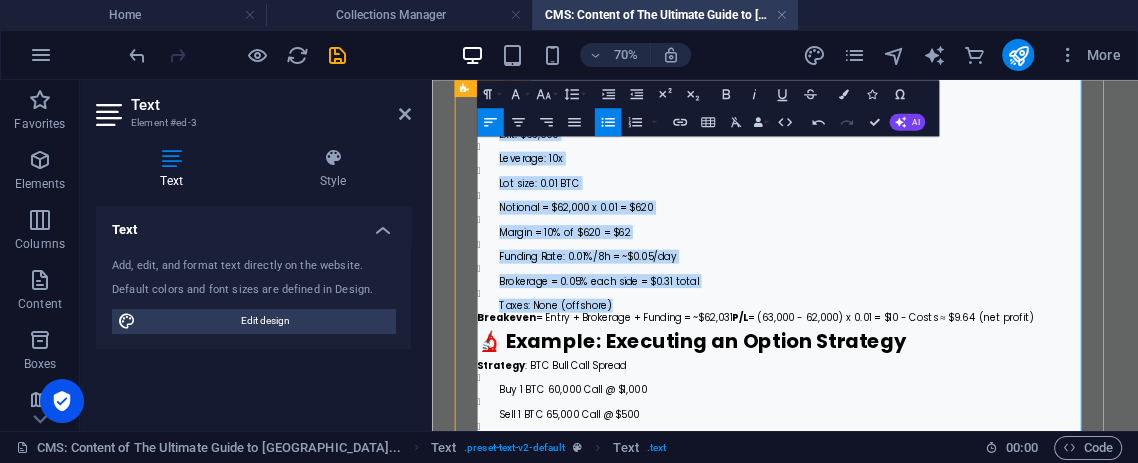 drag, startPoint x: 712, startPoint y: 441, endPoint x: 483, endPoint y: 157, distance: 364.82462 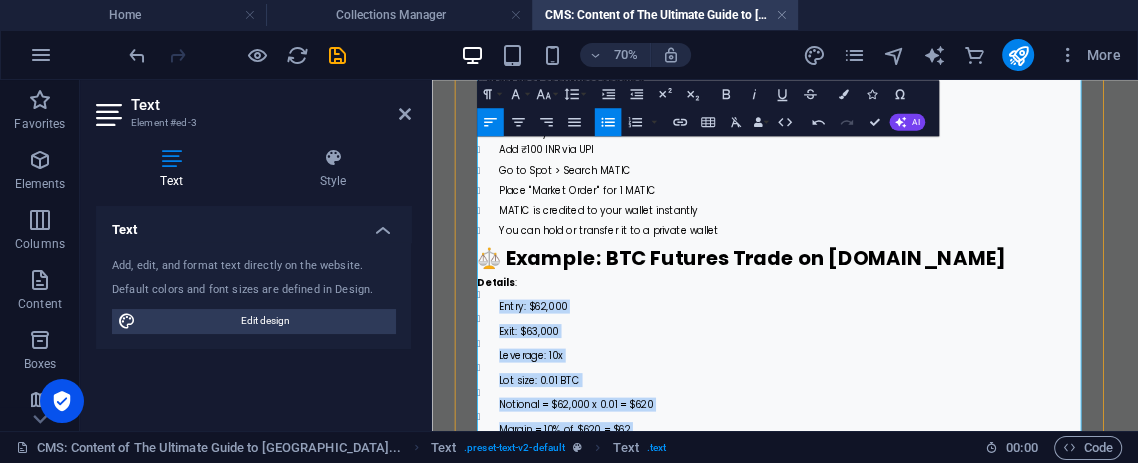 scroll, scrollTop: 1925, scrollLeft: 0, axis: vertical 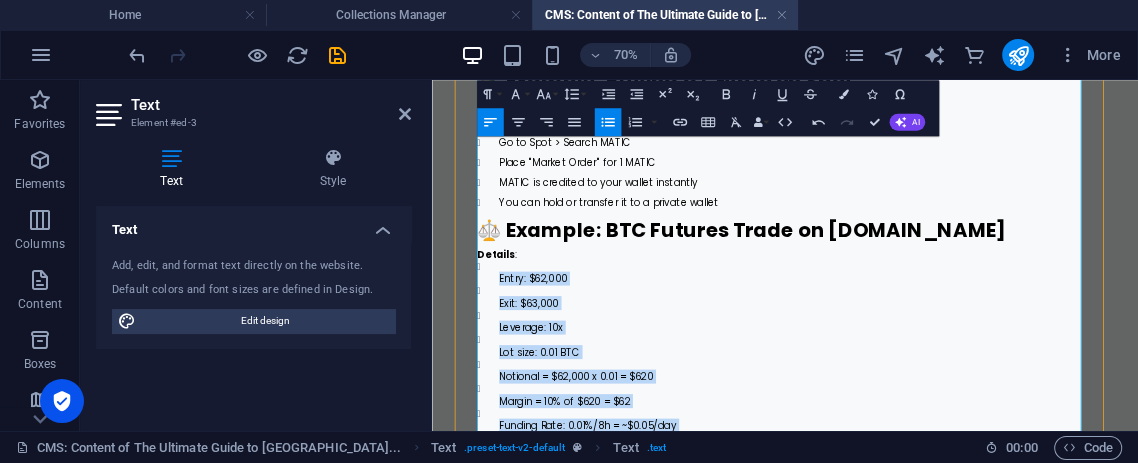 click 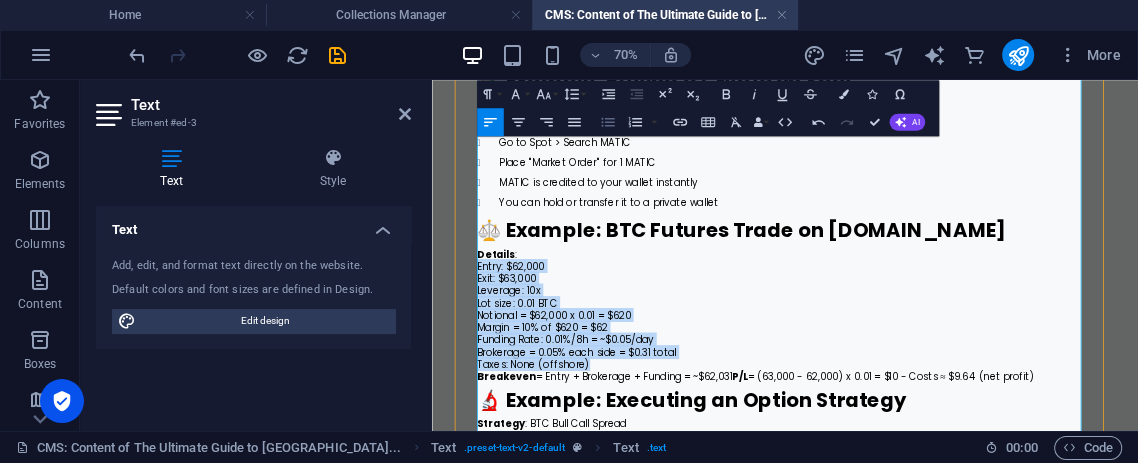 click 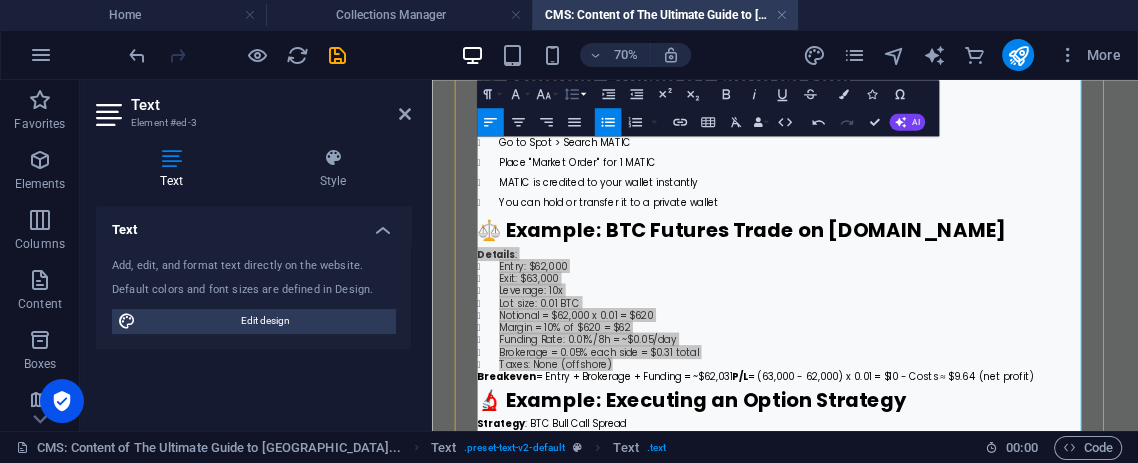click 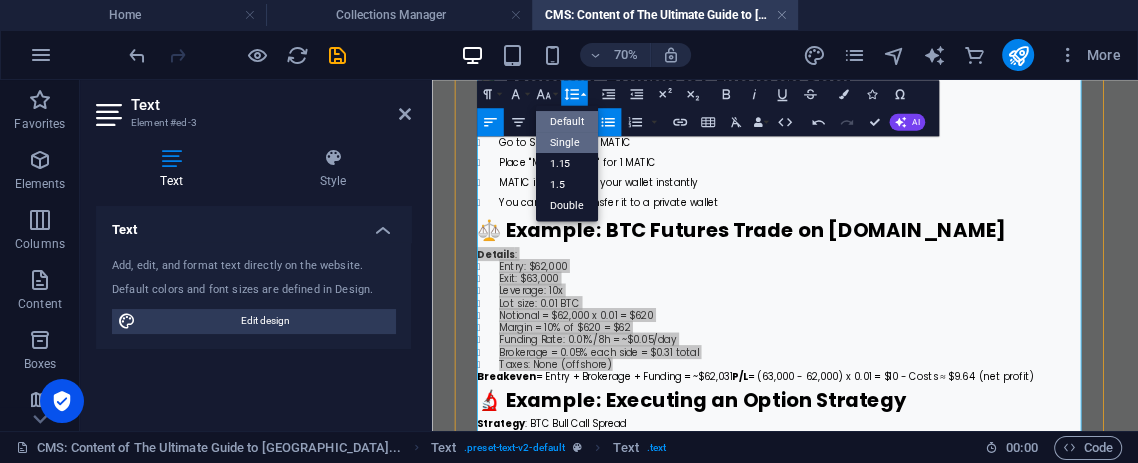 scroll, scrollTop: 0, scrollLeft: 0, axis: both 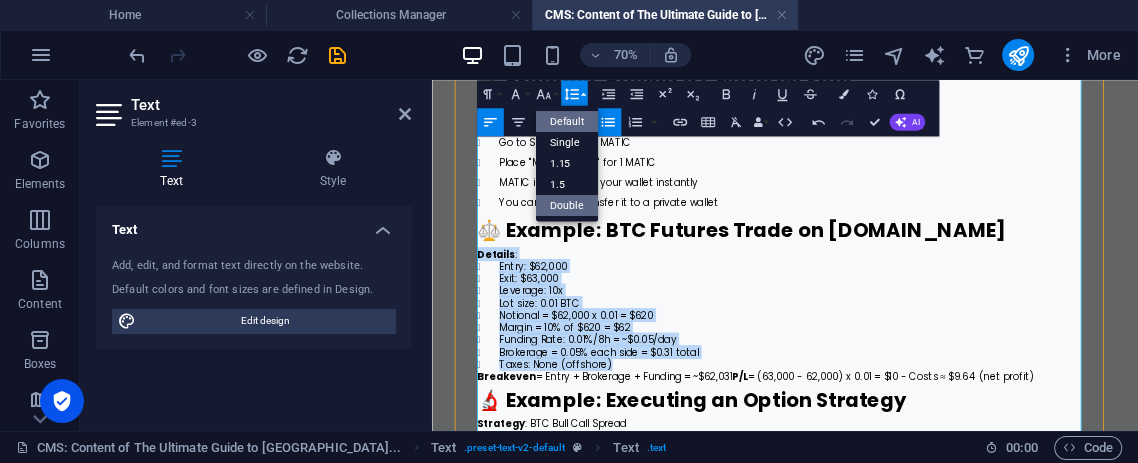 click on "Double" at bounding box center [567, 205] 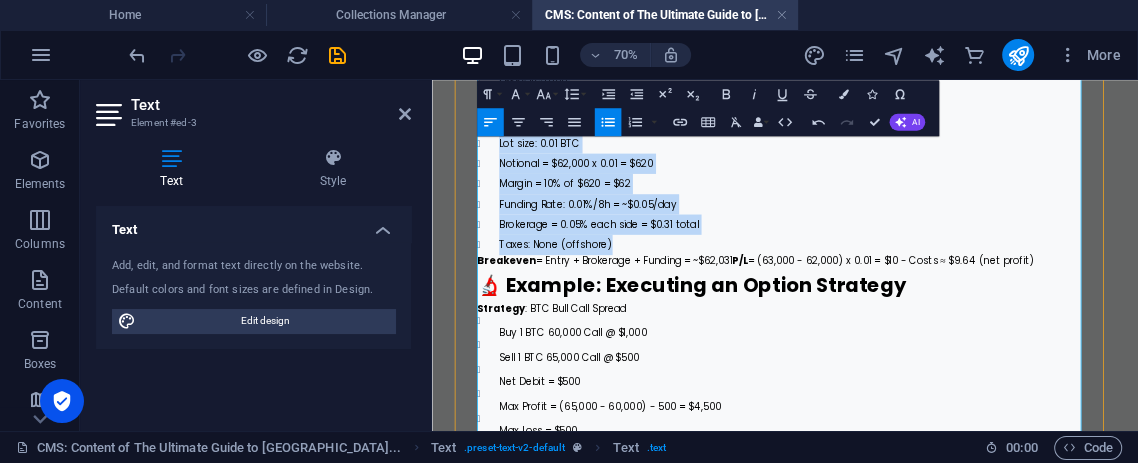 scroll, scrollTop: 2195, scrollLeft: 0, axis: vertical 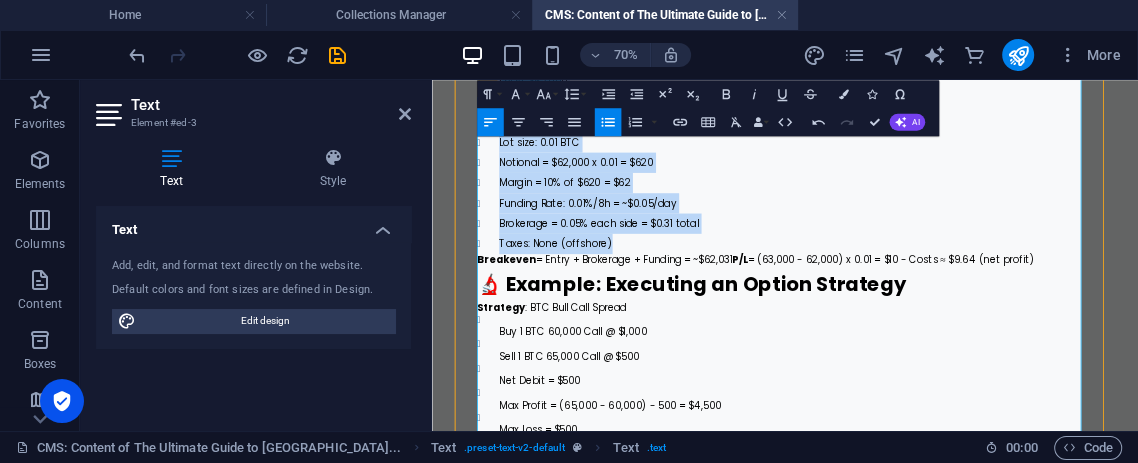click on "Taxes: None (offshore)" at bounding box center [952, 314] 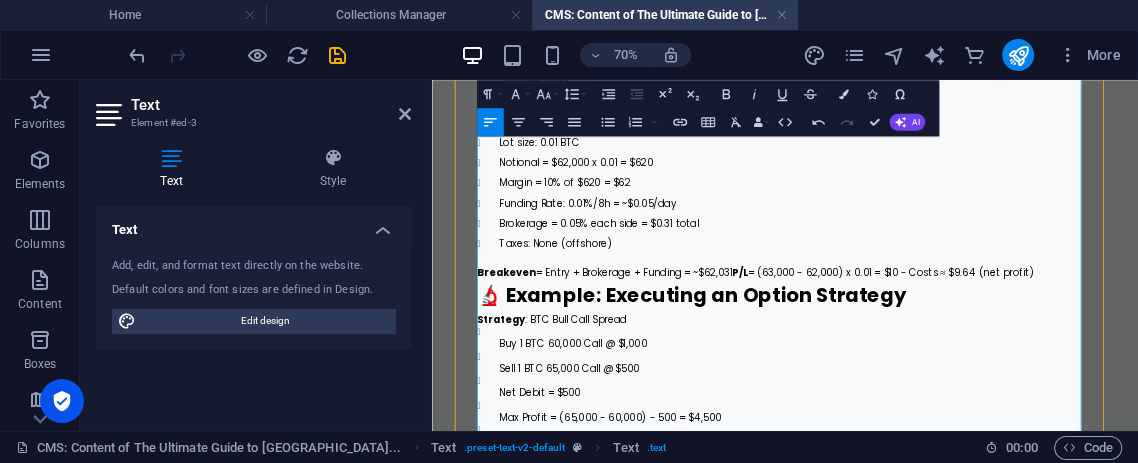 click on "Breakeven  = Entry + Brokerage + Funding = ~$62,031 P/L  = (63,000 - 62,000) x 0.01 = $10 - Costs ≈ $9.64 (net profit)" at bounding box center (936, 356) 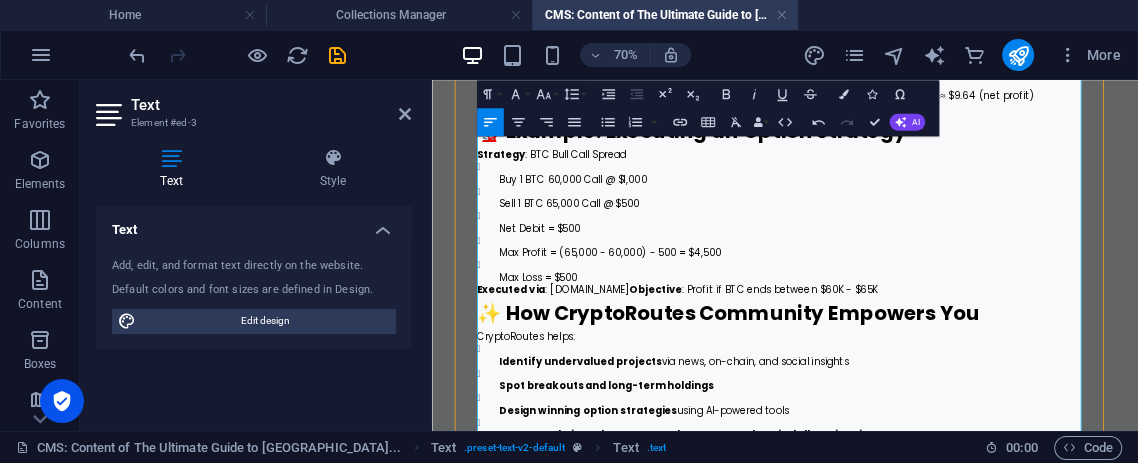 scroll, scrollTop: 2440, scrollLeft: 0, axis: vertical 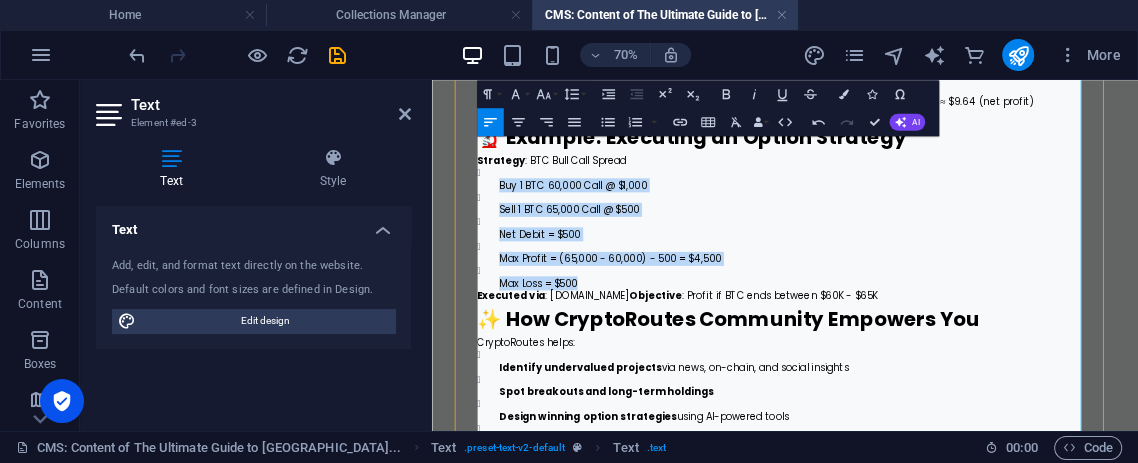 drag, startPoint x: 706, startPoint y: 393, endPoint x: 455, endPoint y: 243, distance: 292.40555 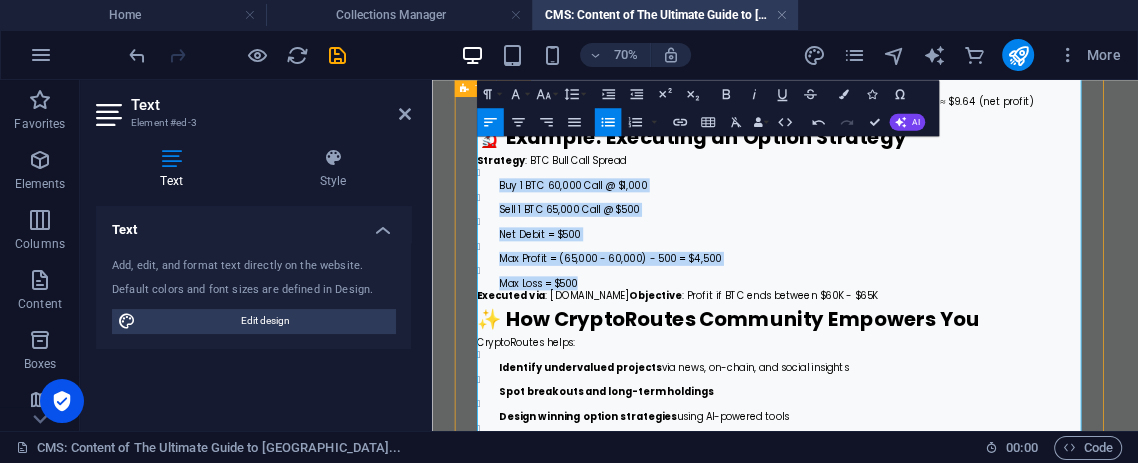 click 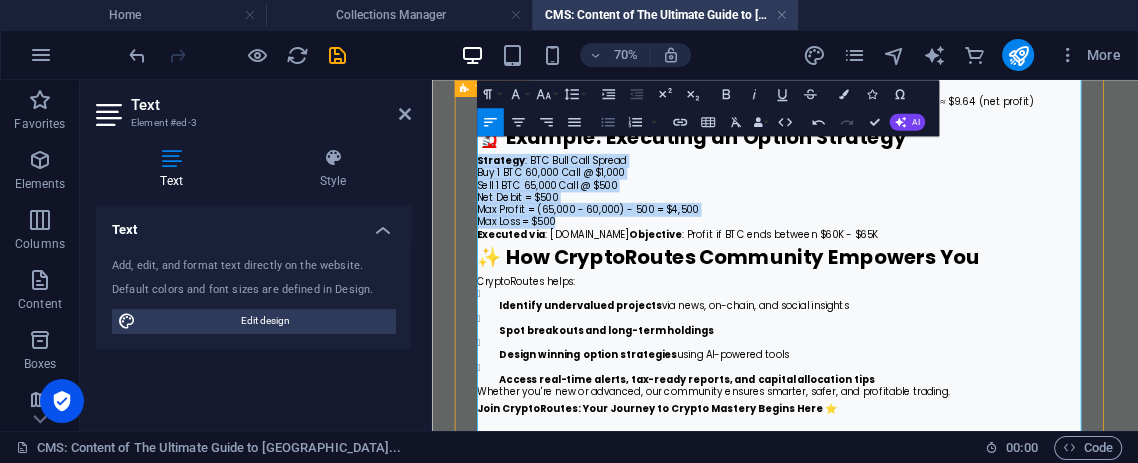 click 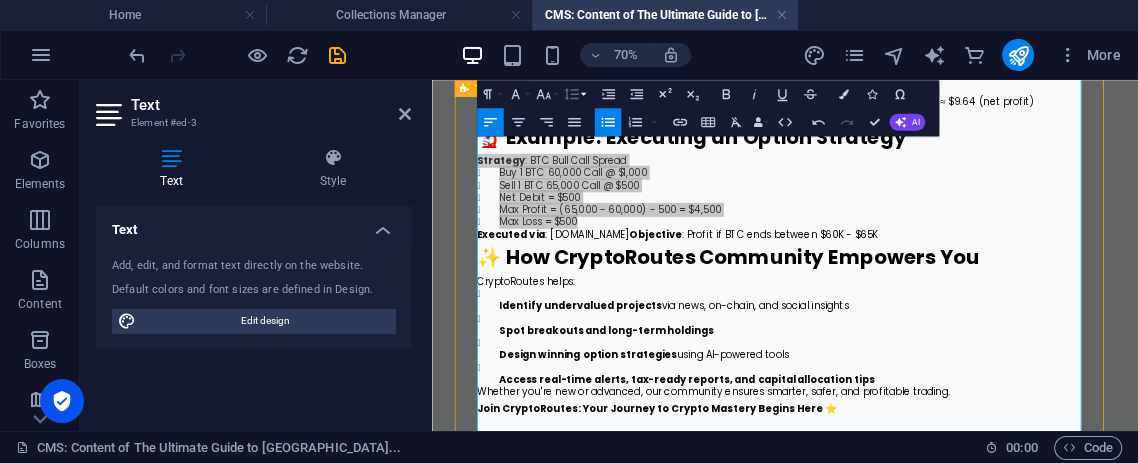 click on "Line Height" at bounding box center (574, 94) 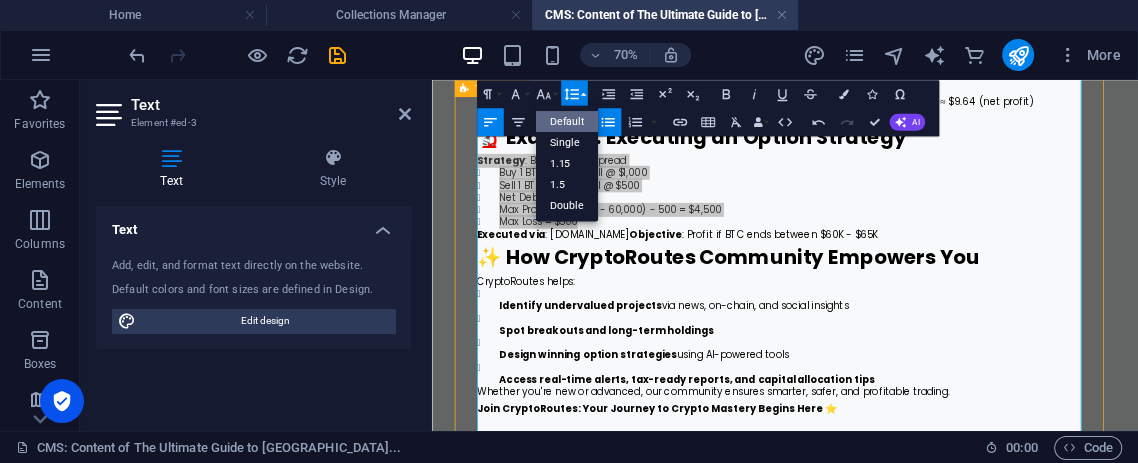 scroll, scrollTop: 0, scrollLeft: 0, axis: both 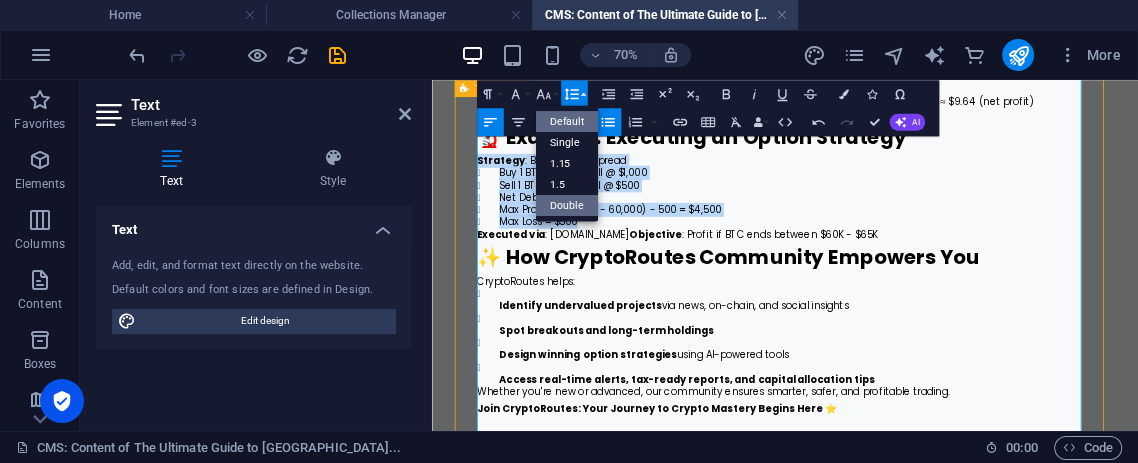 click on "Double" at bounding box center [567, 205] 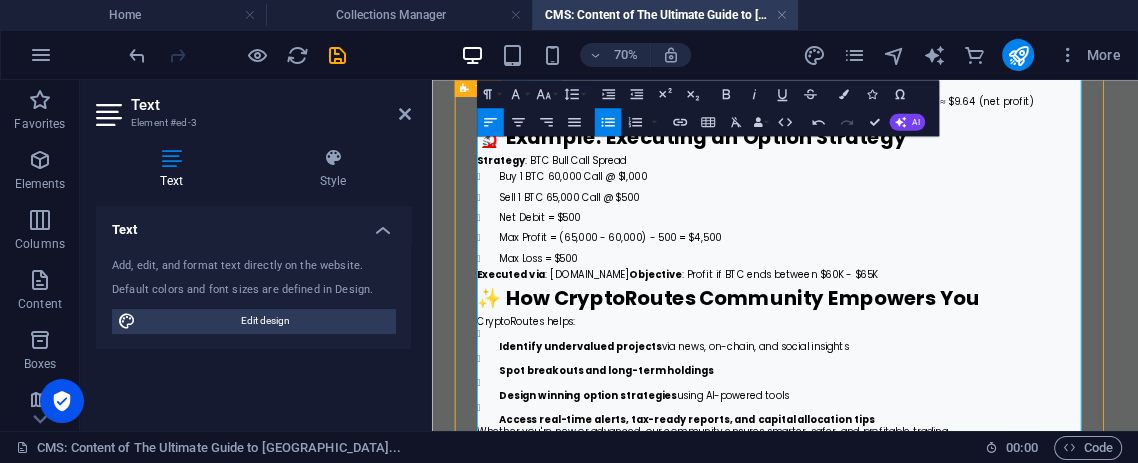 click on "✨ Introduction: Why Choose an FIU-Registered Indian Crypto Exchange? India's crypto ecosystem is evolving rapidly, and the Financial Intelligence Unit (FIU) under the Ministry of Finance plays a key role in regulating crypto exchanges. Choosing an FIU-registered exchange ensures: Compliance with AML (Anti-Money Laundering) and KYC norms Protection of your funds under Indian jurisdiction Seamless INR deposit/withdrawal via Indian banks Legal safety and tax clarity 🔢 Major FIU-Registered Exchanges in [GEOGRAPHIC_DATA] The following platforms are fully FIU-compliant and recommended for Indian users: CoinDCX ZebPay SunCrypto Delta Exchange Mudrex These platforms offer INR-based onboarding, trading in spot & futures markets, and professional-grade tools. 📊 Comparative Overview of Top Indian Crypto Platforms (FIU Registered) Platform Spot Trading Futures Trading Leverage Notable Specs CoinDCX ✅ Yes ✅ Yes (Perpetuals) Up to 100x Tax calculator, low fees, TradingView UI ZebPay ✅ Yes ✅ Yes Up to 20x SunCrypto BTC" at bounding box center [936, -741] 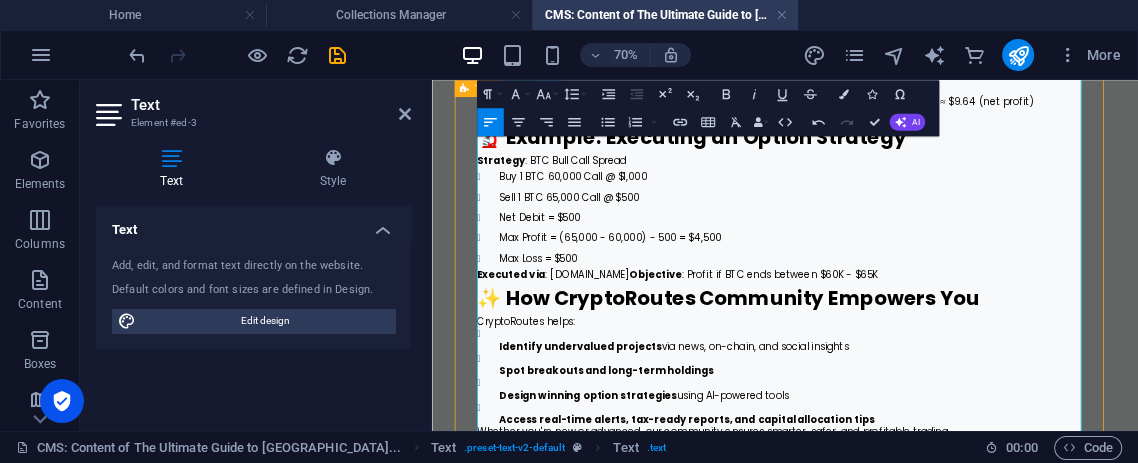 click on "Strategy : BTC Bull Call Spread" at bounding box center [936, 196] 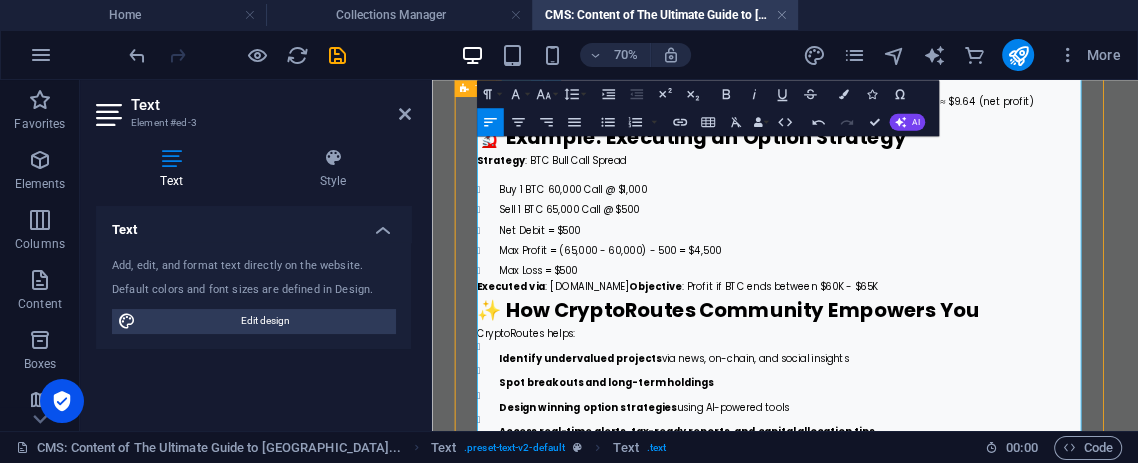 click on "Executed via : [DOMAIN_NAME] Objective : Profit if BTC ends between $60K - $65K" at bounding box center (936, 376) 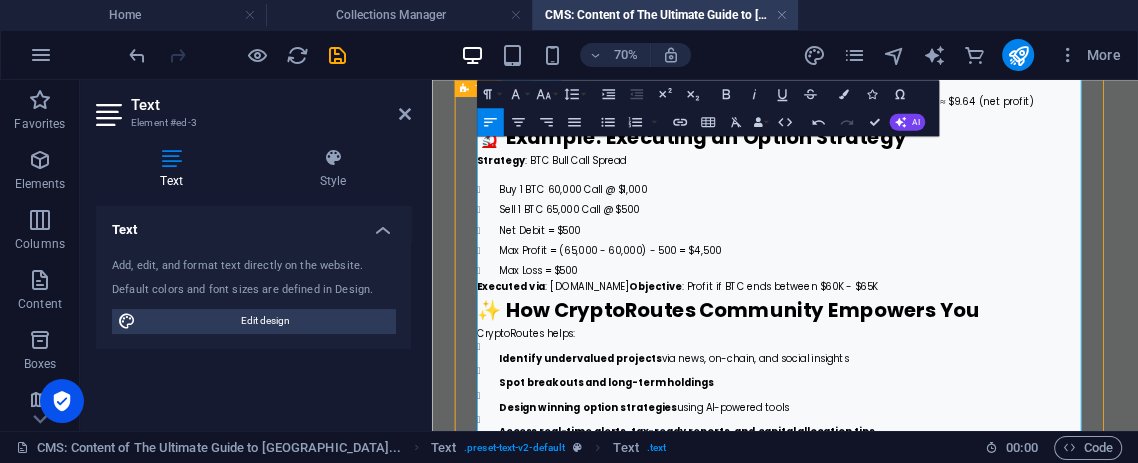 click on "Executed via : [DOMAIN_NAME]   Objective : Profit if BTC ends between $60K - $65K" at bounding box center (936, 376) 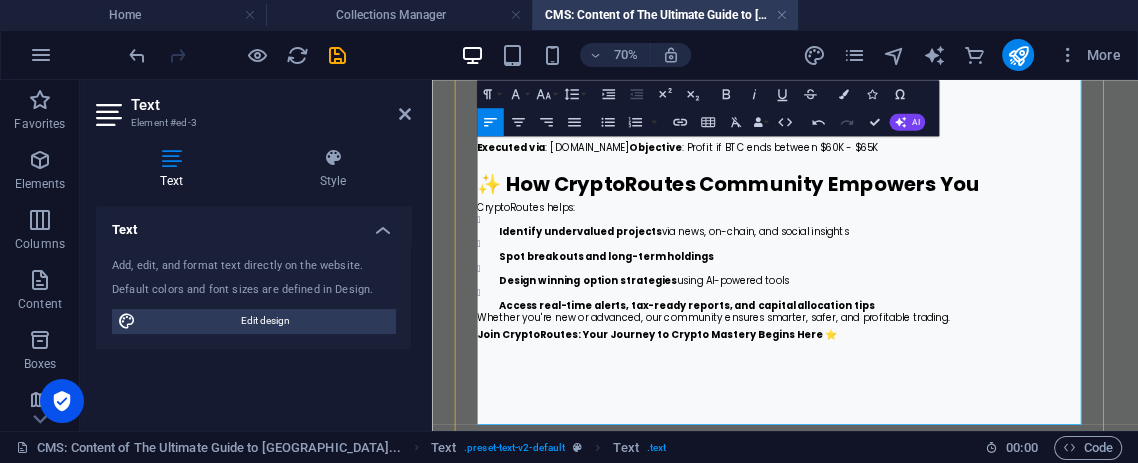 scroll, scrollTop: 2664, scrollLeft: 0, axis: vertical 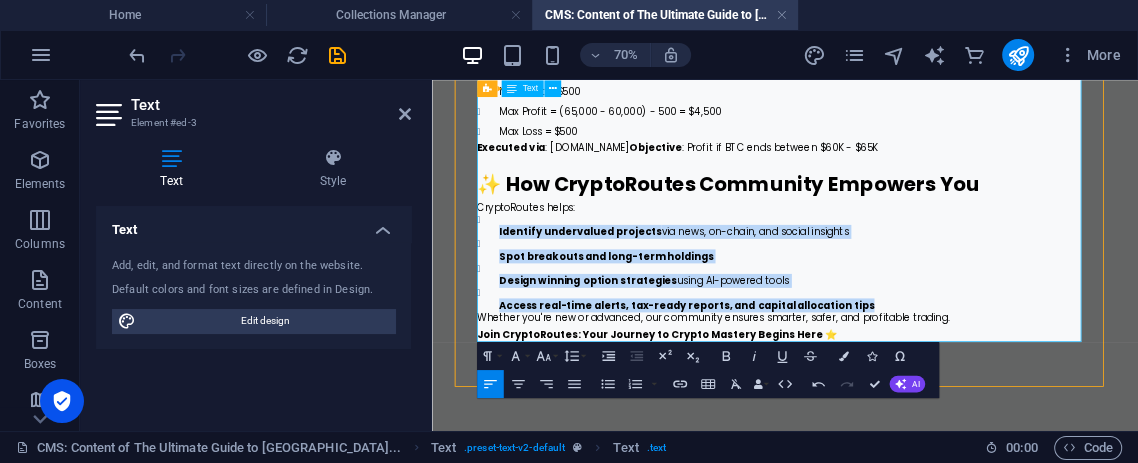 drag, startPoint x: 1039, startPoint y: 400, endPoint x: 499, endPoint y: 286, distance: 551.90216 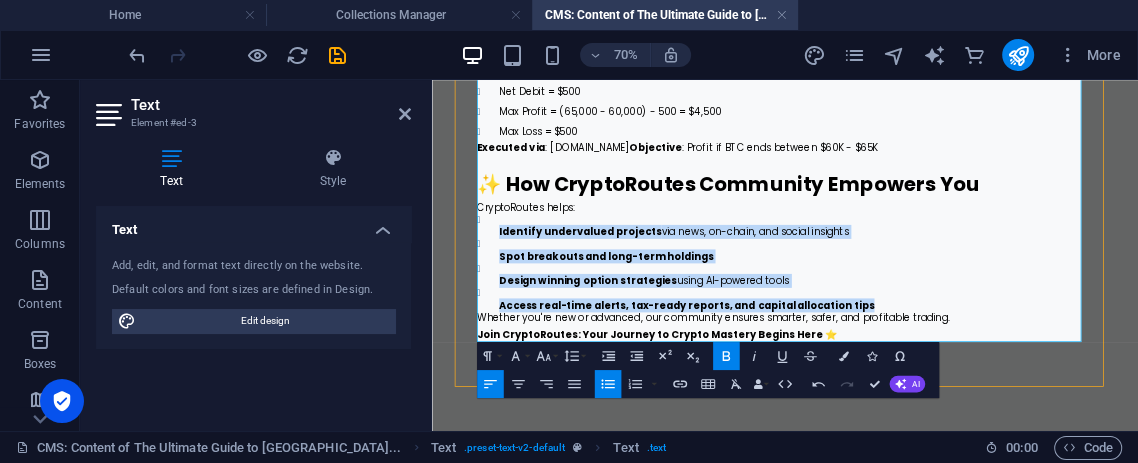 click 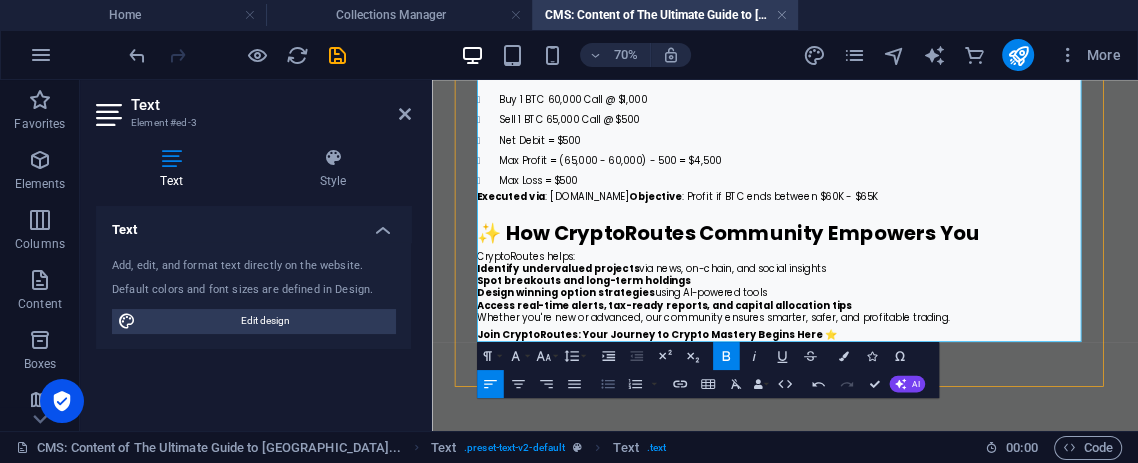 scroll, scrollTop: 2594, scrollLeft: 0, axis: vertical 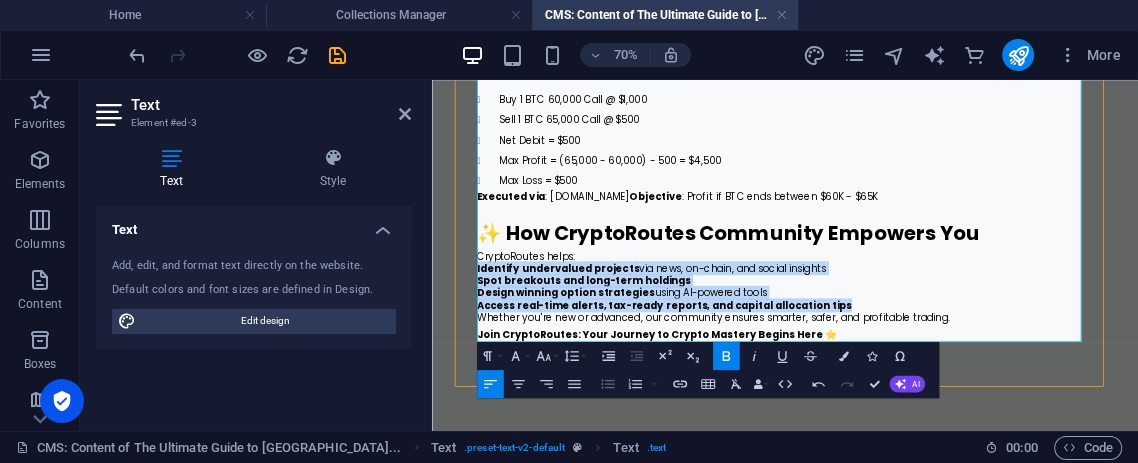 click 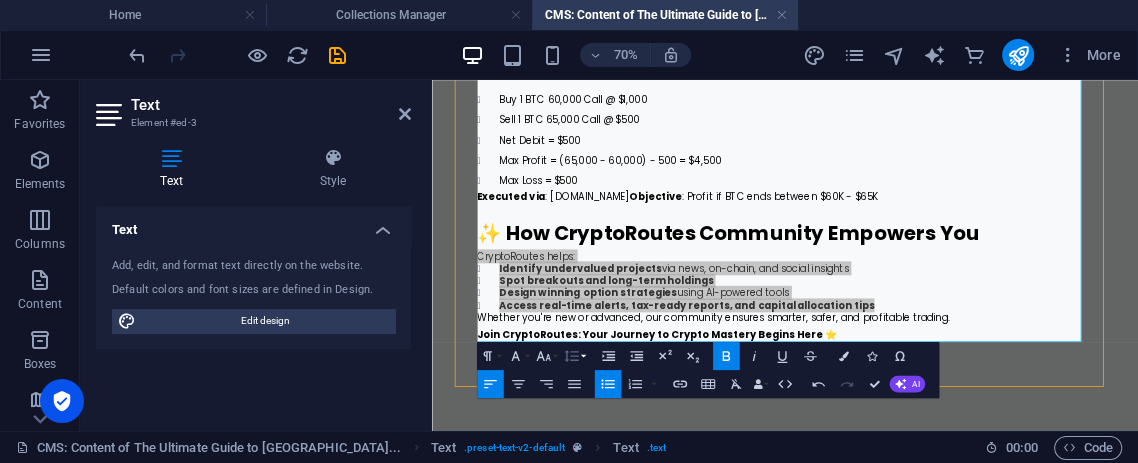 click 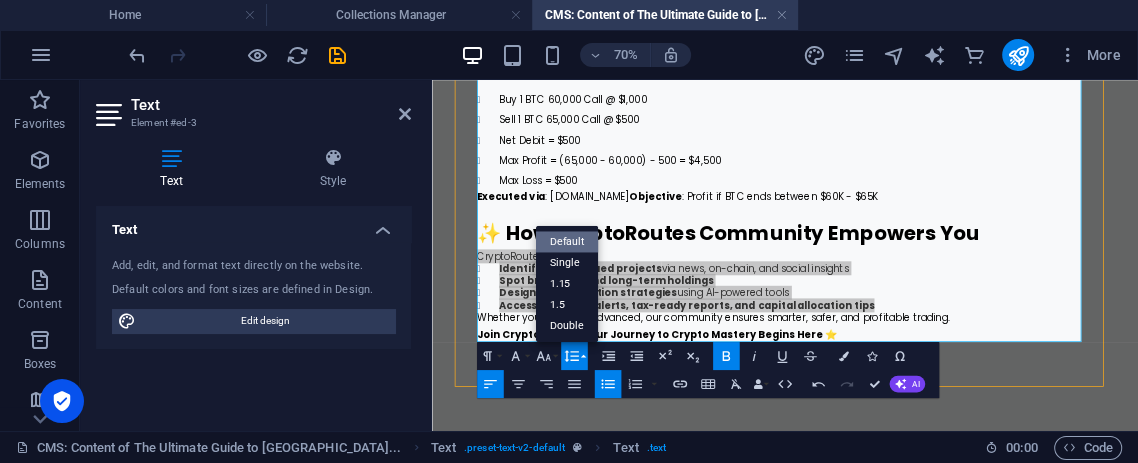 scroll, scrollTop: 0, scrollLeft: 0, axis: both 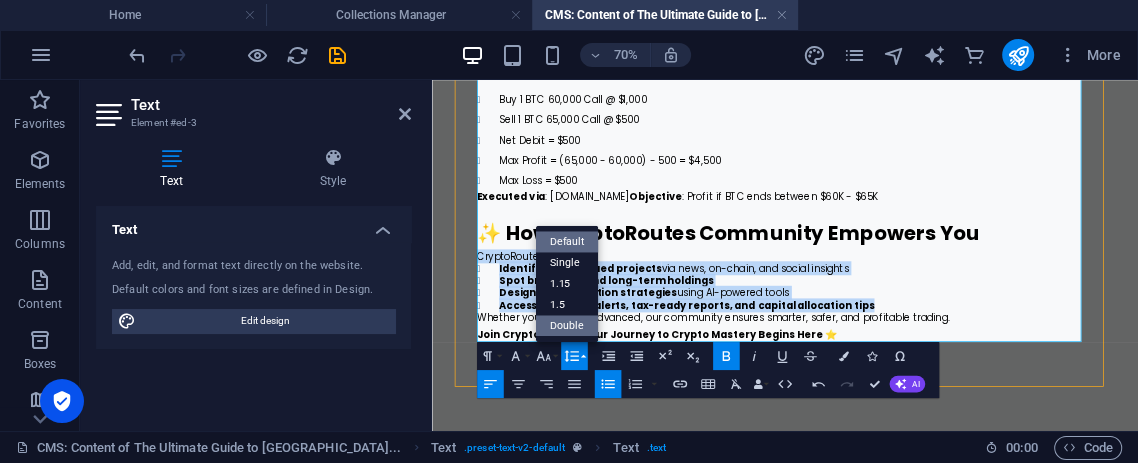 click on "Double" at bounding box center (567, 325) 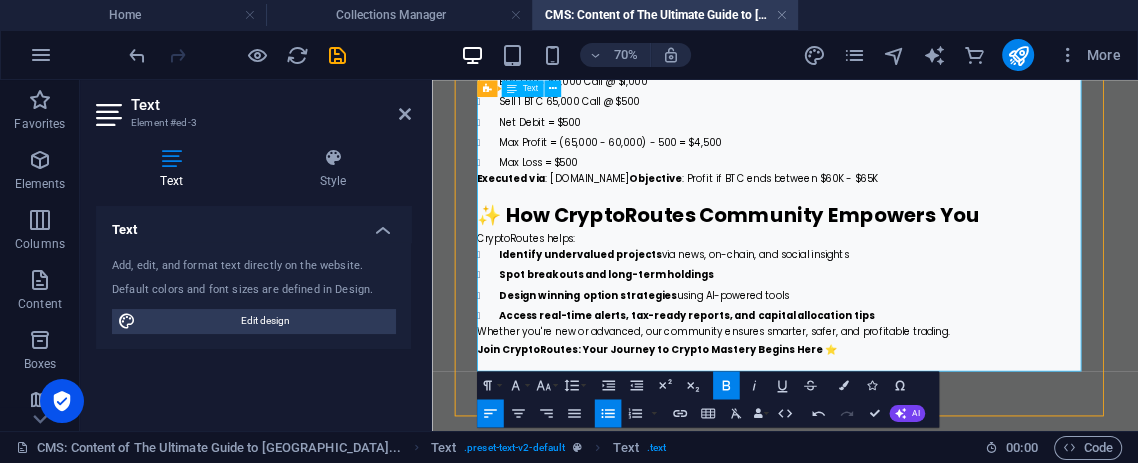click on "CryptoRoutes helps:" at bounding box center (936, 307) 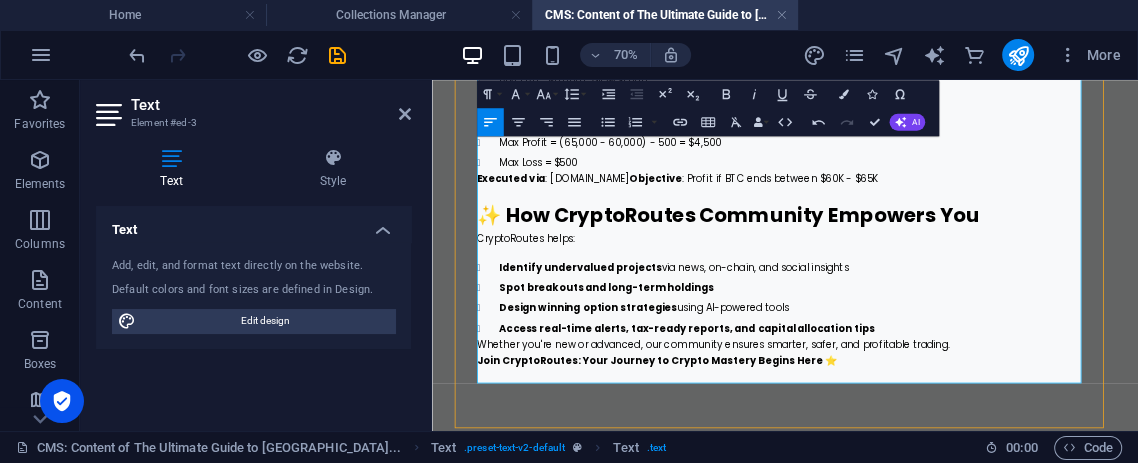 scroll, scrollTop: 2653, scrollLeft: 0, axis: vertical 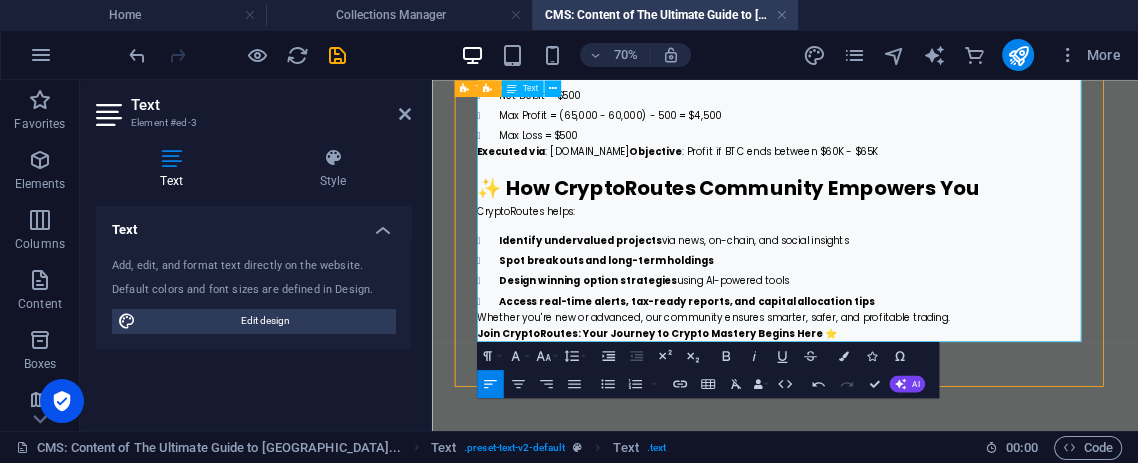 click on "Whether you're new or advanced, our community ensures smarter, safer, and profitable trading." at bounding box center (936, 420) 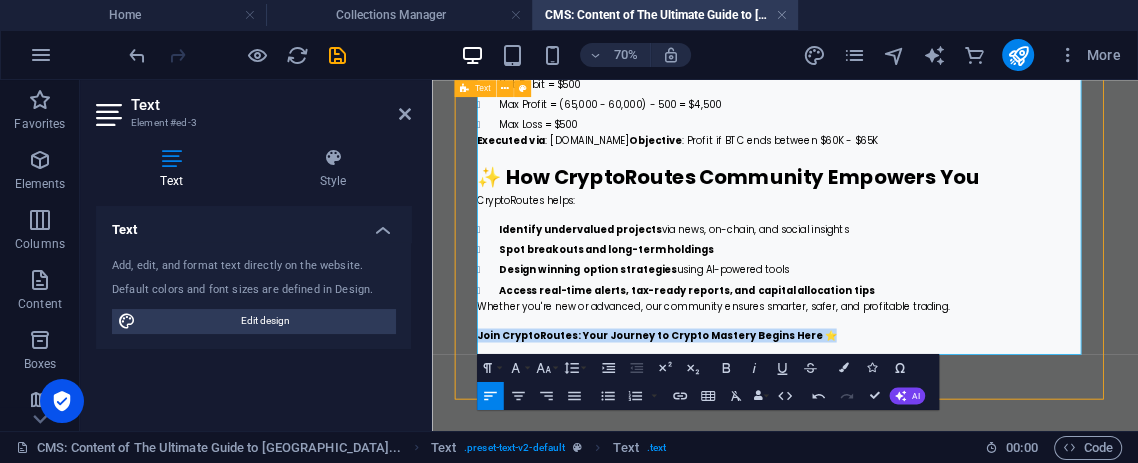 drag, startPoint x: 1027, startPoint y: 458, endPoint x: 465, endPoint y: 474, distance: 562.2277 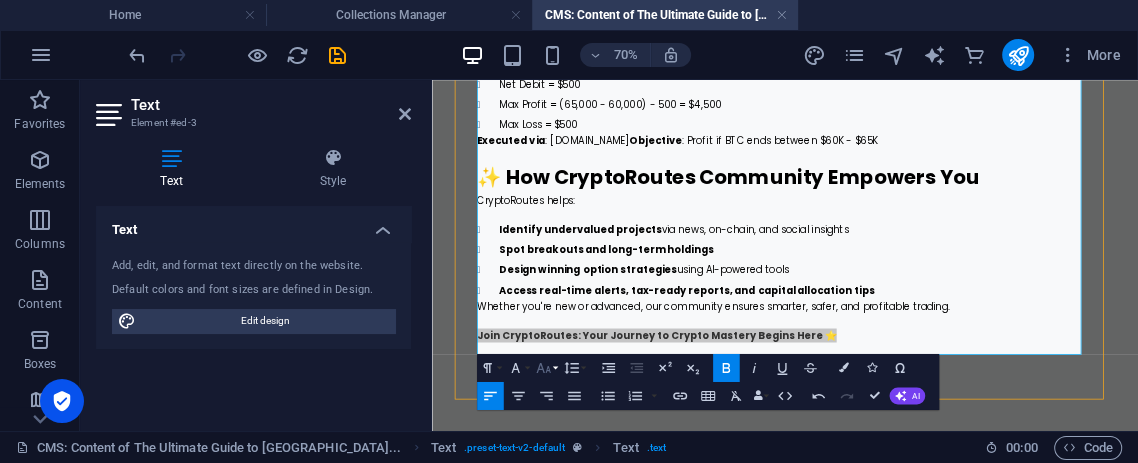 click on "Font Size" at bounding box center [546, 368] 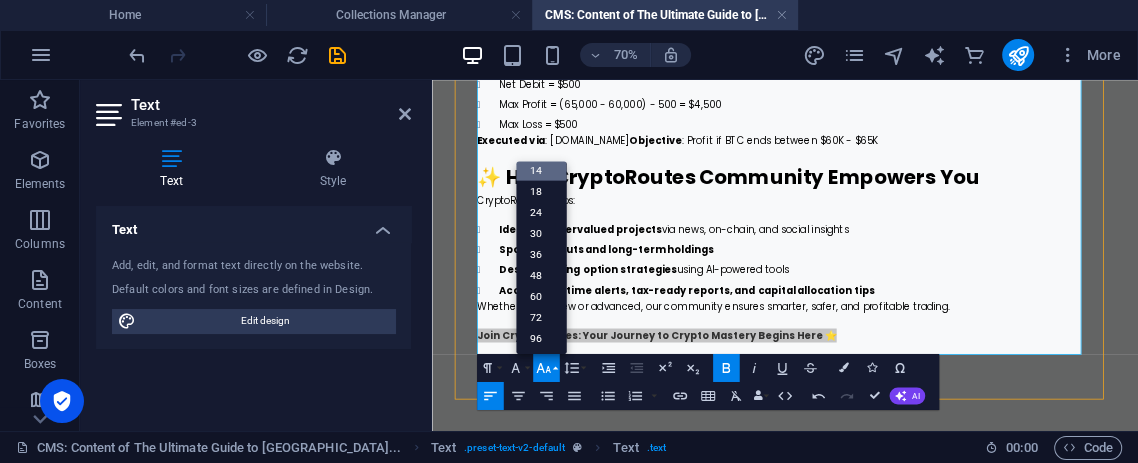 scroll, scrollTop: 161, scrollLeft: 0, axis: vertical 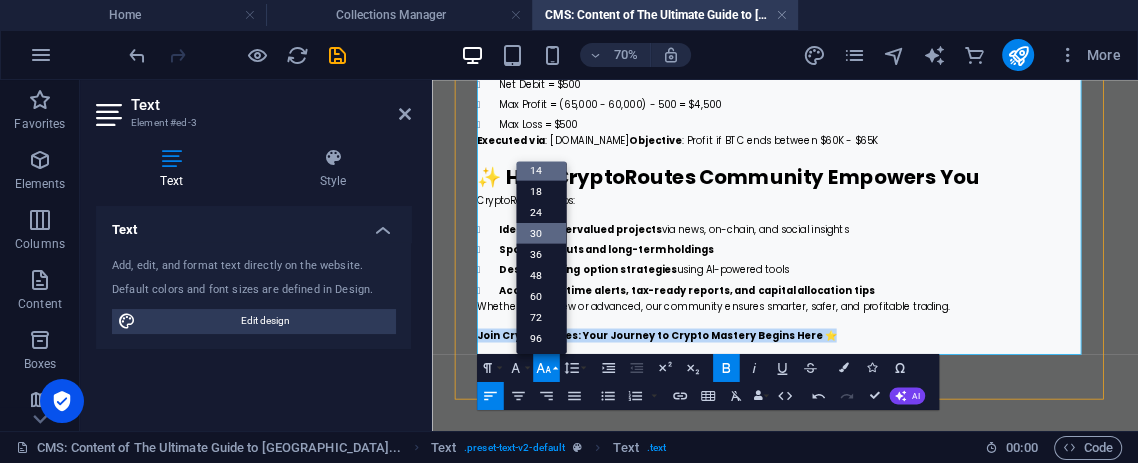 click on "30" at bounding box center [541, 232] 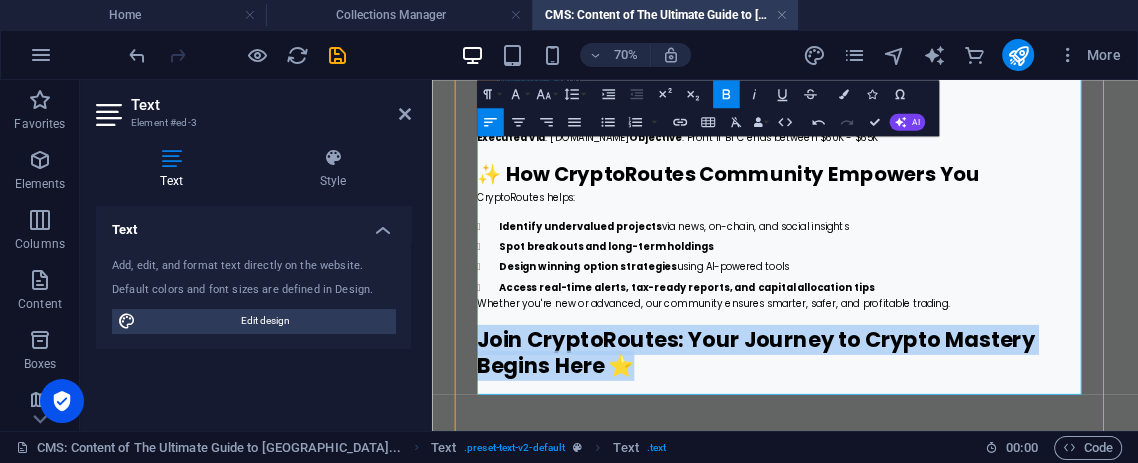 click on "Join CryptoRoutes: Your Journey to Crypto Mastery Begins Here ⭐" at bounding box center (894, 469) 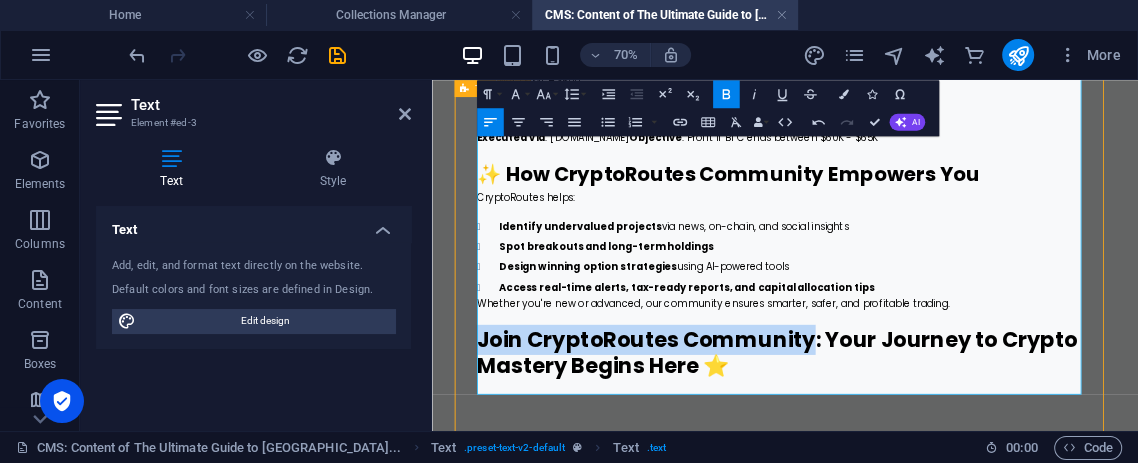 drag, startPoint x: 966, startPoint y: 466, endPoint x: 484, endPoint y: 462, distance: 482.0166 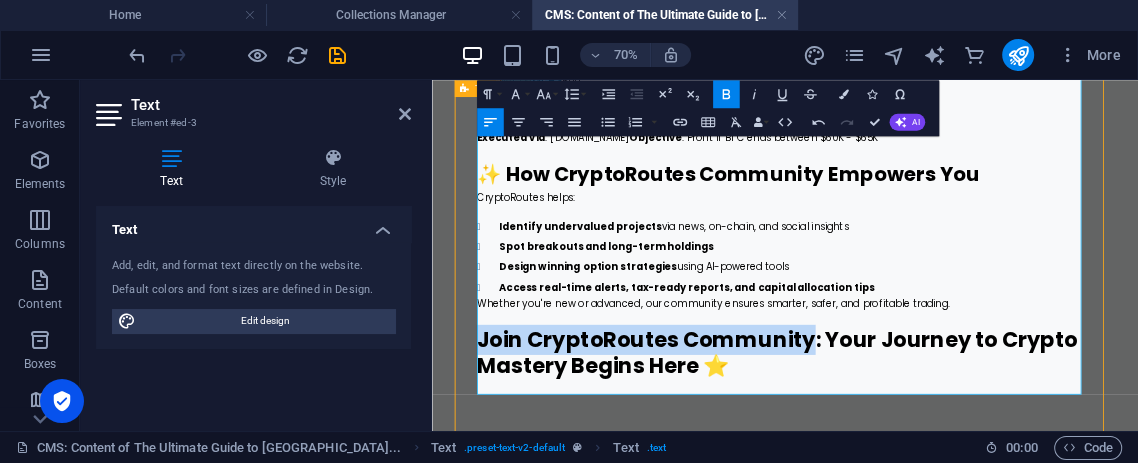 click on "Join CryptoRoutes Community : Your Journey to Crypto Mastery Begins Here ⭐" at bounding box center (925, 469) 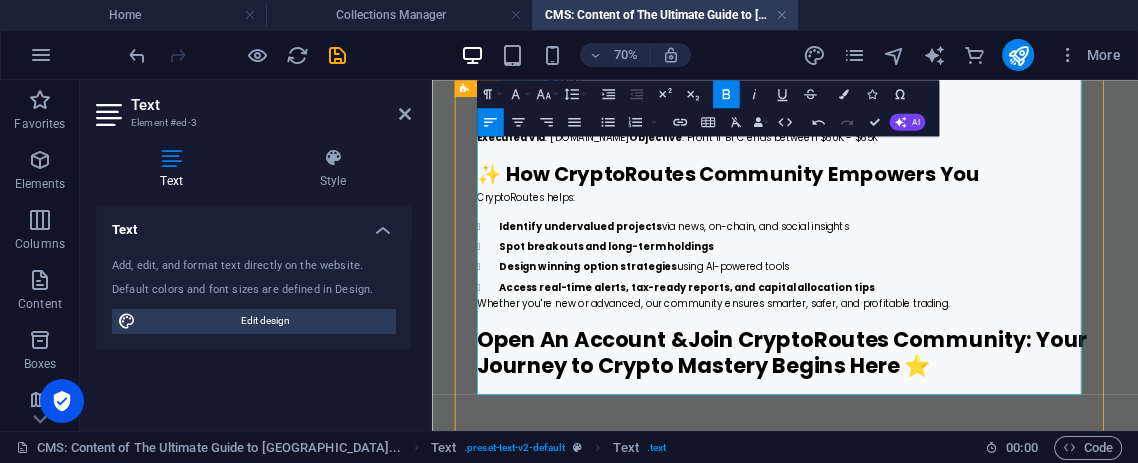click on "Open An Account &  Join CryptoRoutes Community: Your Journey to Crypto Mastery Begins Here ⭐" at bounding box center [932, 469] 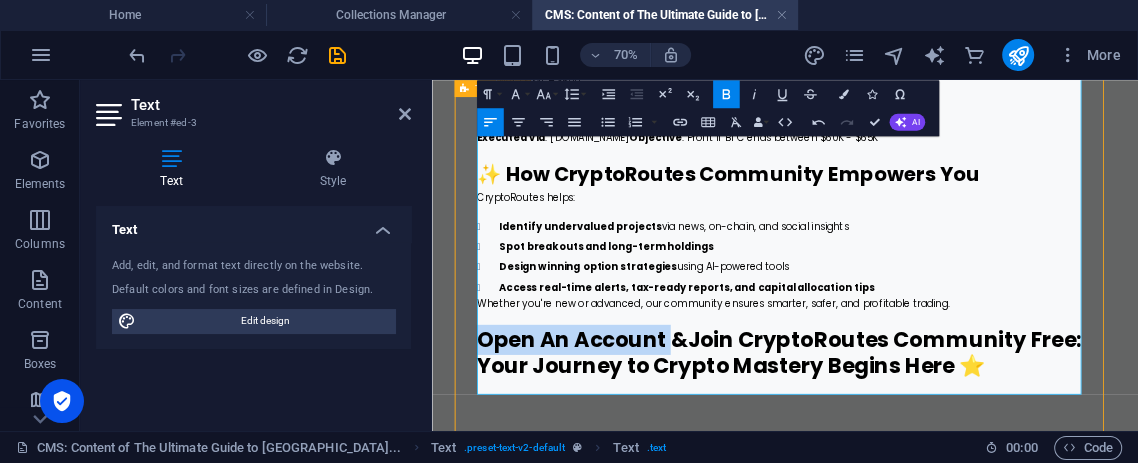 drag, startPoint x: 768, startPoint y: 471, endPoint x: 483, endPoint y: 475, distance: 285.02808 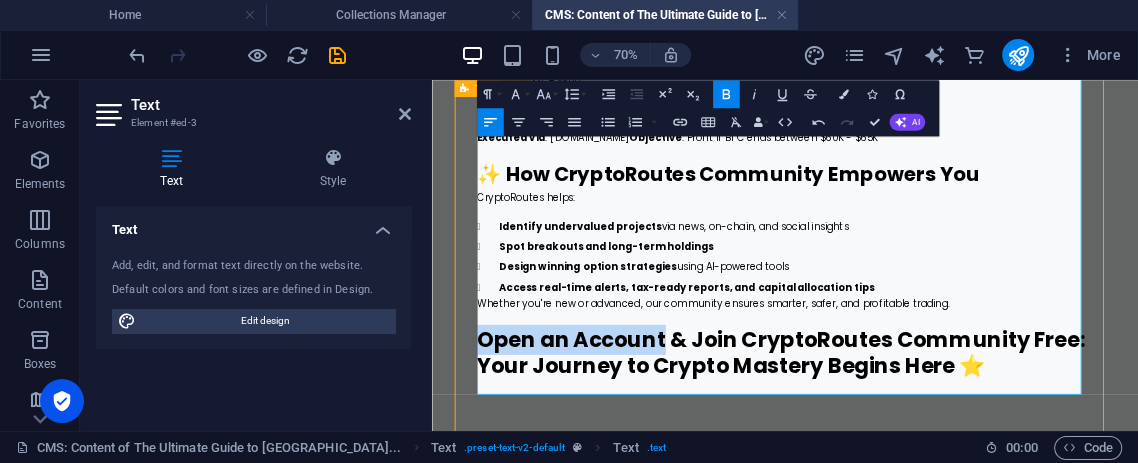 drag, startPoint x: 762, startPoint y: 472, endPoint x: 493, endPoint y: 468, distance: 269.02972 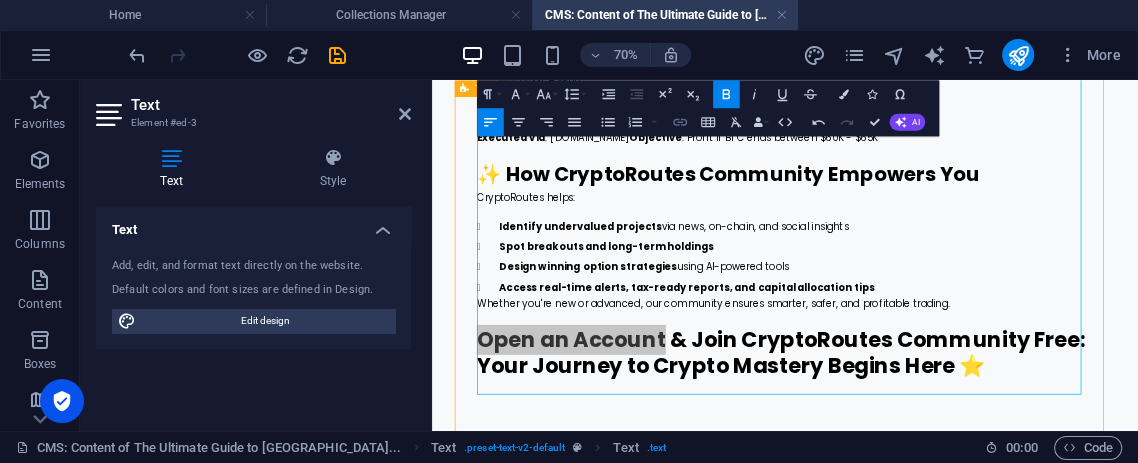 click 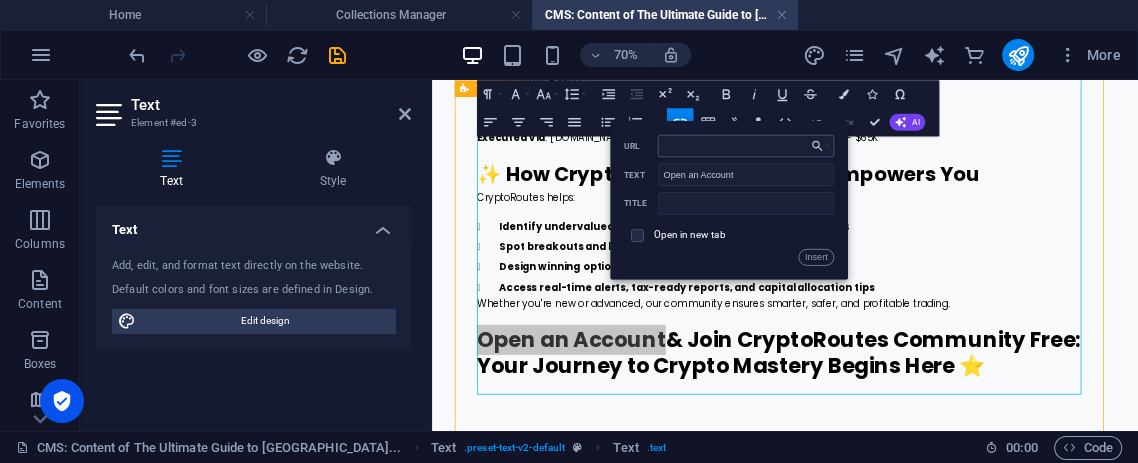 click on "URL" at bounding box center (745, 146) 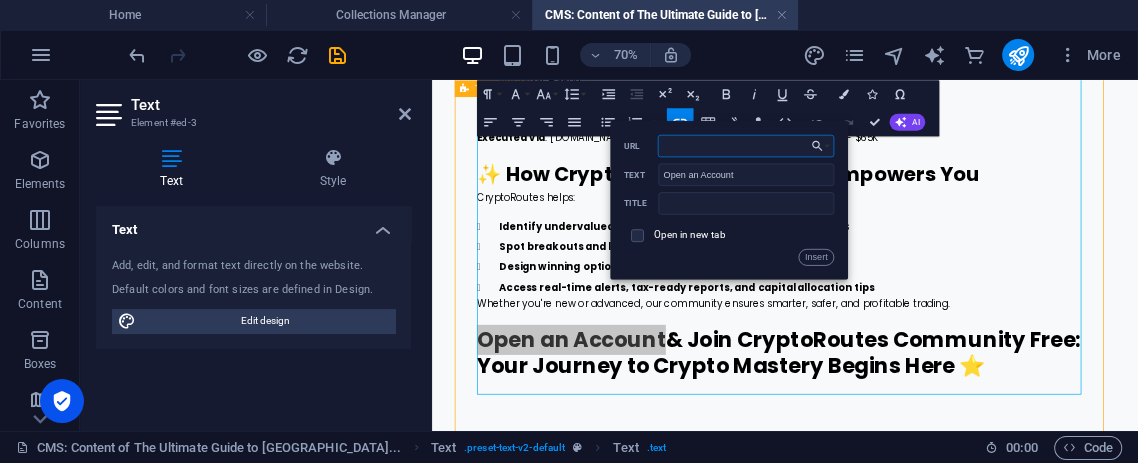 paste on "[URL][DOMAIN_NAME]" 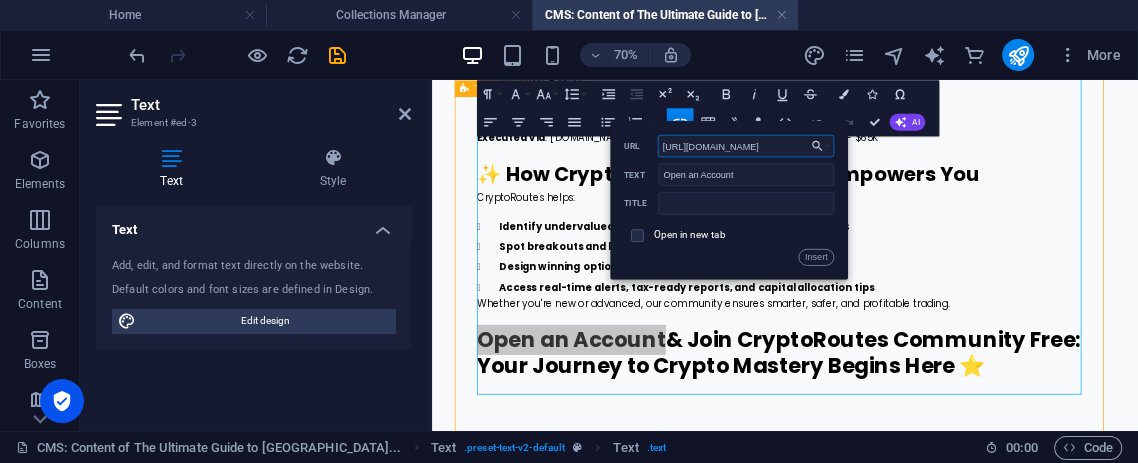 scroll, scrollTop: 0, scrollLeft: 84, axis: horizontal 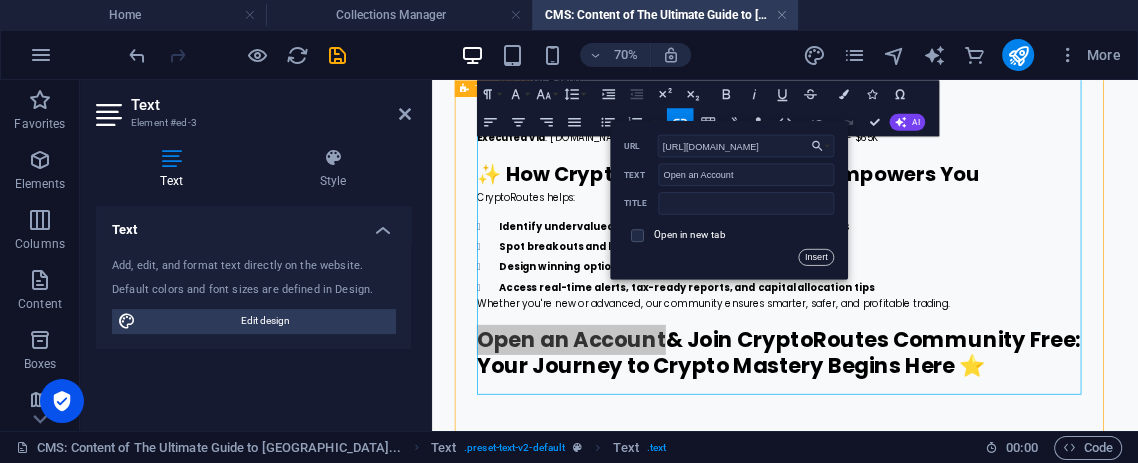 click on "Insert" at bounding box center (815, 257) 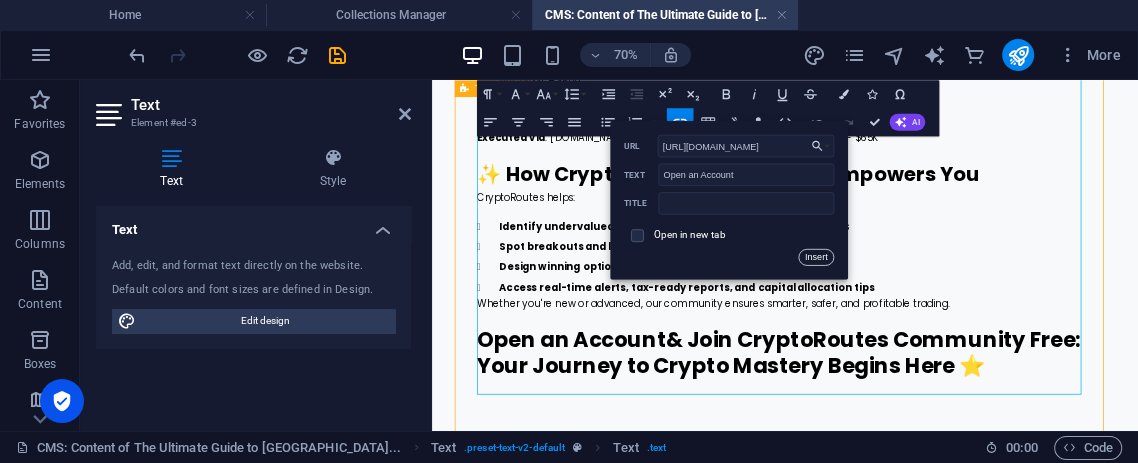 scroll, scrollTop: 0, scrollLeft: 0, axis: both 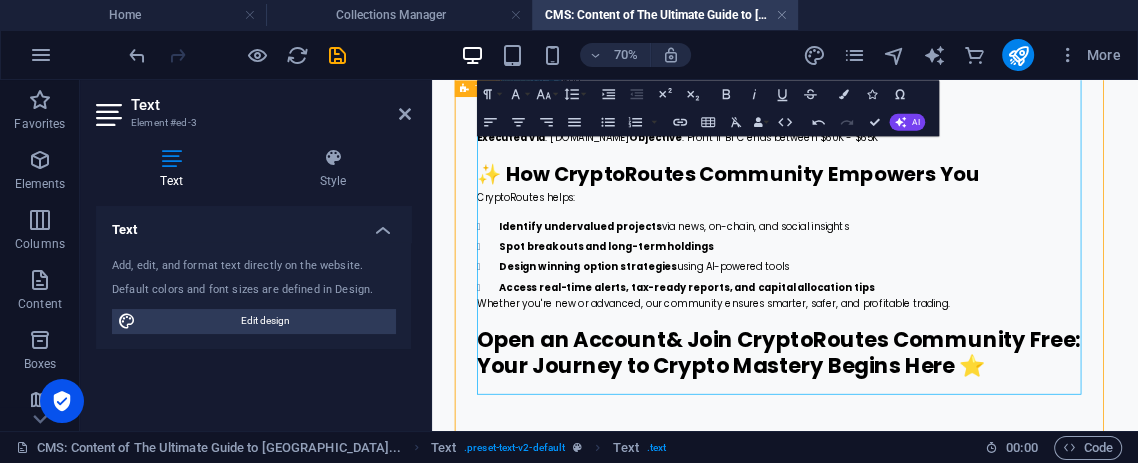 click on "Design winning option strategies  using AI-powered tools" at bounding box center (952, 346) 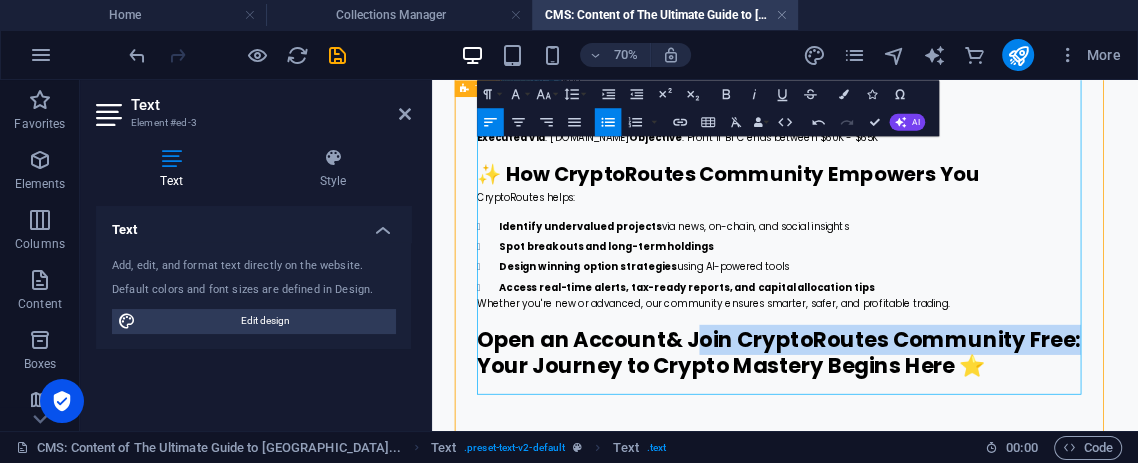 drag, startPoint x: 1347, startPoint y: 469, endPoint x: 803, endPoint y: 474, distance: 544.02295 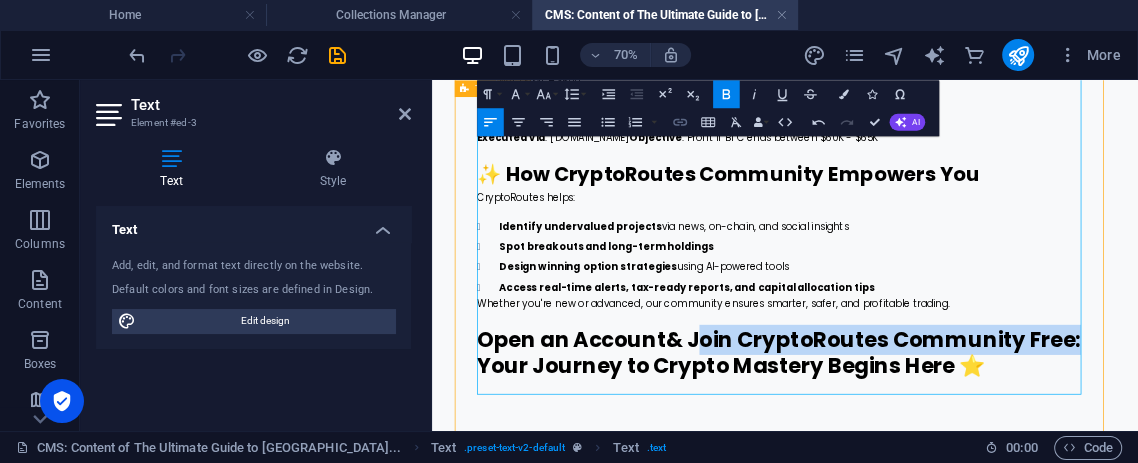 type 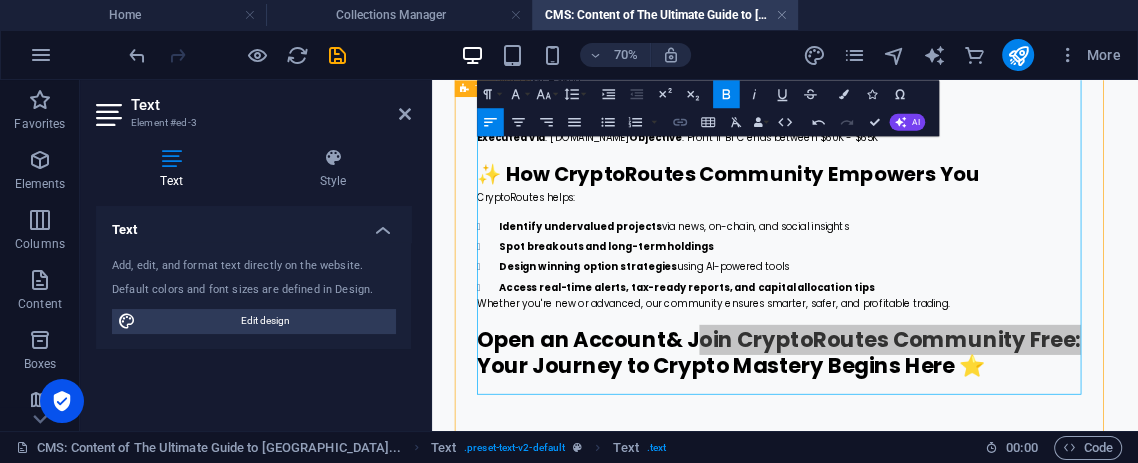 click 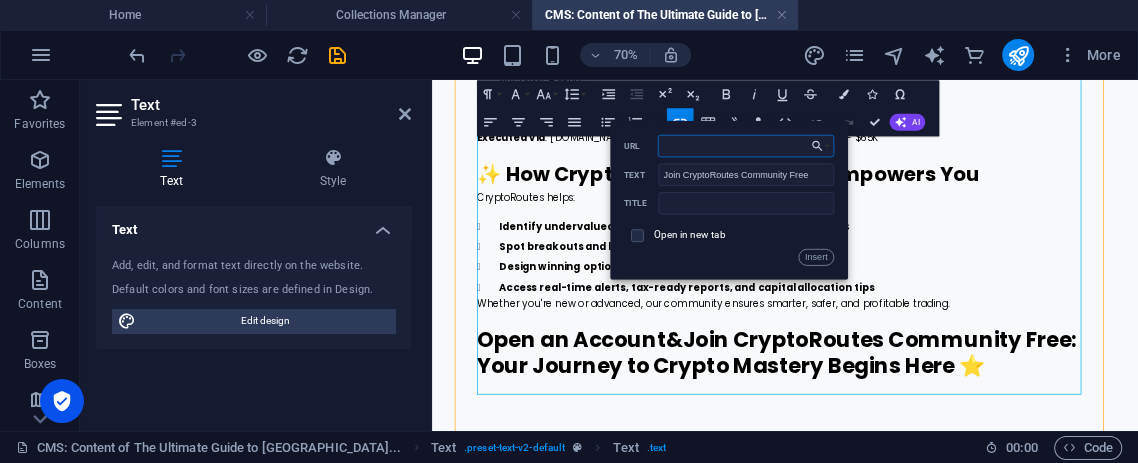 paste on "[URL][DOMAIN_NAME]" 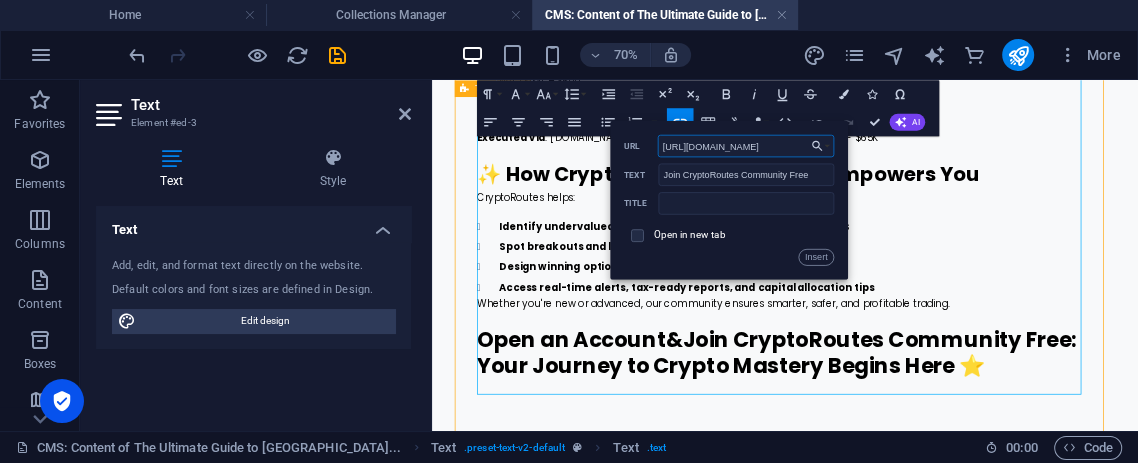 click on "[URL][DOMAIN_NAME]" at bounding box center (745, 146) 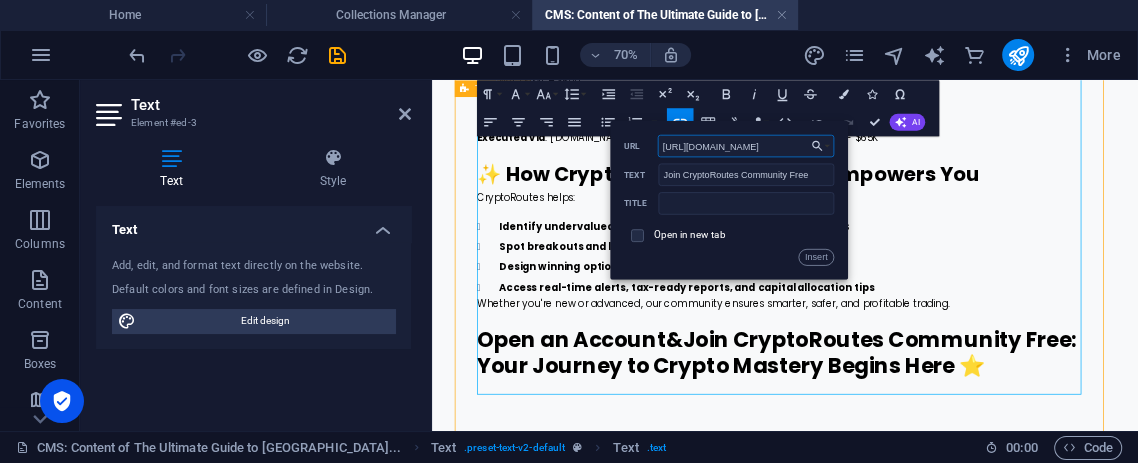type on "[URL][DOMAIN_NAME]" 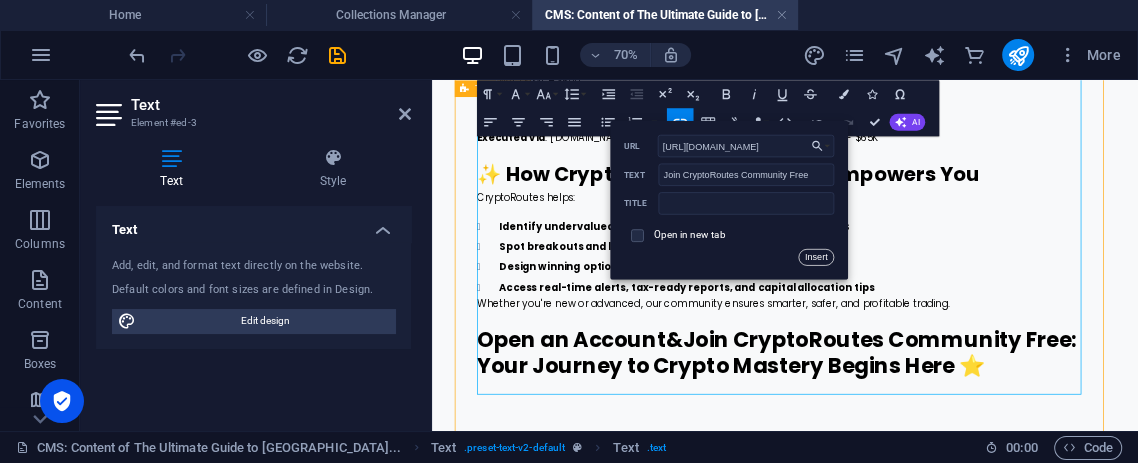 click on "Insert" at bounding box center [815, 257] 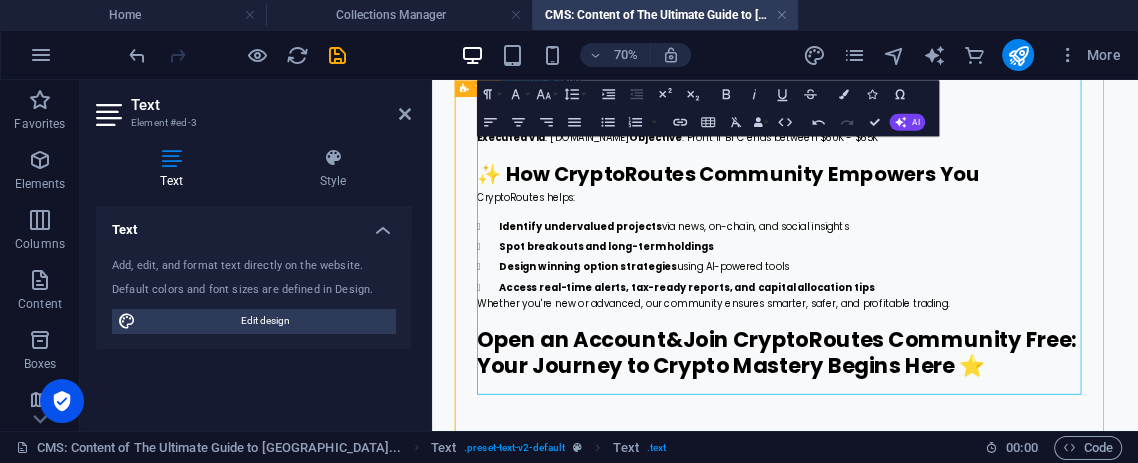 click on "Access real-time alerts, tax-ready reports, and capital allocation tips" at bounding box center (952, 375) 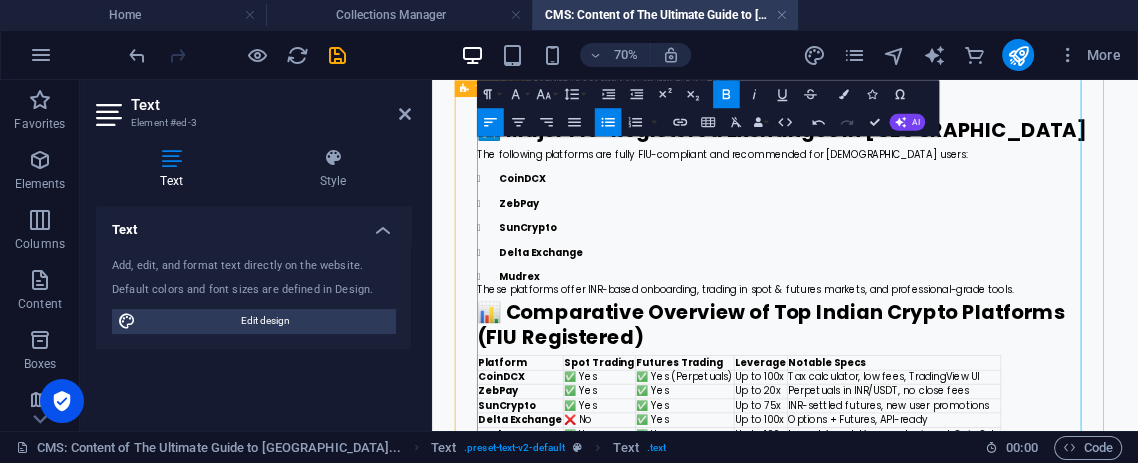 scroll, scrollTop: 0, scrollLeft: 0, axis: both 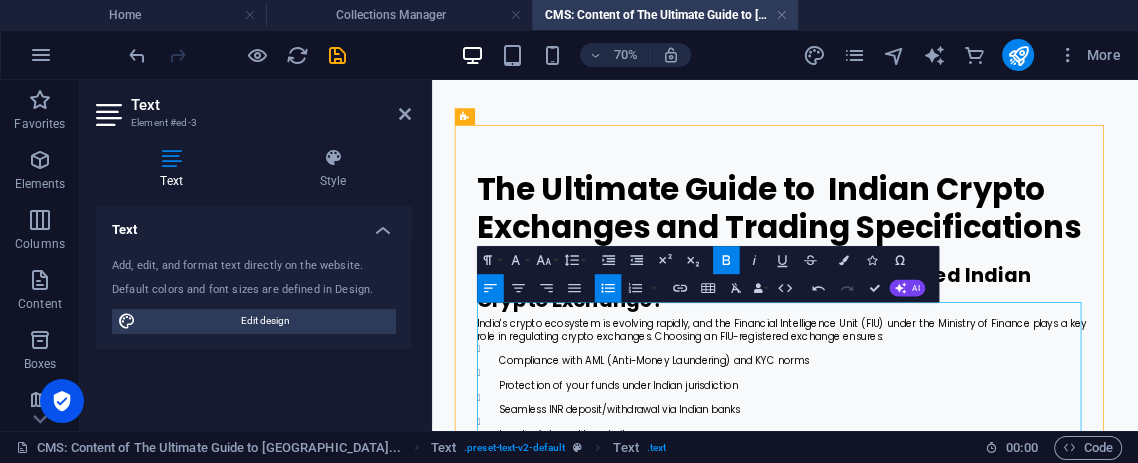 drag, startPoint x: 1432, startPoint y: 125, endPoint x: 1569, endPoint y: 158, distance: 140.91841 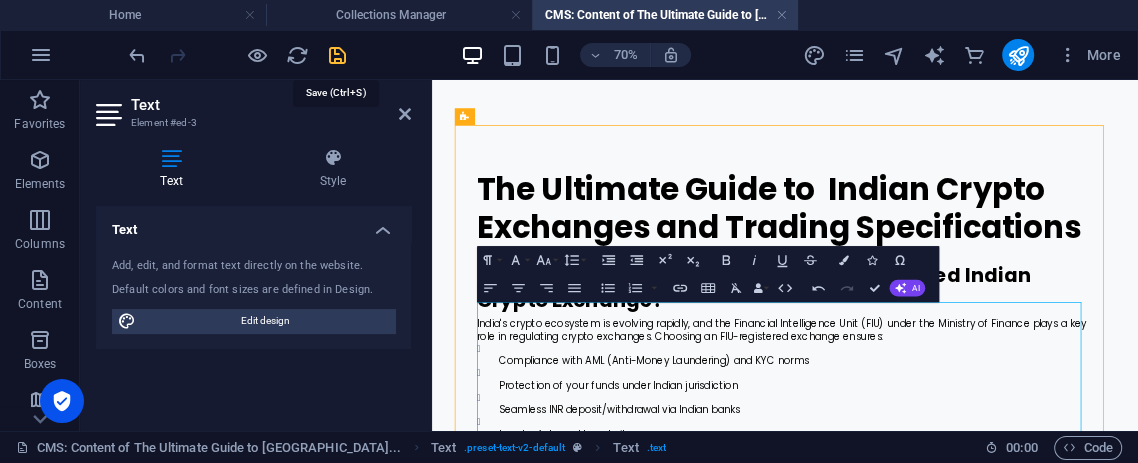 click at bounding box center [337, 55] 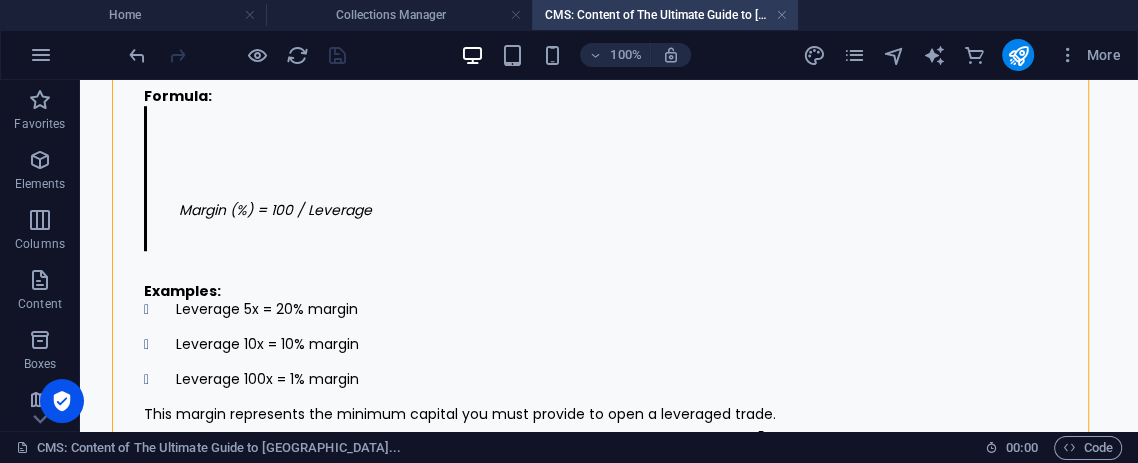scroll, scrollTop: 1067, scrollLeft: 0, axis: vertical 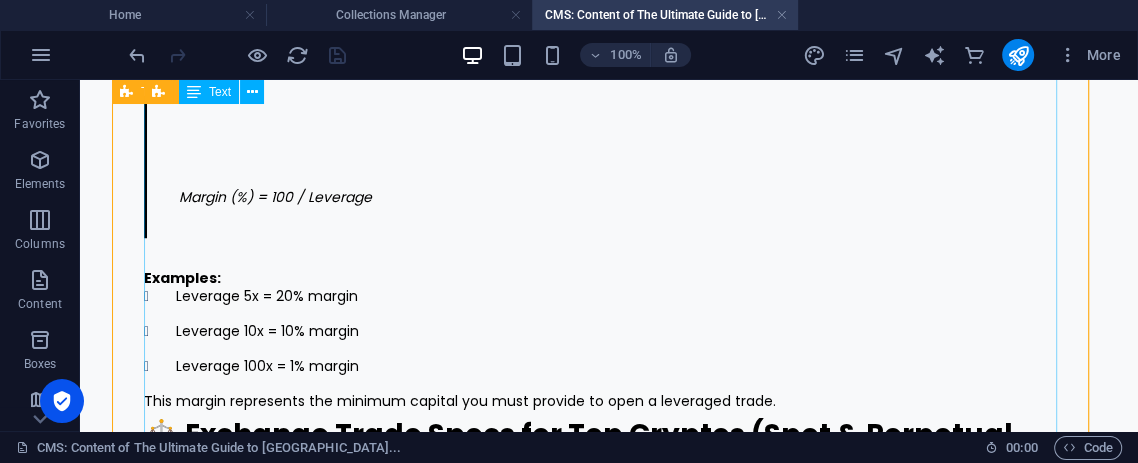 click on "✨ Introduction: Why Choose an FIU-Registered Indian Crypto Exchange? India's crypto ecosystem is evolving rapidly, and the Financial Intelligence Unit (FIU) under the Ministry of Finance plays a key role in regulating crypto exchanges. Choosing an FIU-registered exchange ensures: Compliance with AML (Anti-Money Laundering) and KYC norms Protection of your funds under Indian jurisdiction Seamless INR deposit/withdrawal via Indian banks Legal safety and tax clarity 🔢 Major FIU-Registered Exchanges in [GEOGRAPHIC_DATA] The following platforms are fully FIU-compliant and recommended for Indian users: CoinDCX ZebPay SunCrypto Delta Exchange Mudrex These platforms offer INR-based onboarding, trading in spot & futures markets, and professional-grade tools. 📊 Comparative Overview of Top Indian Crypto Platforms (FIU Registered) Platform Spot Trading Futures Trading Leverage Notable Specs CoinDCX ✅ Yes ✅ Yes (Perpetuals) Up to 100x Tax calculator, low fees, TradingView UI ZebPay ✅ Yes ✅ Yes Up to 20x SunCrypto BTC" at bounding box center (609, 741) 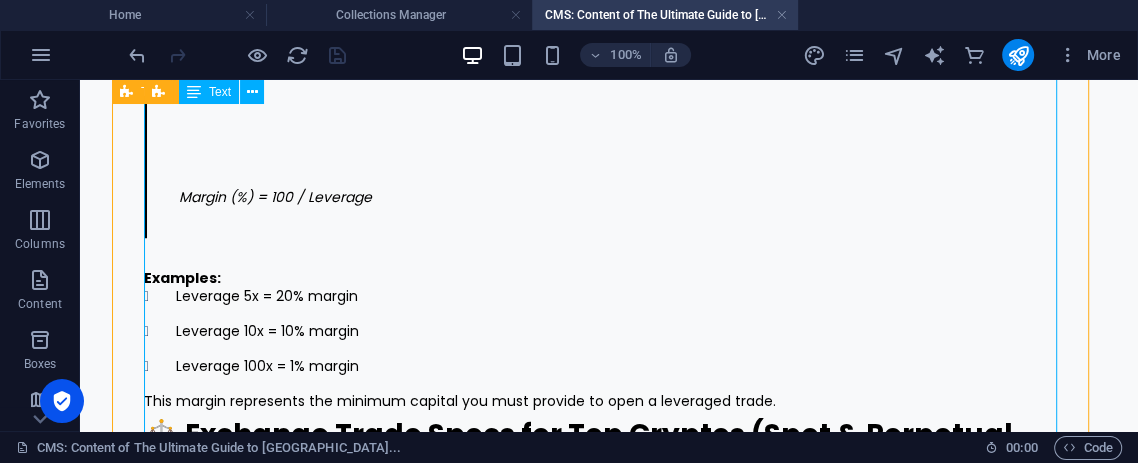 click on "✨ Introduction: Why Choose an FIU-Registered Indian Crypto Exchange? India's crypto ecosystem is evolving rapidly, and the Financial Intelligence Unit (FIU) under the Ministry of Finance plays a key role in regulating crypto exchanges. Choosing an FIU-registered exchange ensures: Compliance with AML (Anti-Money Laundering) and KYC norms Protection of your funds under Indian jurisdiction Seamless INR deposit/withdrawal via Indian banks Legal safety and tax clarity 🔢 Major FIU-Registered Exchanges in [GEOGRAPHIC_DATA] The following platforms are fully FIU-compliant and recommended for Indian users: CoinDCX ZebPay SunCrypto Delta Exchange Mudrex These platforms offer INR-based onboarding, trading in spot & futures markets, and professional-grade tools. 📊 Comparative Overview of Top Indian Crypto Platforms (FIU Registered) Platform Spot Trading Futures Trading Leverage Notable Specs CoinDCX ✅ Yes ✅ Yes (Perpetuals) Up to 100x Tax calculator, low fees, TradingView UI ZebPay ✅ Yes ✅ Yes Up to 20x SunCrypto BTC" at bounding box center (609, 741) 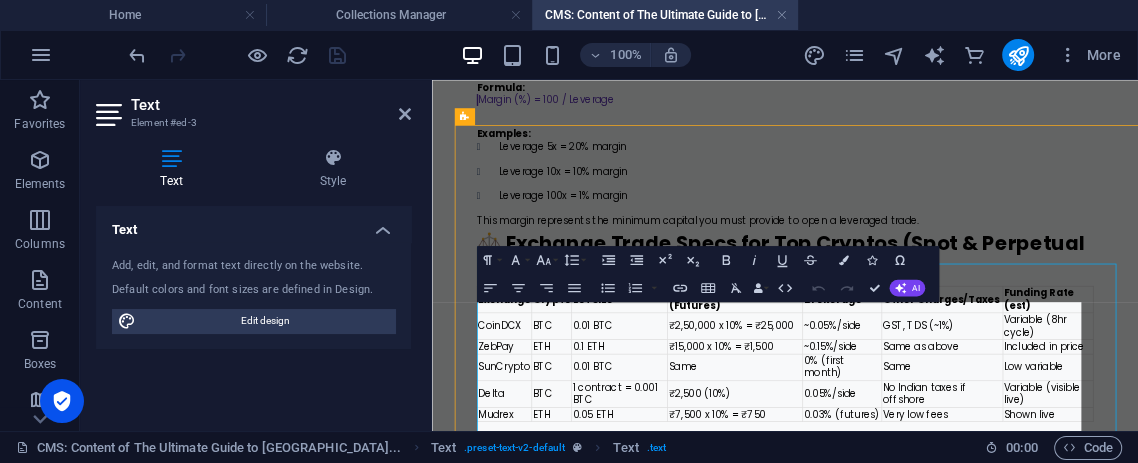 scroll, scrollTop: 0, scrollLeft: 0, axis: both 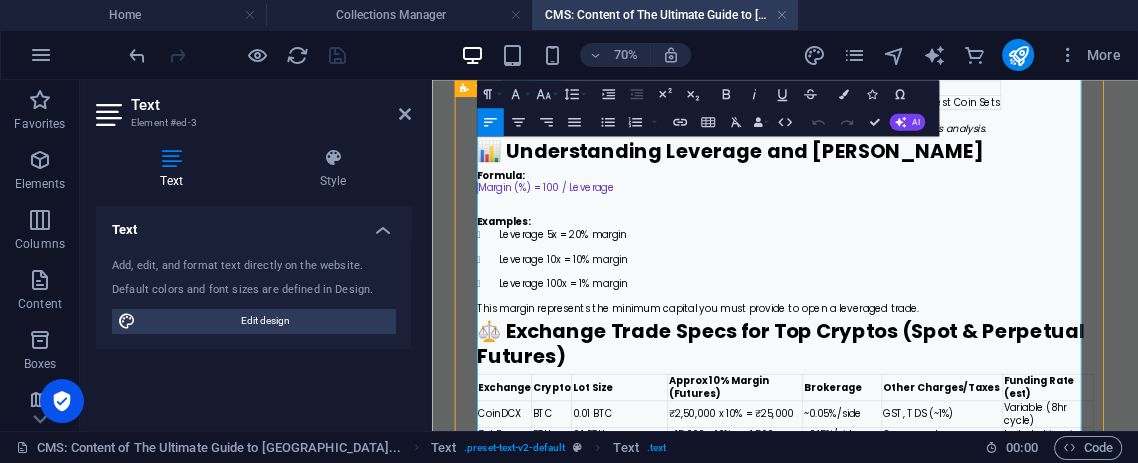 click on "Margin (%) = 100 / Leverage" at bounding box center [937, 235] 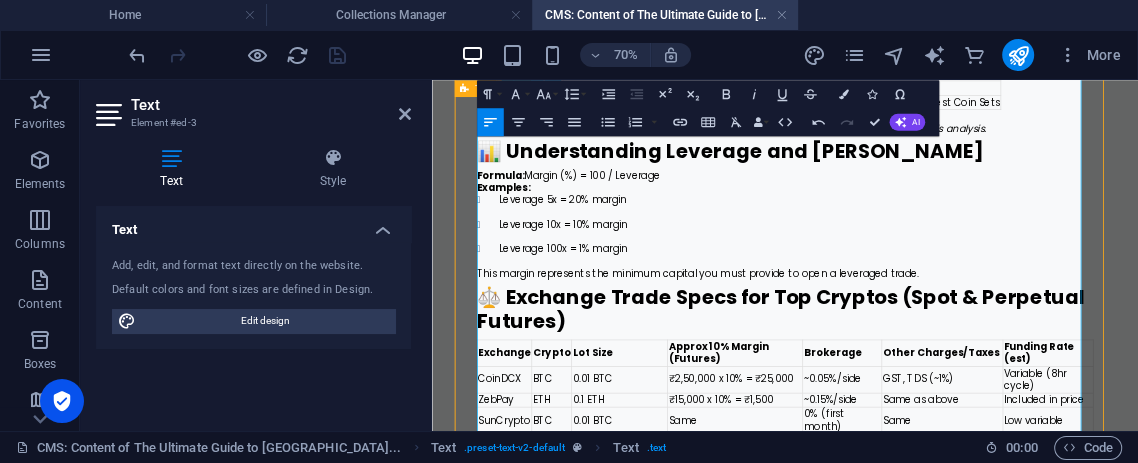 type 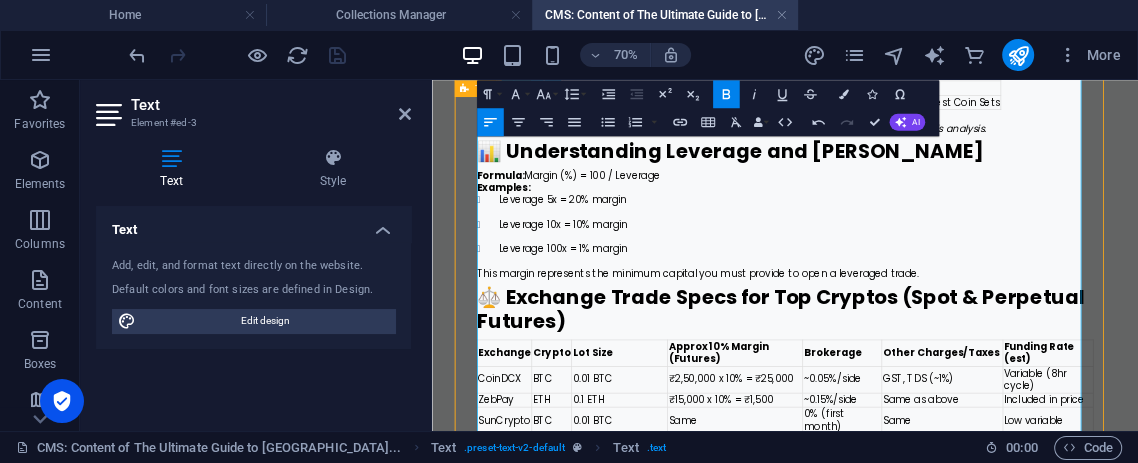 click on "Formula:  Margin (%) = 100 / Leverage" at bounding box center (936, 217) 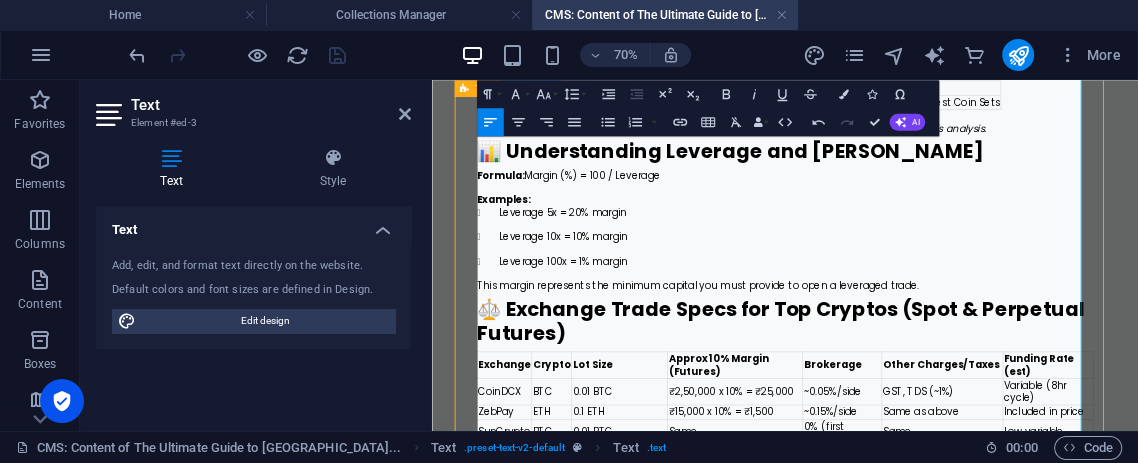 click on "Leverage 5x = 20% margin" at bounding box center (952, 270) 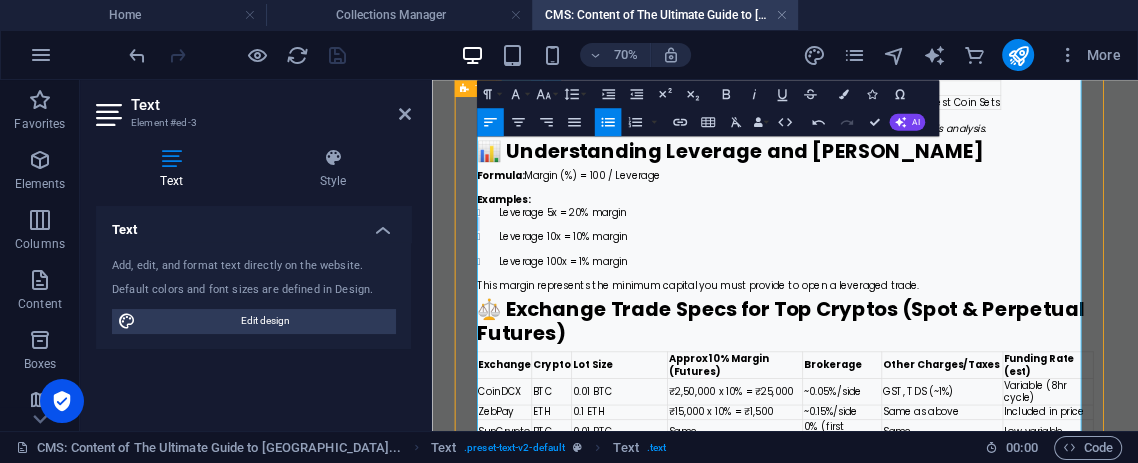 click on "Leverage 5x = 20% margin" at bounding box center (952, 270) 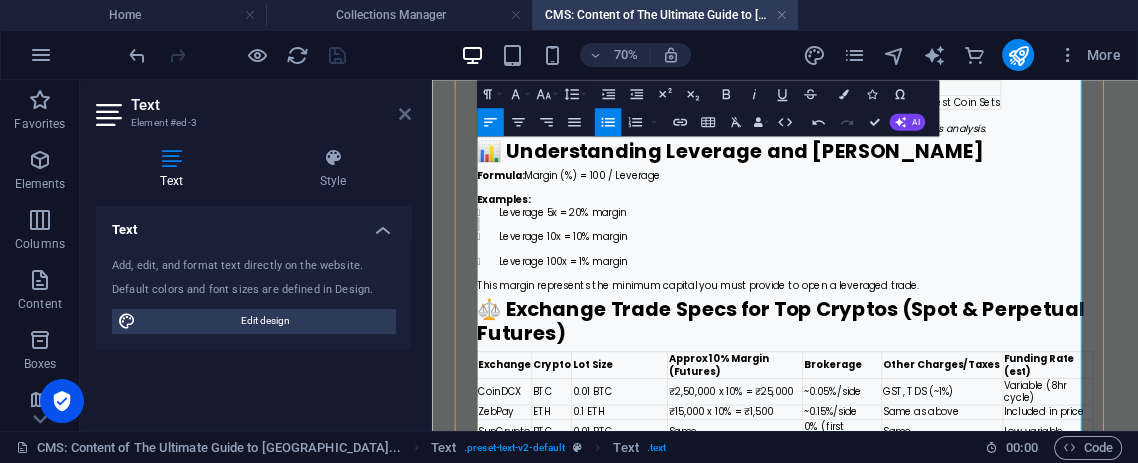 click at bounding box center [405, 114] 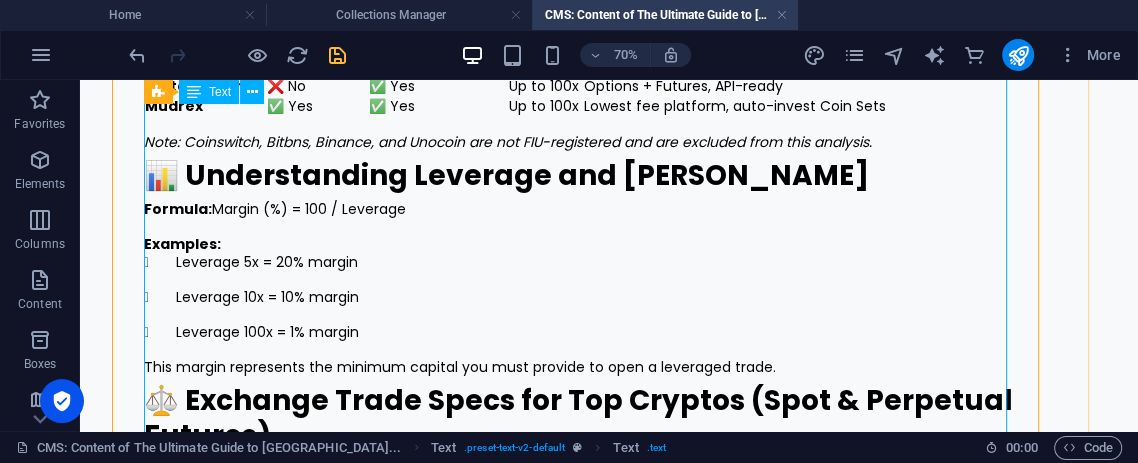 scroll, scrollTop: 816, scrollLeft: 0, axis: vertical 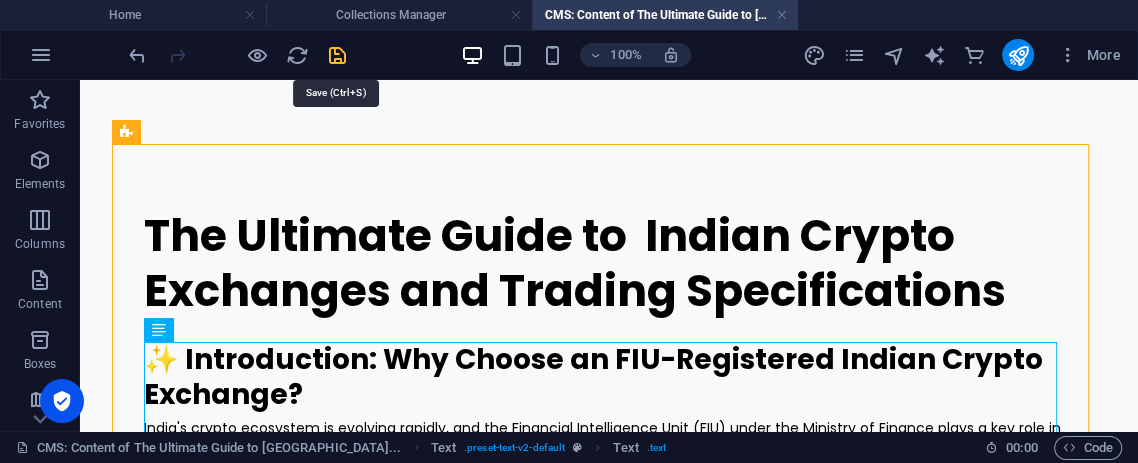 click at bounding box center [337, 55] 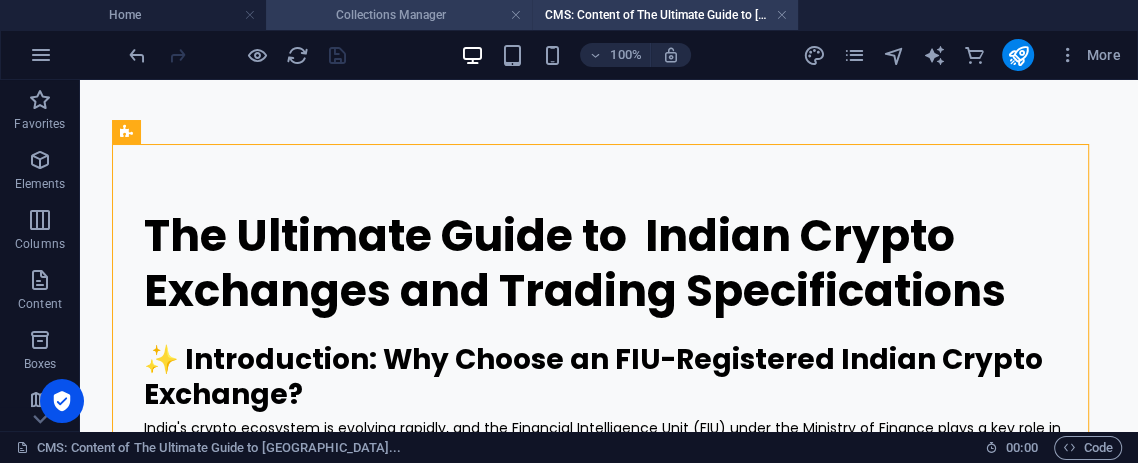 click on "Collections Manager" at bounding box center [399, 15] 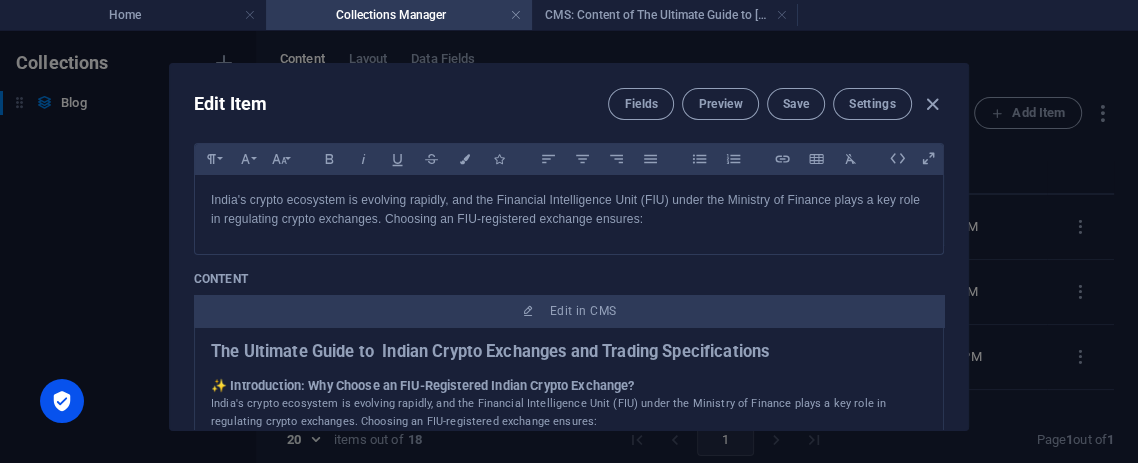 drag, startPoint x: 967, startPoint y: 187, endPoint x: 960, endPoint y: 285, distance: 98.24968 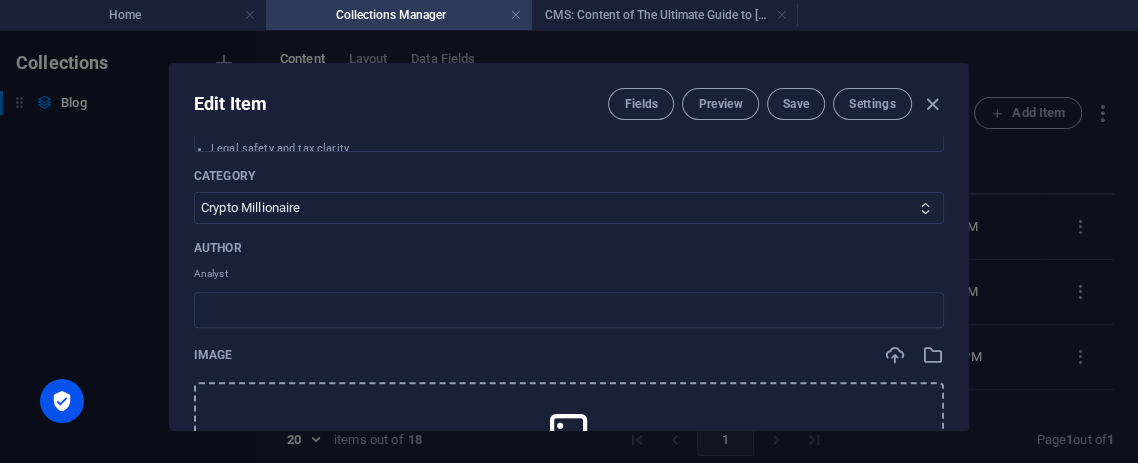 scroll, scrollTop: 522, scrollLeft: 0, axis: vertical 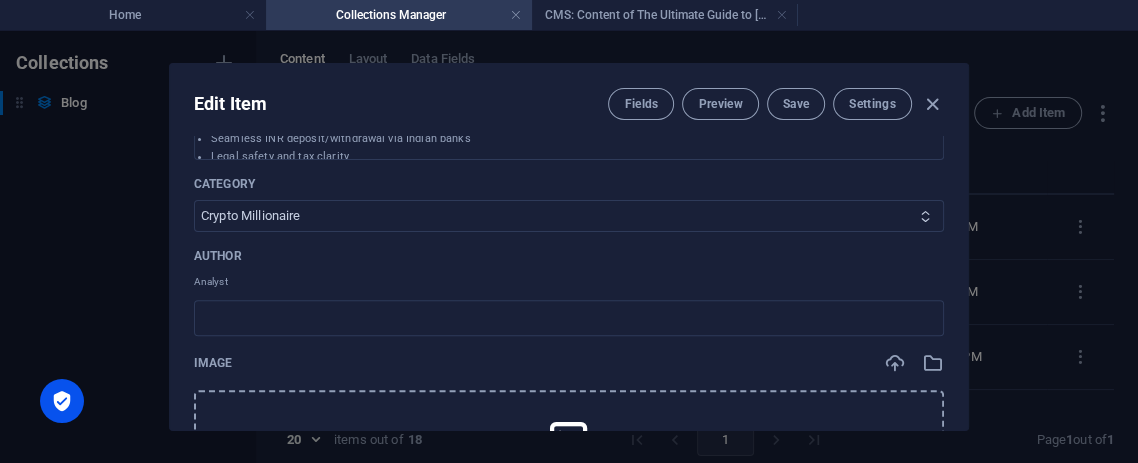 click on "Crypto Millionaire Crypto School AI & Technology Crypto Exchanges Tax & Regulations" at bounding box center [569, 216] 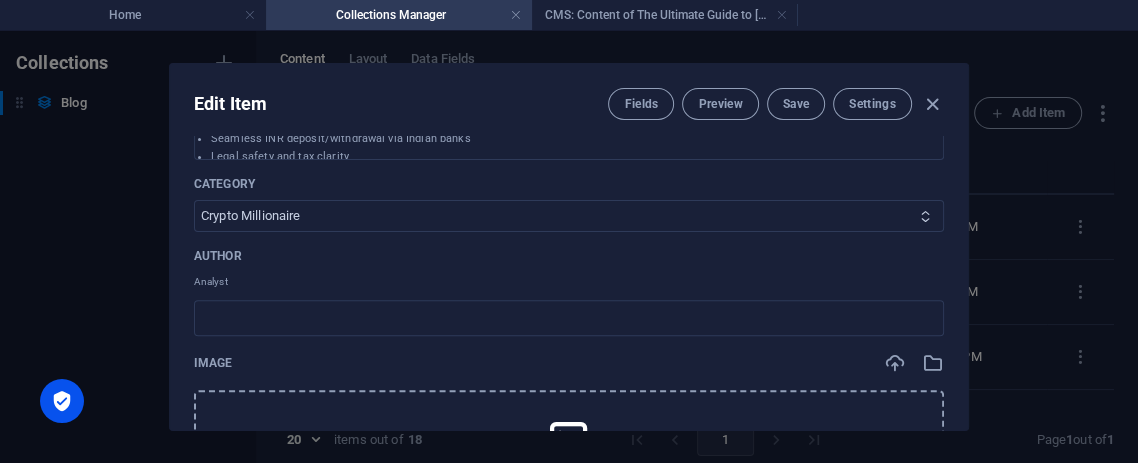 select on "Crypto Exchanges" 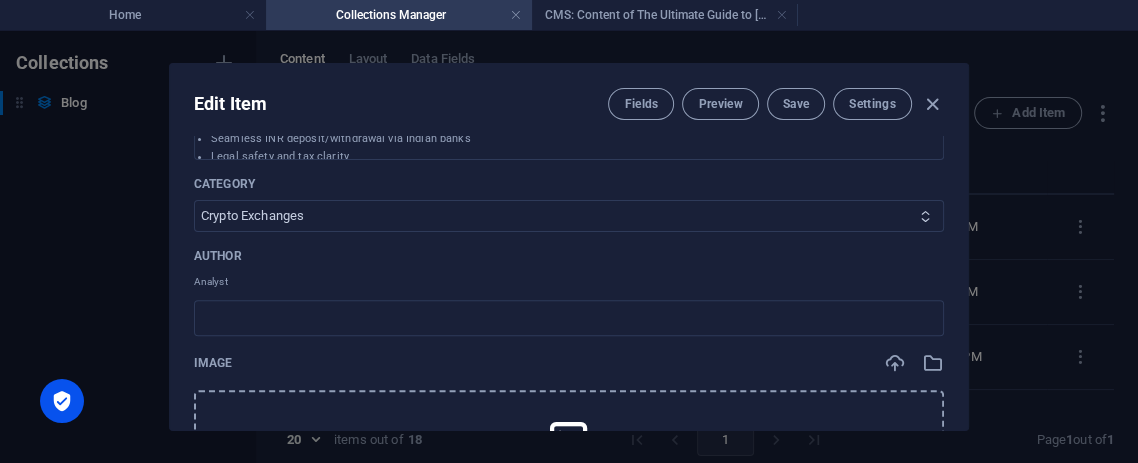 click on "Crypto Millionaire Crypto School AI & Technology Crypto Exchanges Tax & Regulations" at bounding box center [569, 216] 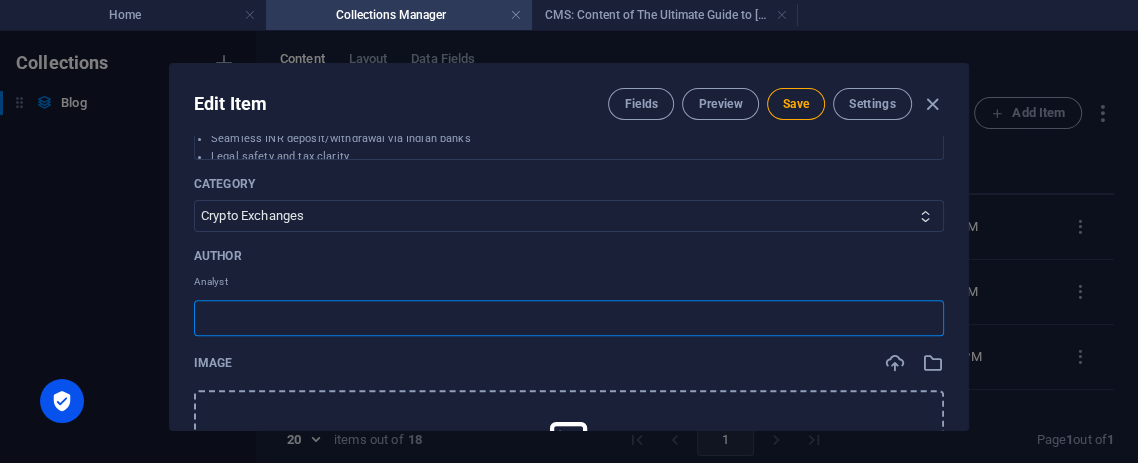 click at bounding box center (569, 318) 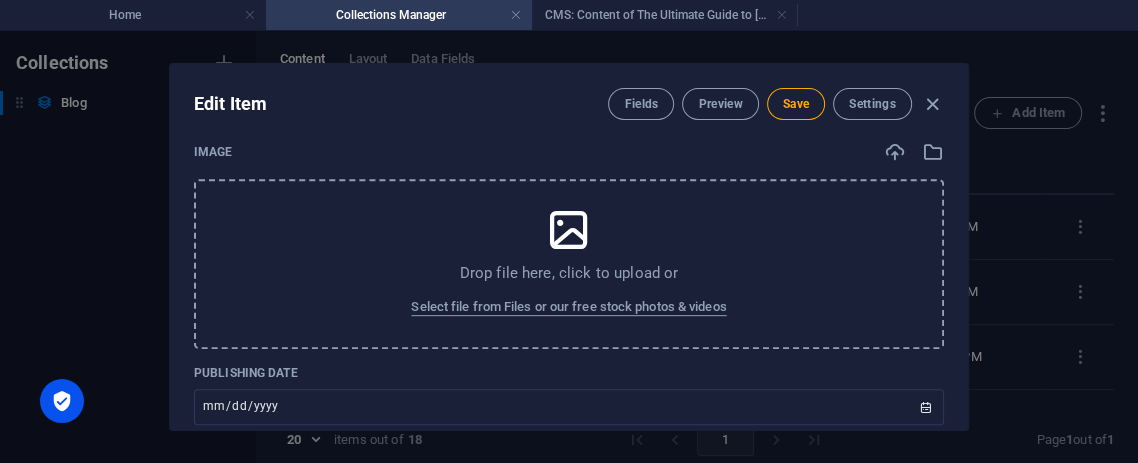 scroll, scrollTop: 827, scrollLeft: 0, axis: vertical 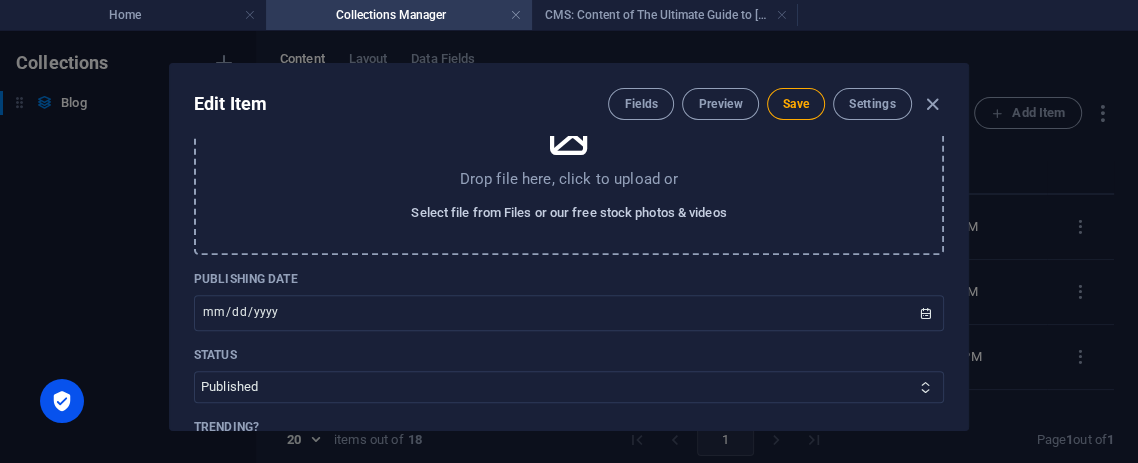 click on "Select file from Files or our free stock photos & videos" at bounding box center (568, 213) 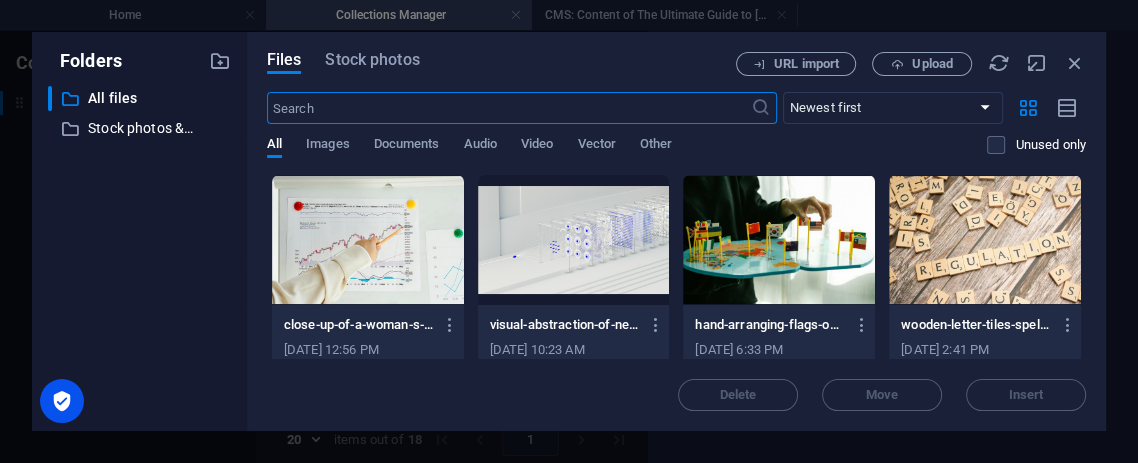scroll, scrollTop: 876, scrollLeft: 0, axis: vertical 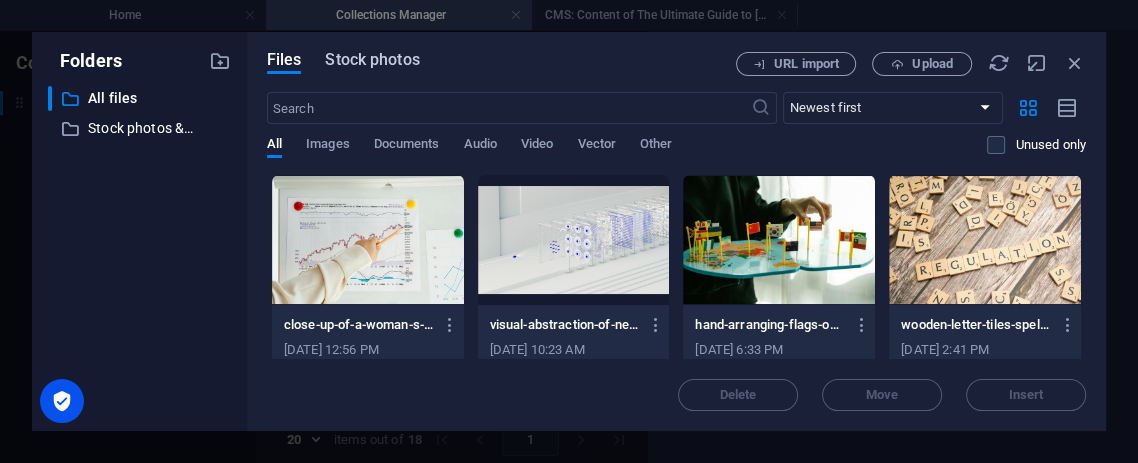 click on "Stock photos" at bounding box center (372, 60) 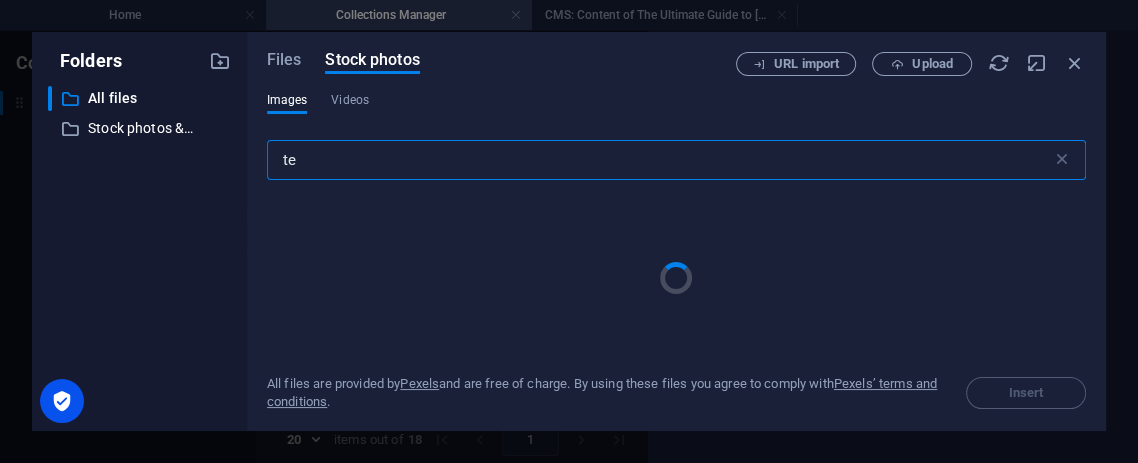 type on "t" 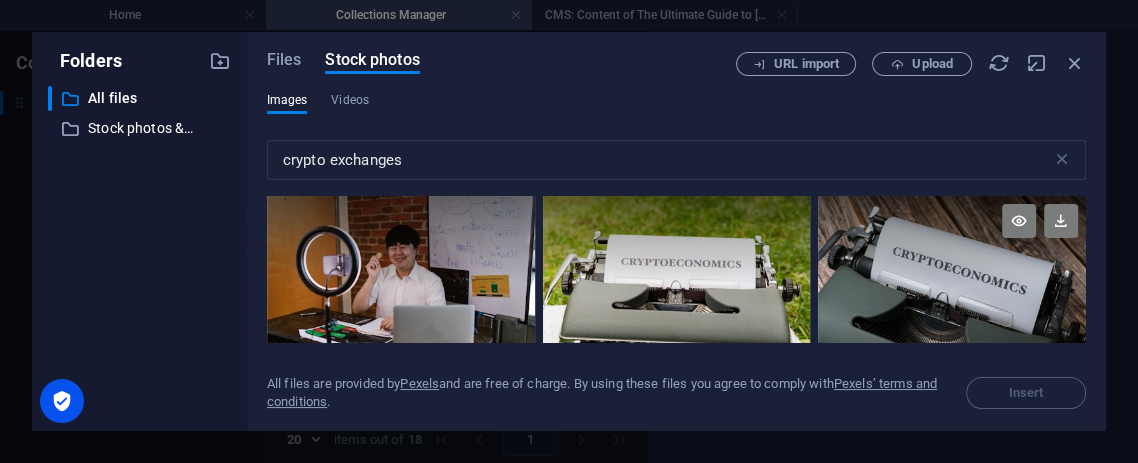 click at bounding box center (952, 240) 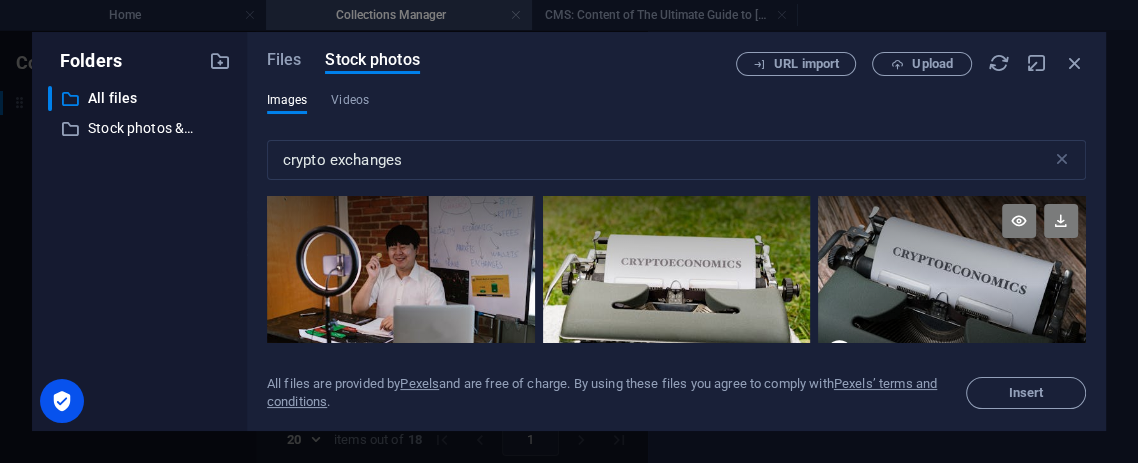 drag, startPoint x: 1080, startPoint y: 199, endPoint x: 1080, endPoint y: 212, distance: 13 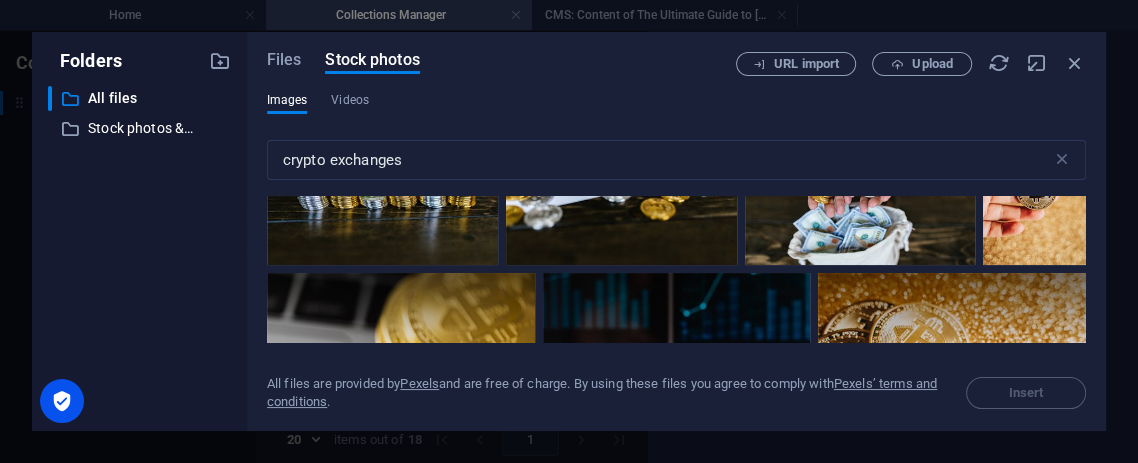 scroll, scrollTop: 8049, scrollLeft: 0, axis: vertical 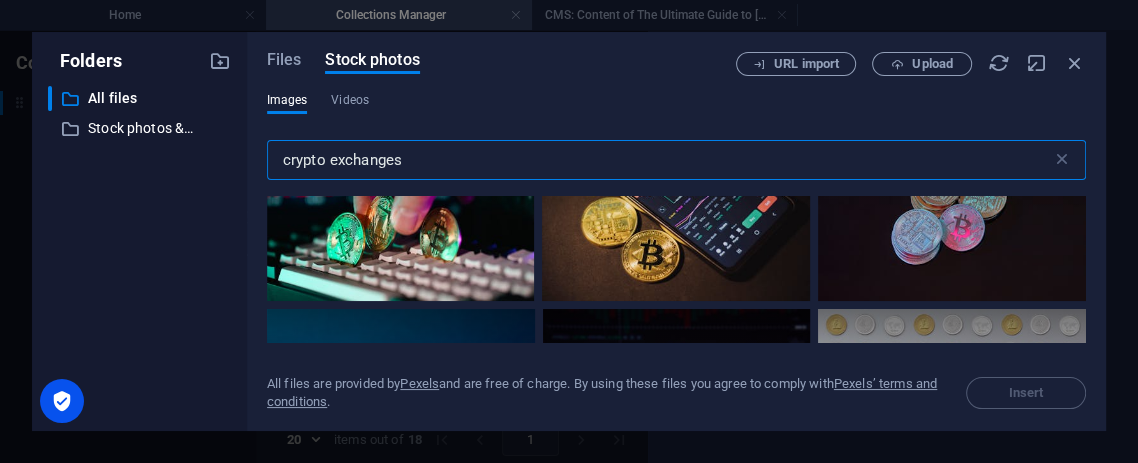 click on "crypto exchanges" at bounding box center (659, 160) 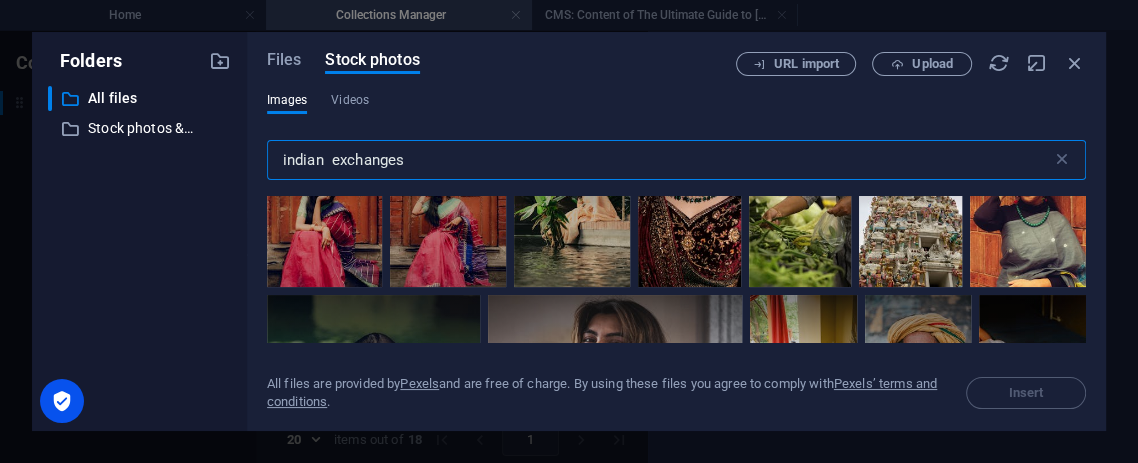 scroll, scrollTop: 3937, scrollLeft: 0, axis: vertical 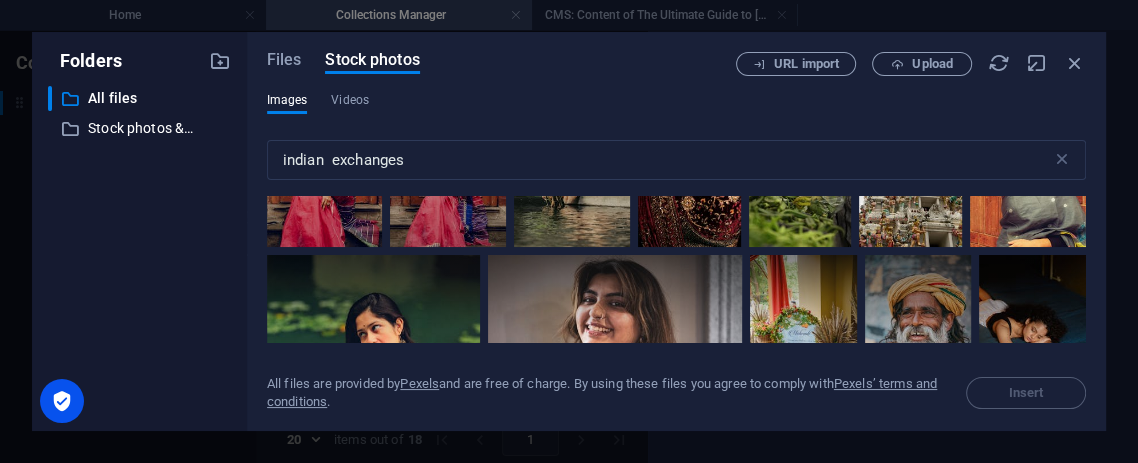 drag, startPoint x: 1081, startPoint y: 254, endPoint x: 1085, endPoint y: 266, distance: 12.649111 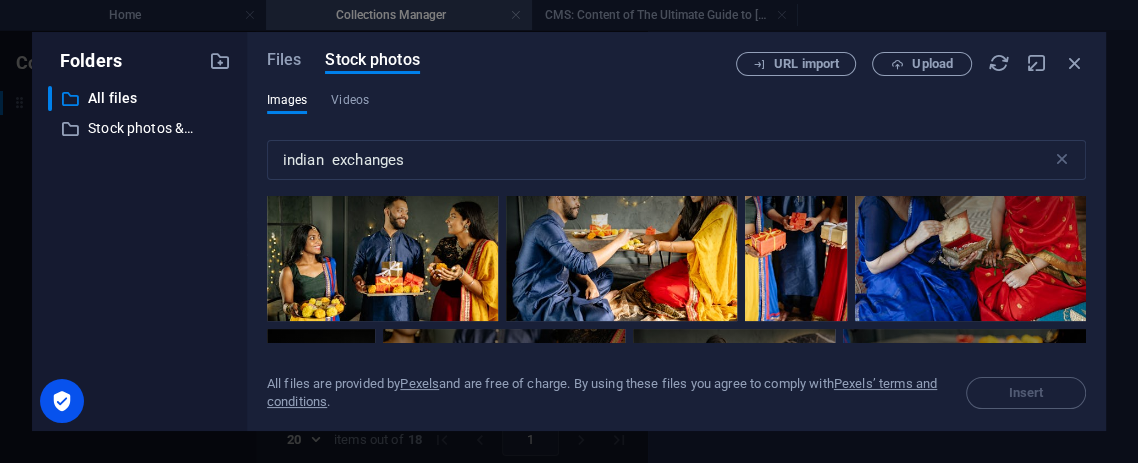 scroll, scrollTop: 0, scrollLeft: 0, axis: both 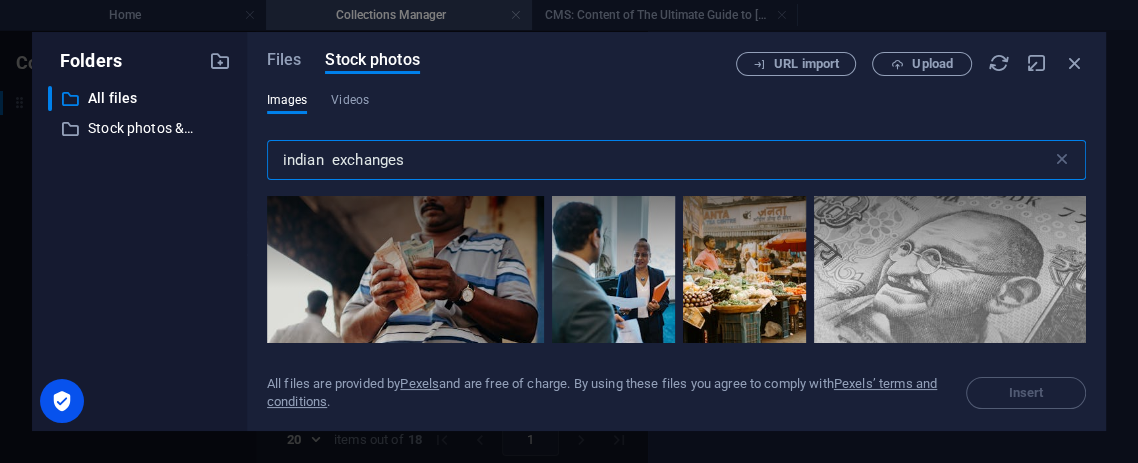 click on "indian  exchanges" at bounding box center [659, 160] 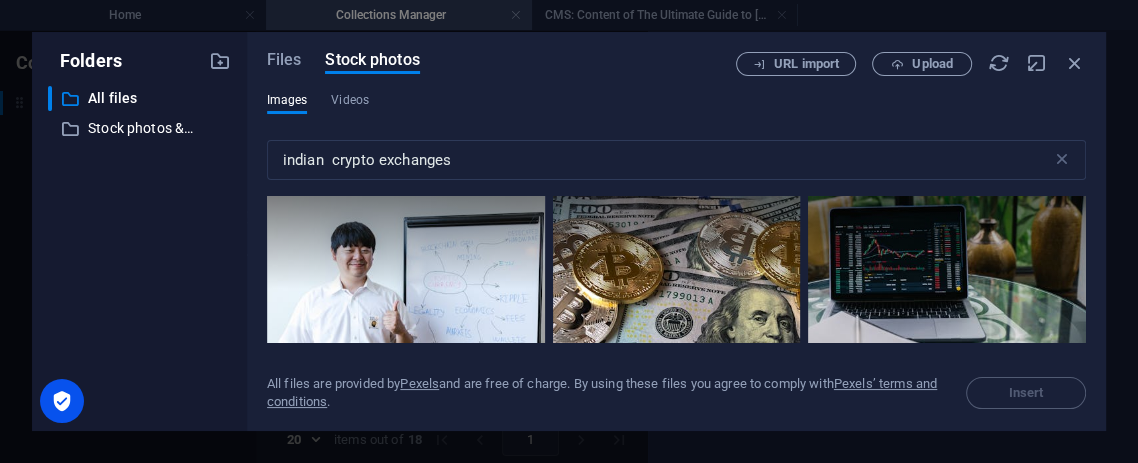 drag, startPoint x: 1082, startPoint y: 206, endPoint x: 1084, endPoint y: 225, distance: 19.104973 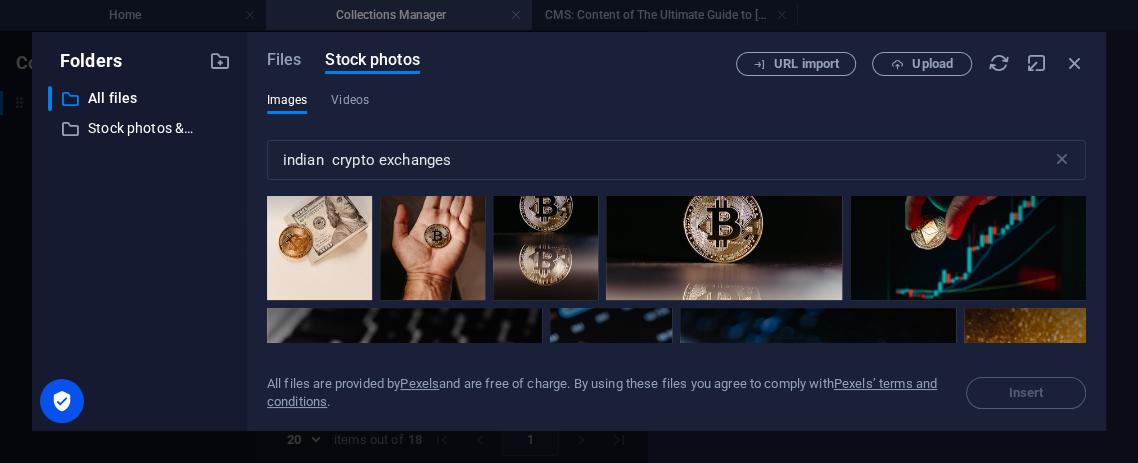 scroll, scrollTop: 8091, scrollLeft: 0, axis: vertical 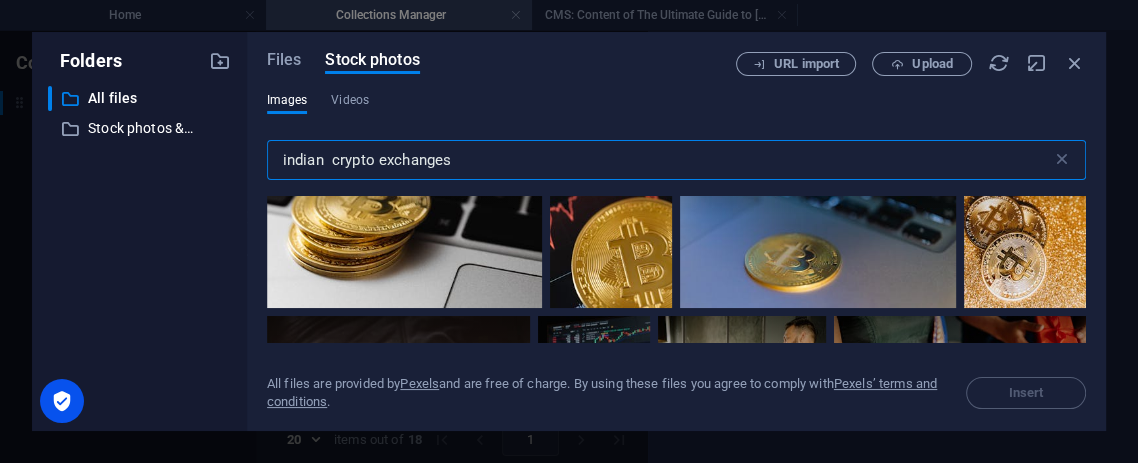 click on "indian  crypto exchanges" at bounding box center (659, 160) 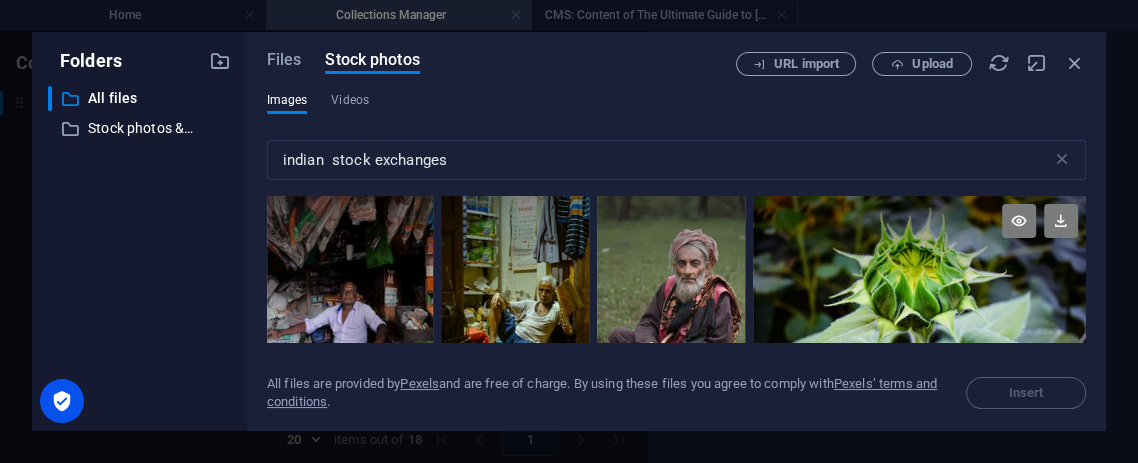 drag, startPoint x: 1079, startPoint y: 205, endPoint x: 1080, endPoint y: 218, distance: 13.038404 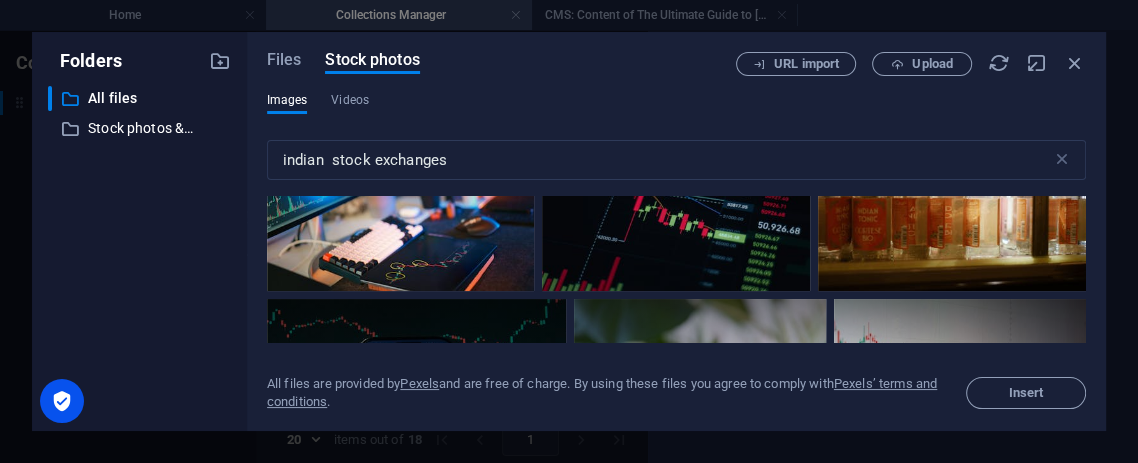scroll, scrollTop: 6466, scrollLeft: 0, axis: vertical 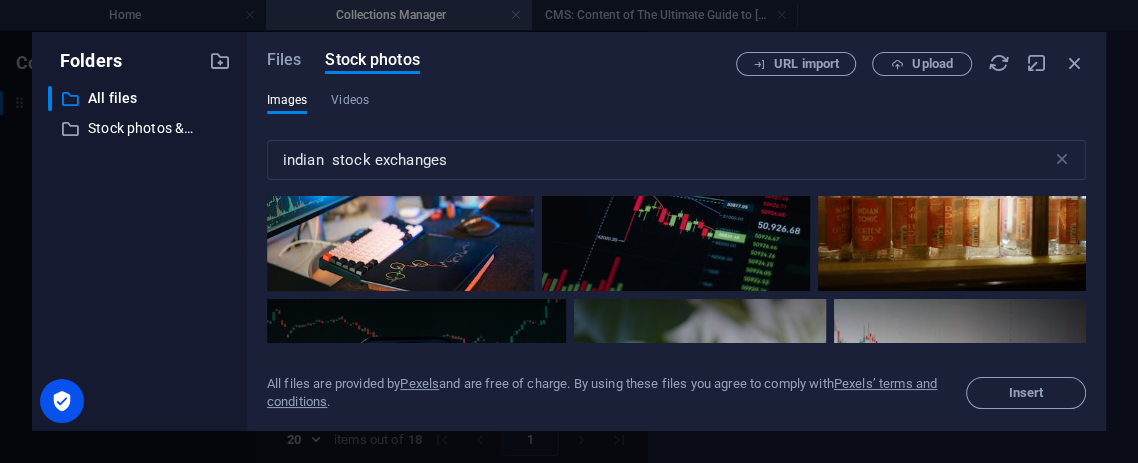 drag, startPoint x: 1085, startPoint y: 267, endPoint x: 1085, endPoint y: 251, distance: 16 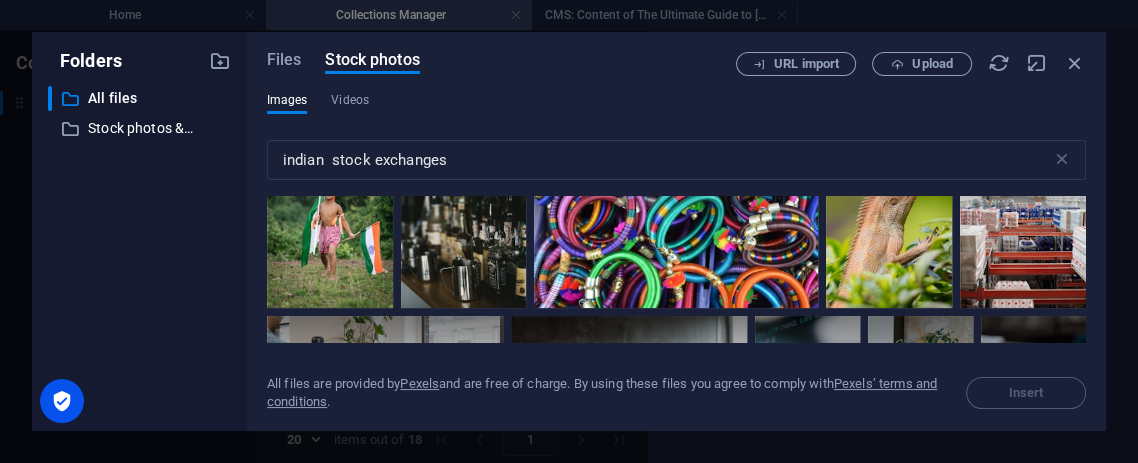 scroll, scrollTop: 18866, scrollLeft: 0, axis: vertical 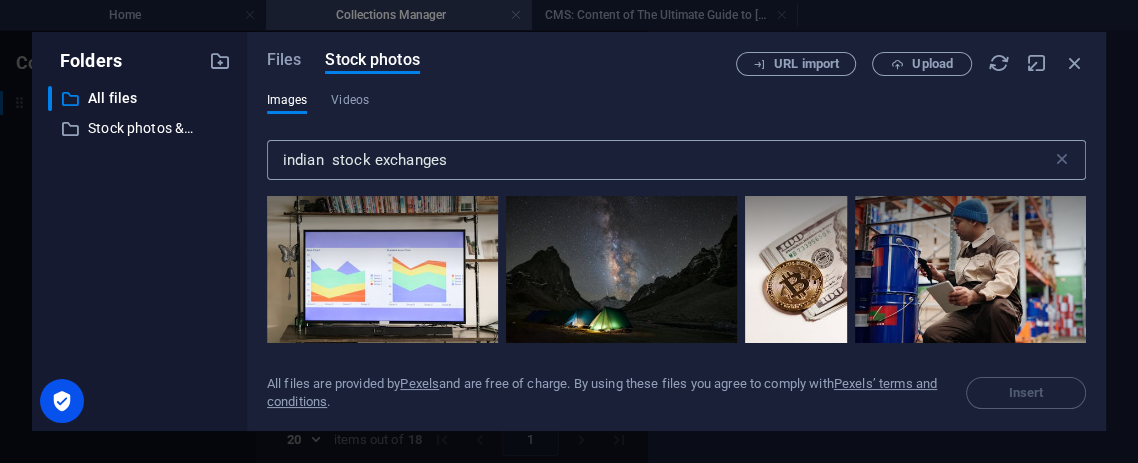 click on "indian  stock exchanges" at bounding box center [659, 160] 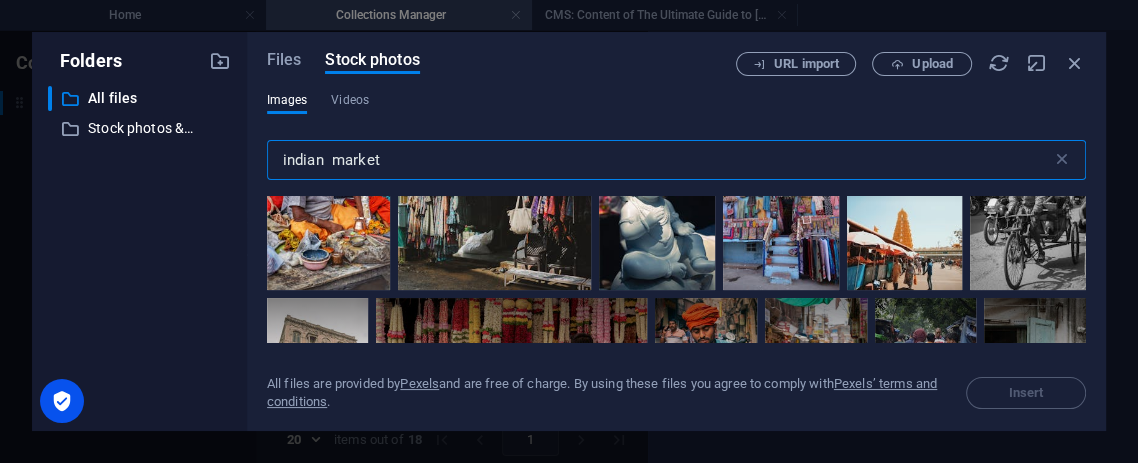 scroll, scrollTop: 5527, scrollLeft: 0, axis: vertical 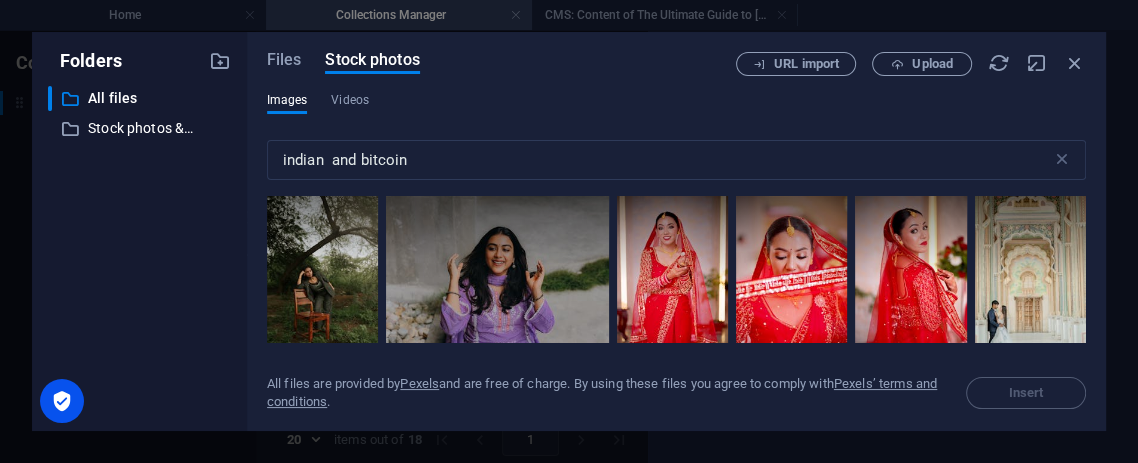 drag, startPoint x: 1087, startPoint y: 199, endPoint x: 1088, endPoint y: 216, distance: 17.029387 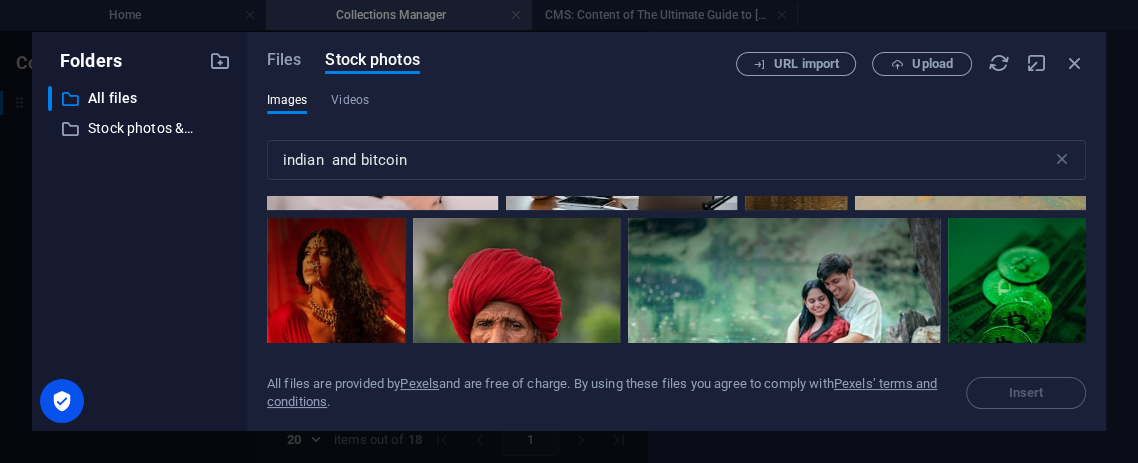 scroll, scrollTop: 4704, scrollLeft: 0, axis: vertical 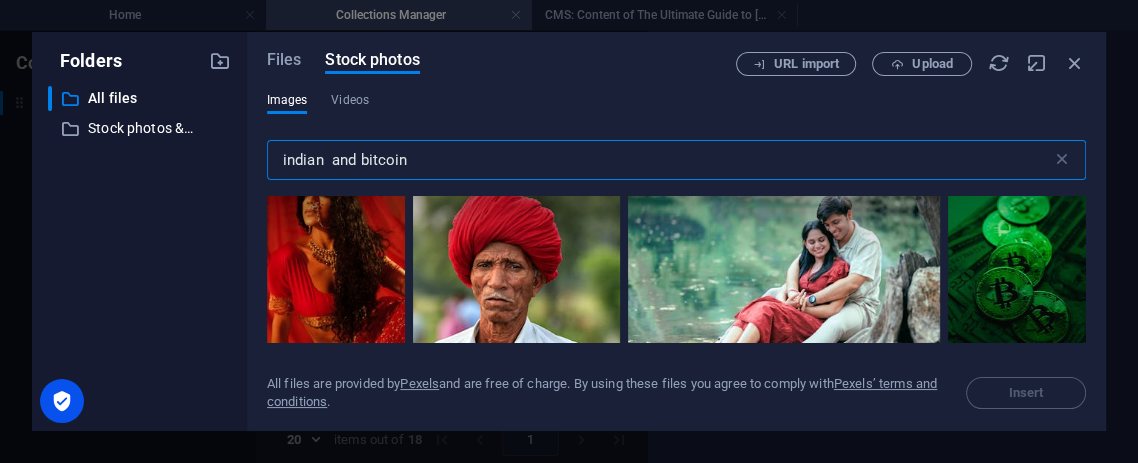 drag, startPoint x: 423, startPoint y: 155, endPoint x: 146, endPoint y: 186, distance: 278.72925 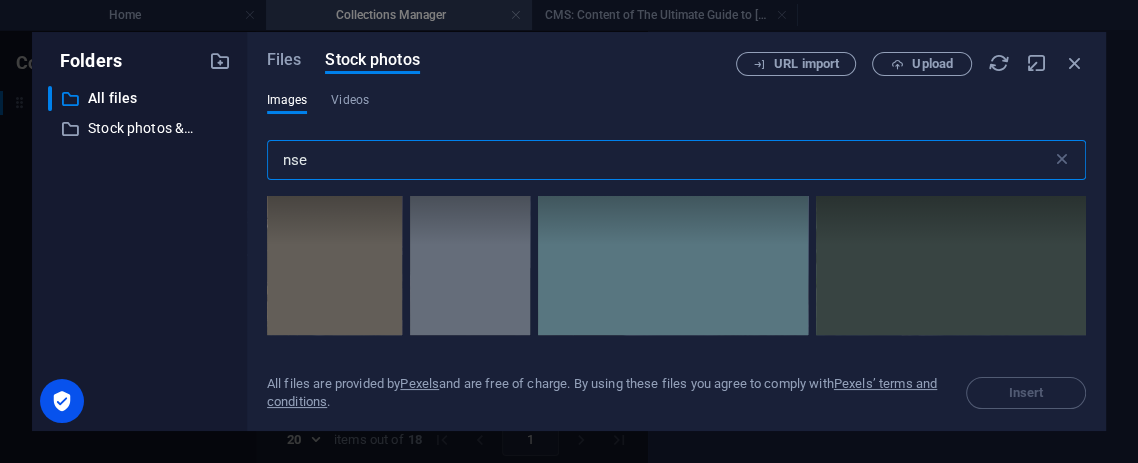 scroll, scrollTop: 2245, scrollLeft: 0, axis: vertical 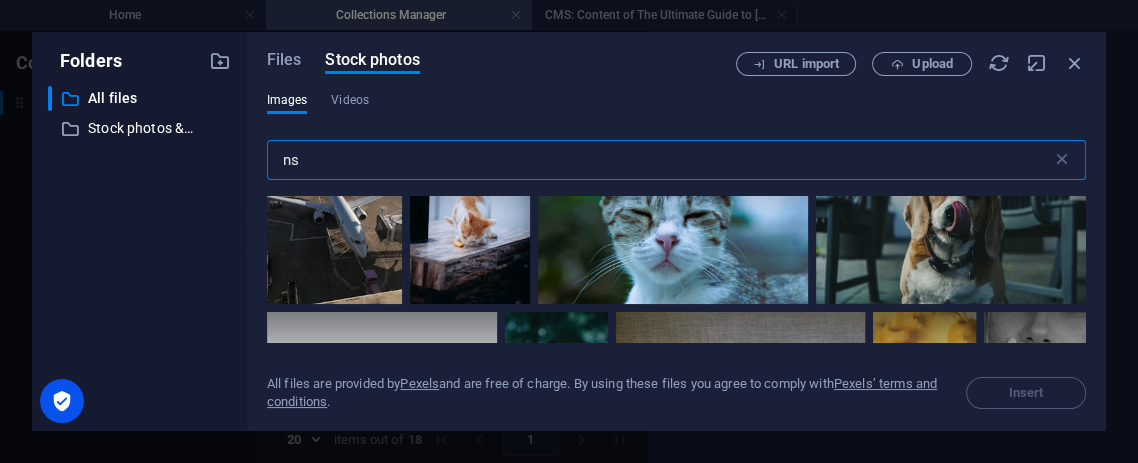 type on "n" 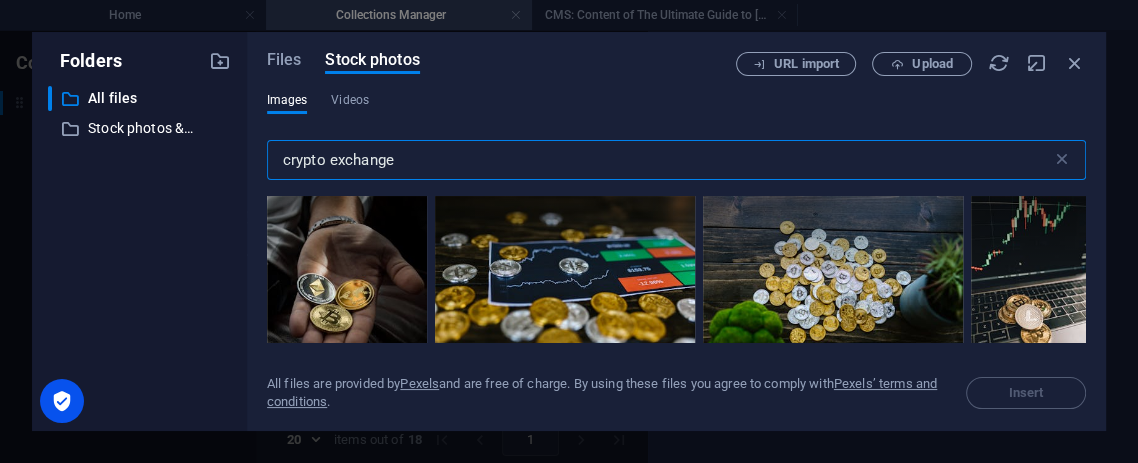 type on "crypto exchange" 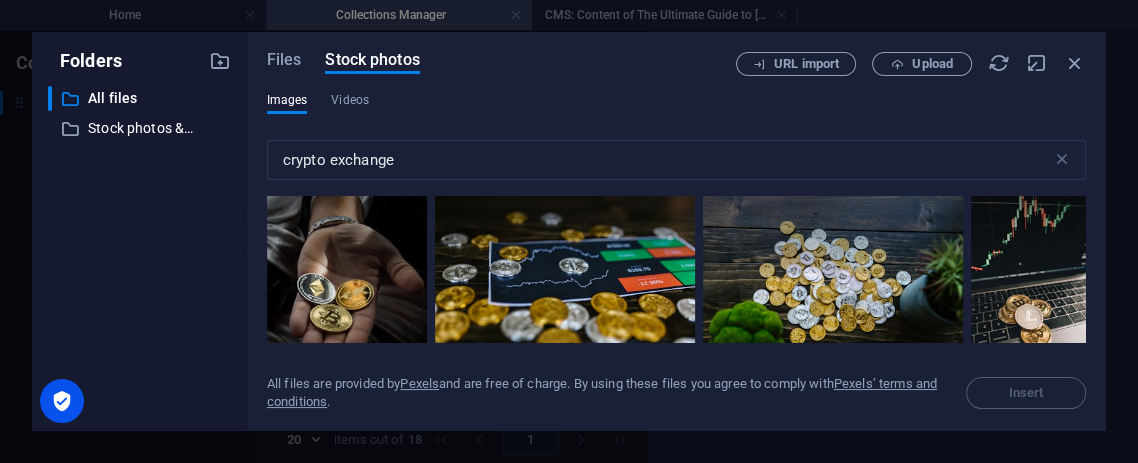 drag, startPoint x: 1086, startPoint y: 199, endPoint x: 1085, endPoint y: 216, distance: 17.029387 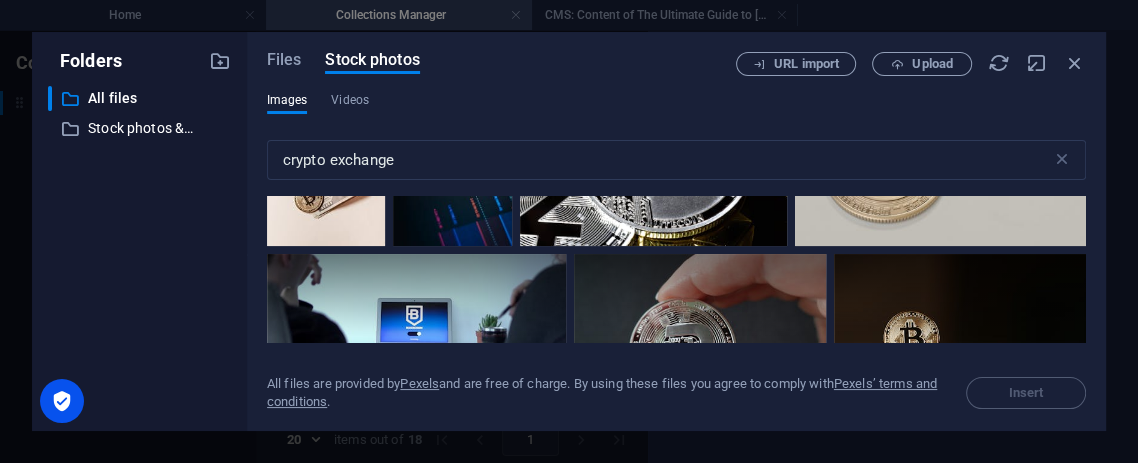 scroll, scrollTop: 8869, scrollLeft: 0, axis: vertical 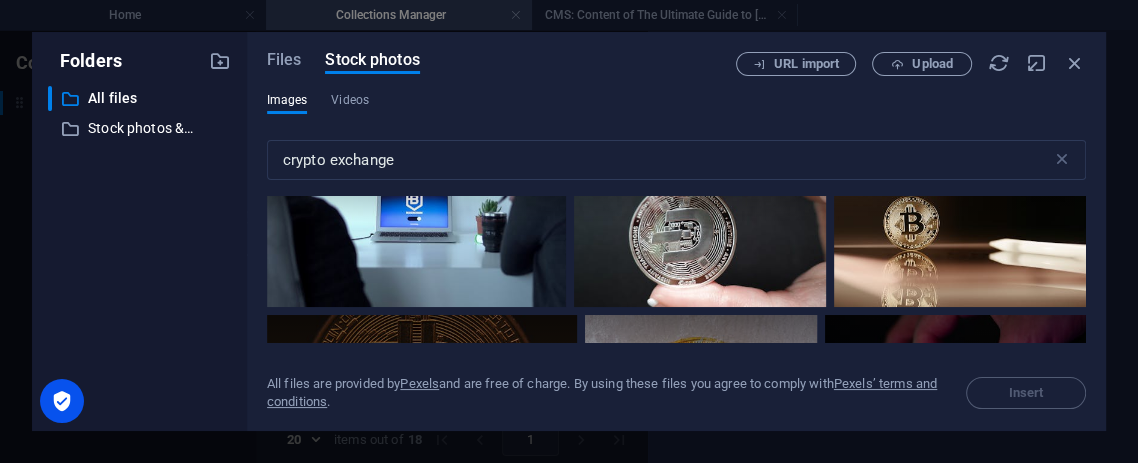 drag, startPoint x: 1082, startPoint y: 257, endPoint x: 1083, endPoint y: 282, distance: 25.019993 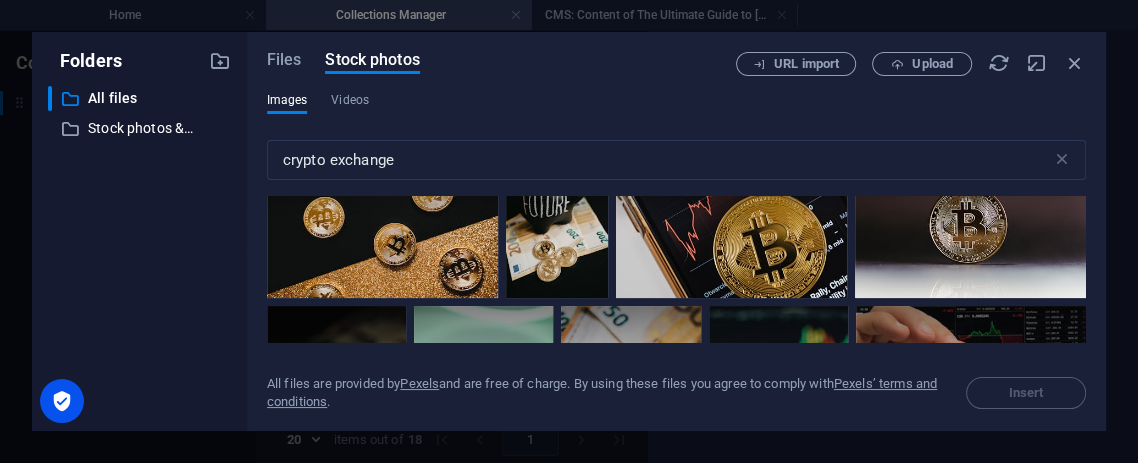 scroll, scrollTop: 0, scrollLeft: 0, axis: both 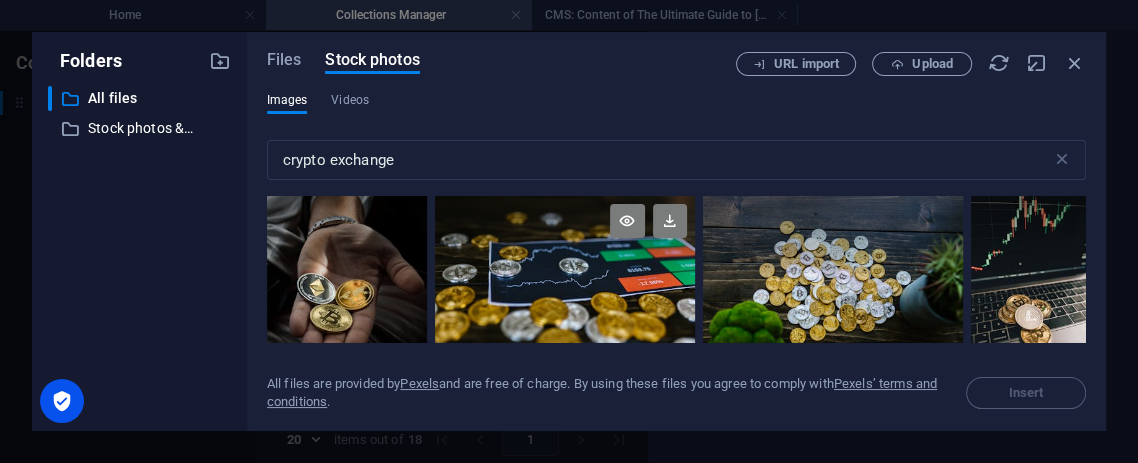 click at bounding box center [565, 282] 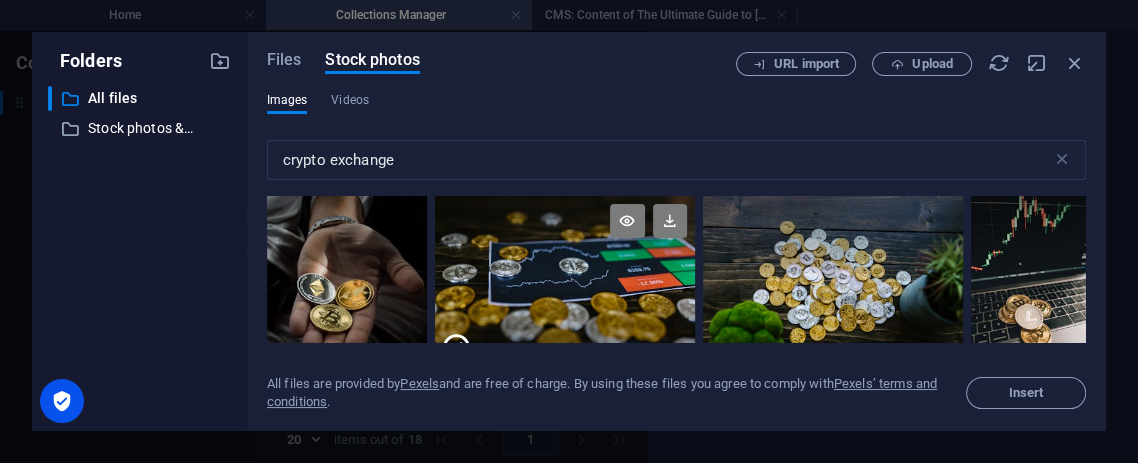 click at bounding box center [565, 326] 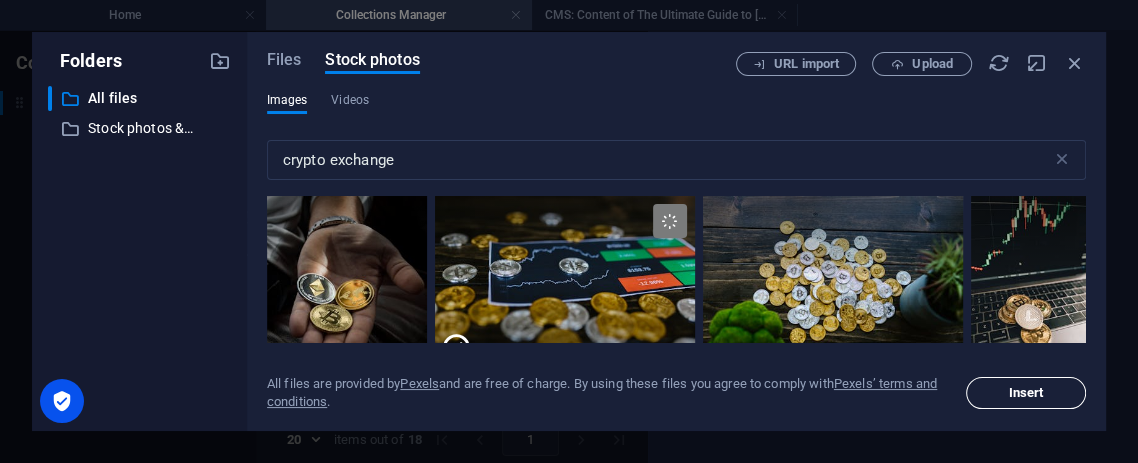 click on "Insert" at bounding box center [1026, 393] 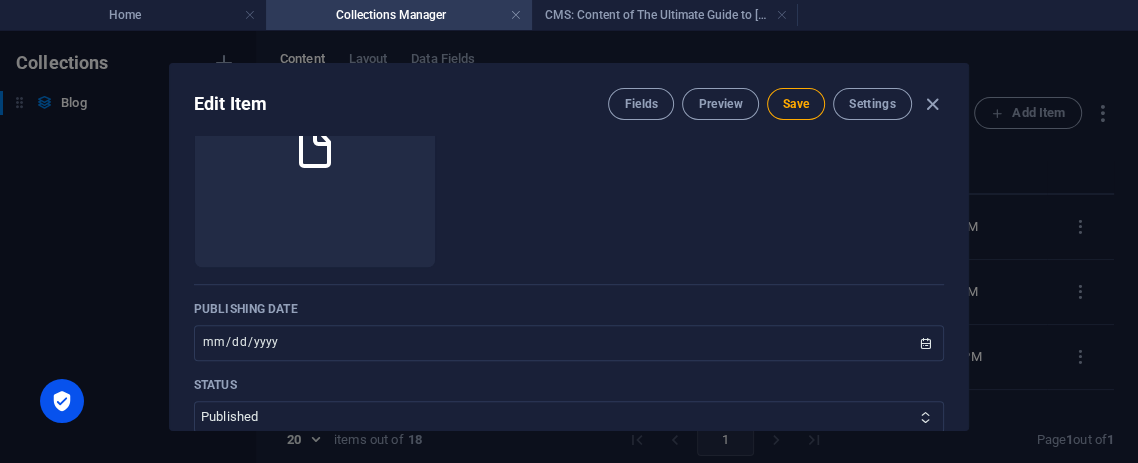 scroll, scrollTop: 827, scrollLeft: 0, axis: vertical 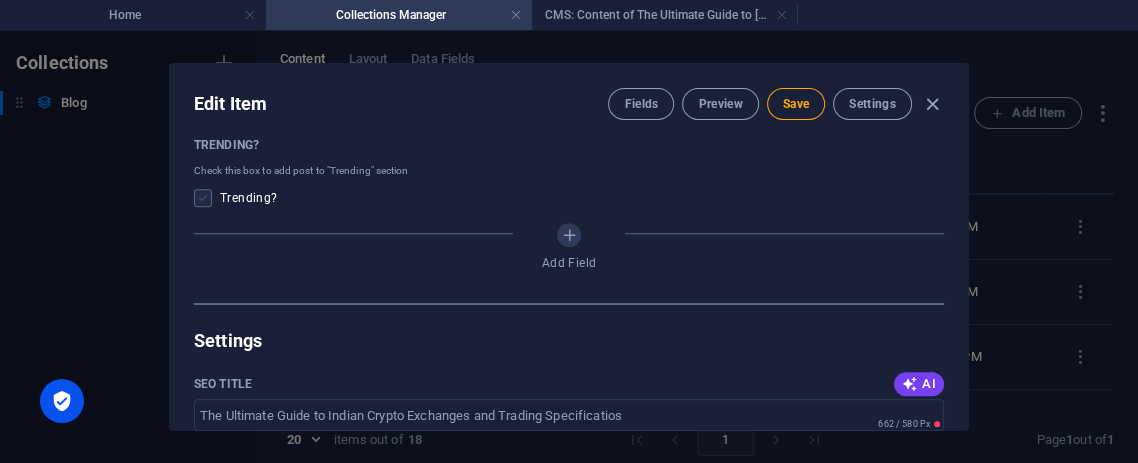click at bounding box center [203, 198] 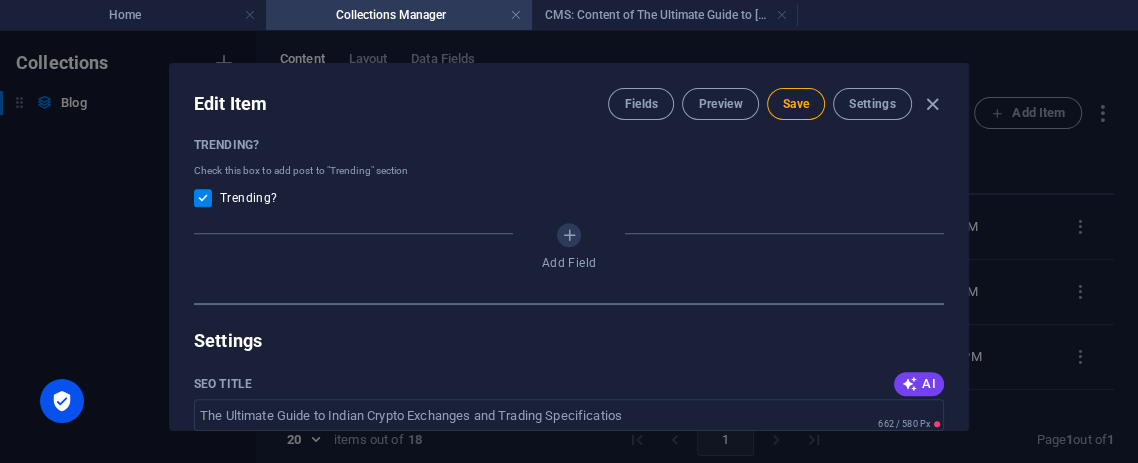 drag, startPoint x: 966, startPoint y: 278, endPoint x: 963, endPoint y: 308, distance: 30.149628 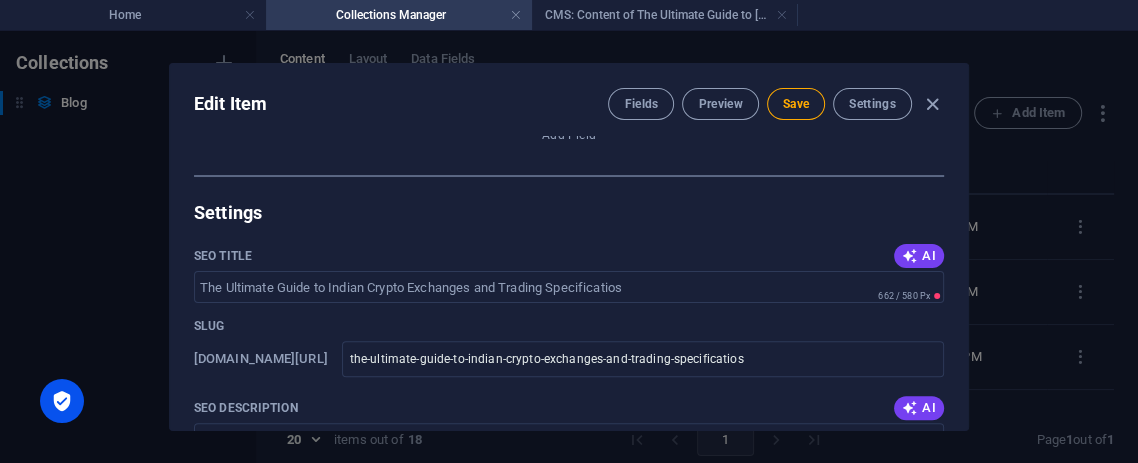 scroll, scrollTop: 1330, scrollLeft: 0, axis: vertical 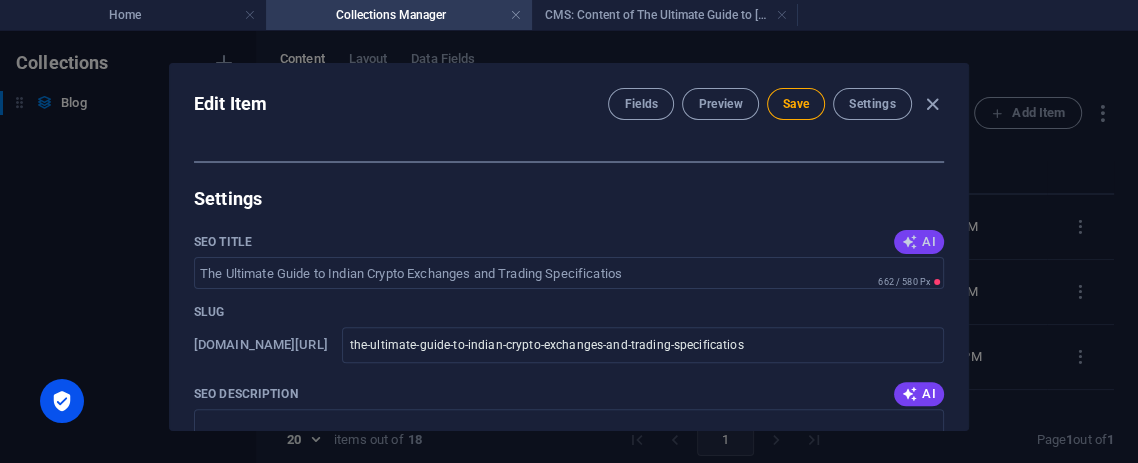 click on "AI" at bounding box center (919, 242) 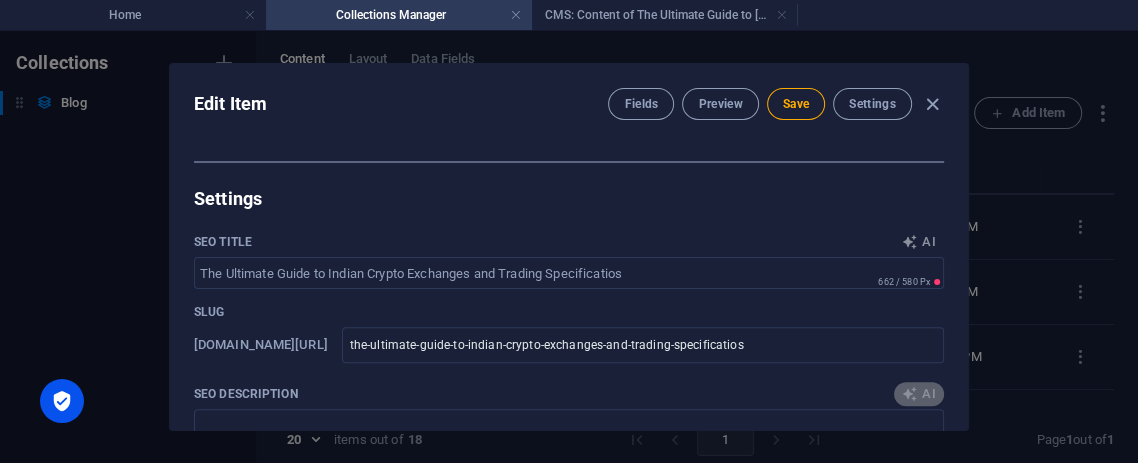 type on "Top Indian Crypto Exchanges Guide" 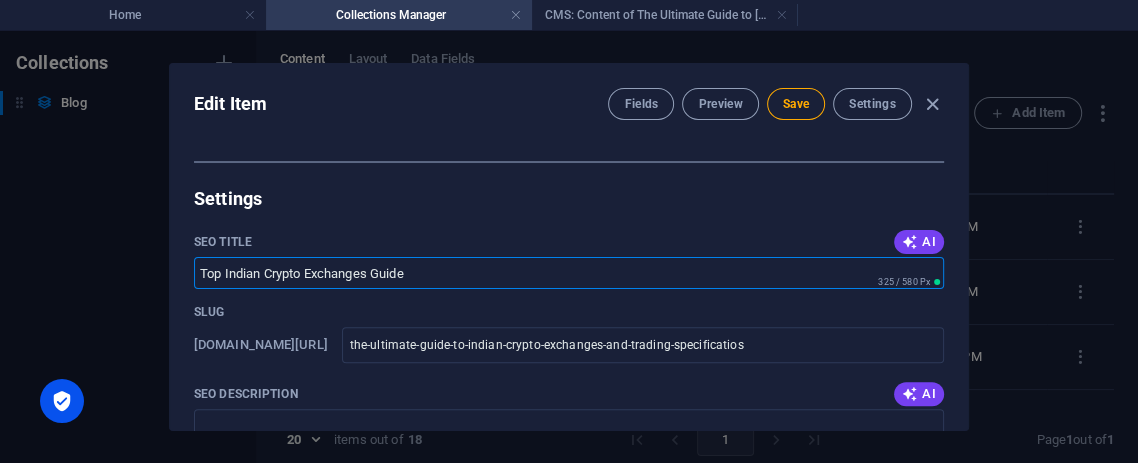 click on "Top Indian Crypto Exchanges Guide" at bounding box center (569, 273) 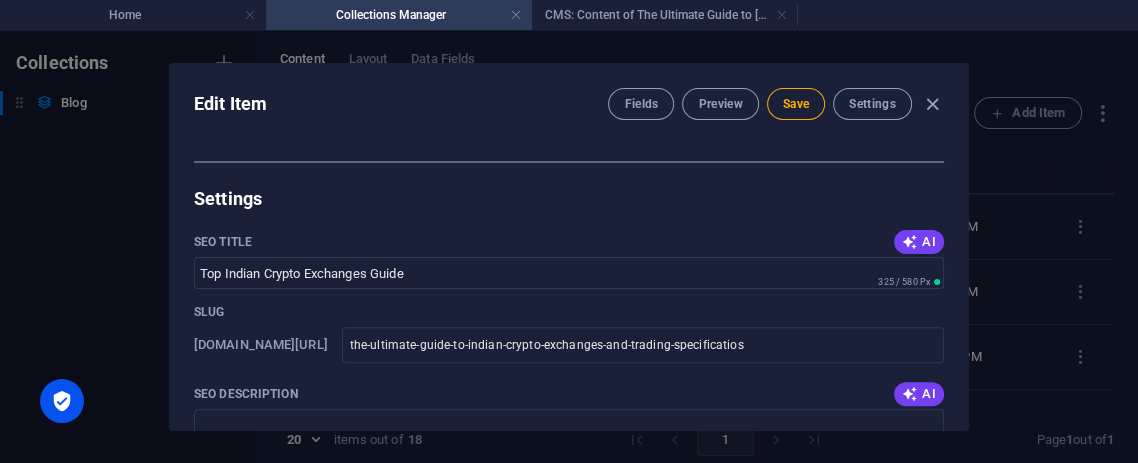 drag, startPoint x: 962, startPoint y: 304, endPoint x: 963, endPoint y: 330, distance: 26.019224 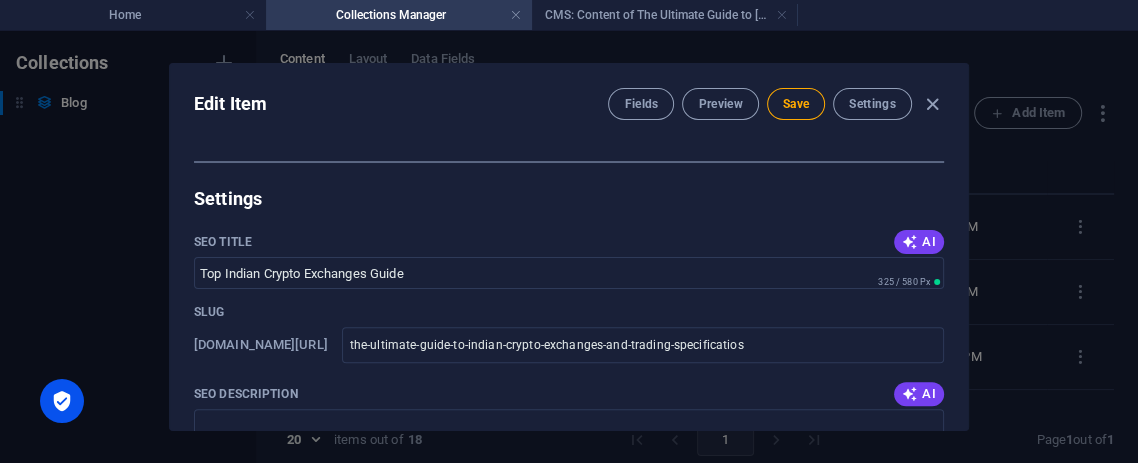 click on "Name The Ultimate Guide to Indian Crypto Exchanges and Trading Specificatios ​ Slug [DOMAIN_NAME][URL] the-ultimate-guide-to-indian-crypto-exchanges-and-trading-specificatios ​ Description Paragraph Format Normal Heading 1 Heading 2 Heading 3 Heading 4 Heading 5 Heading 6 Code Font Family Arial [US_STATE] Impact Tahoma Times New Roman Verdana Poppins Font Size 8 9 10 11 12 14 18 24 30 36 48 60 72 96 Bold Italic Underline Strikethrough Colors Icons Align Left Align Center Align Right Align Justify Unordered List Ordered List Insert Link Insert Table Clear Formatting India's crypto ecosystem is evolving rapidly, and the Financial Intelligence Unit (FIU) under the Ministry of Finance plays a key role in regulating crypto exchanges. Choosing an FIU-registered exchange ensures: Content Edit in CMS The Ultimate Guide to  Indian Crypto Exchanges and Trading Specifications ✨ Introduction: Why Choose an FIU-Registered Indian Crypto Exchange? Compliance with AML (Anti-Money Laundering) and KYC norms CoinDCX" at bounding box center (569, 283) 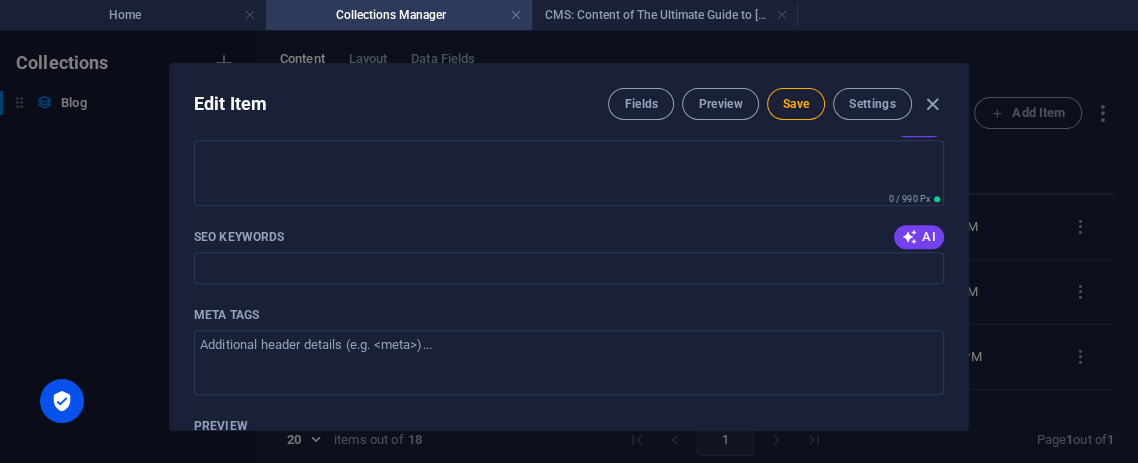 scroll, scrollTop: 1448, scrollLeft: 0, axis: vertical 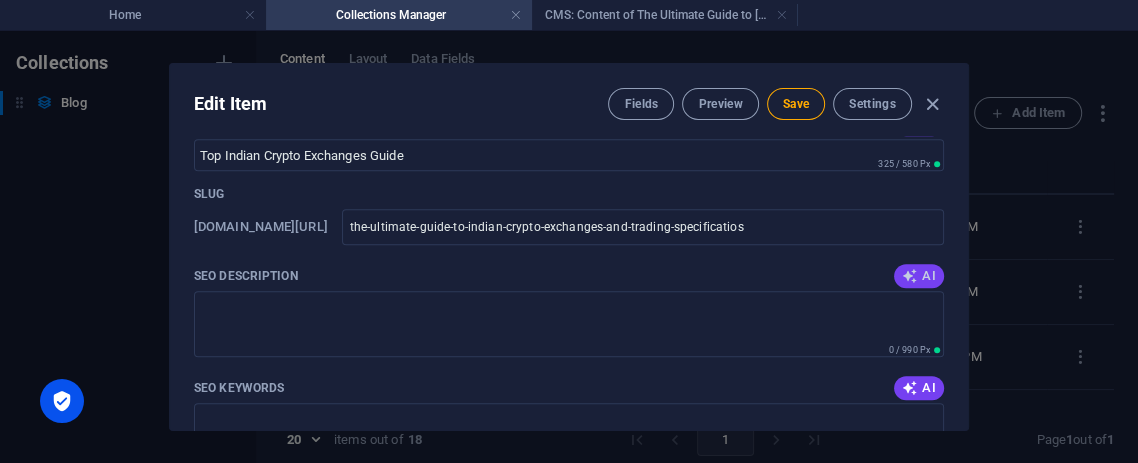 click on "AI" at bounding box center [919, 276] 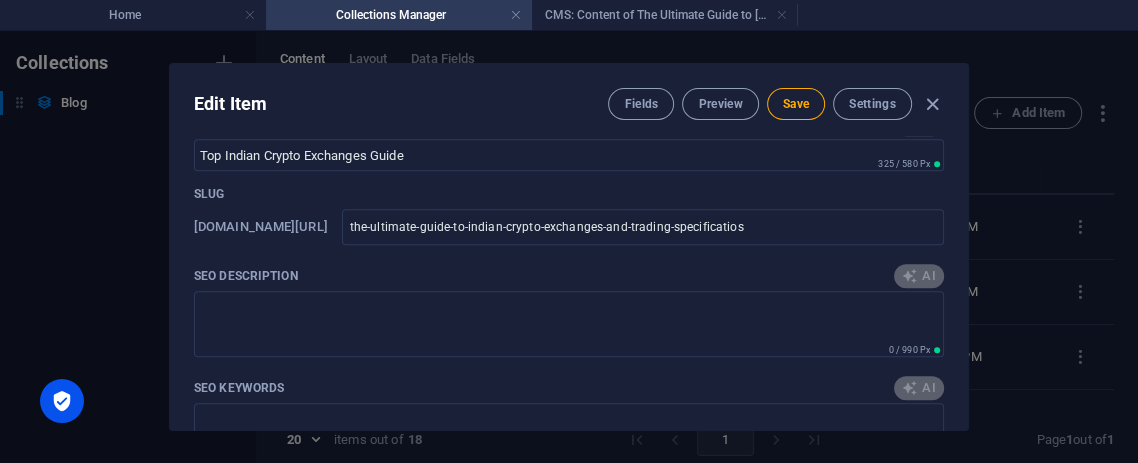 type on "Explore Indias top FIU-registered crypto exchanges for safe trading. Discover regulations, specs, and how to start [DATE]!" 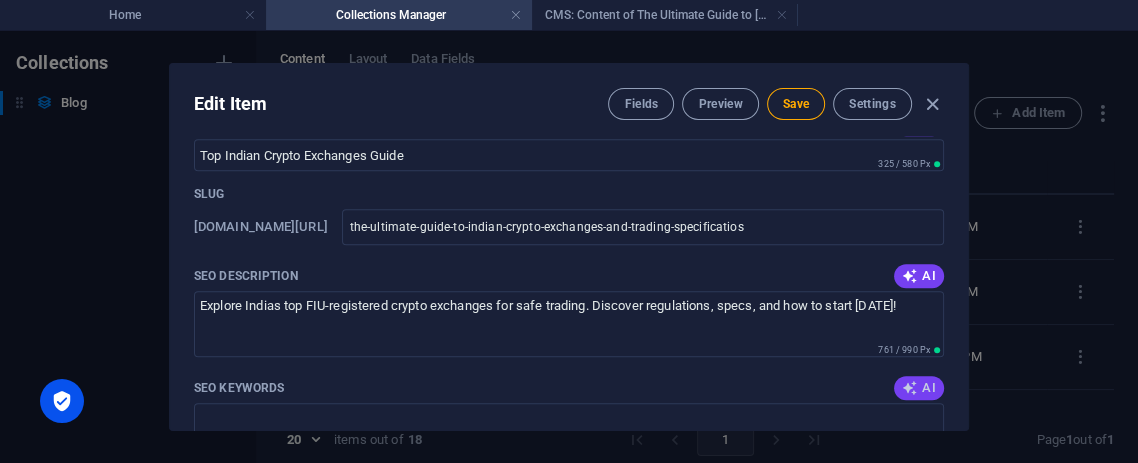 click on "AI" at bounding box center [919, 388] 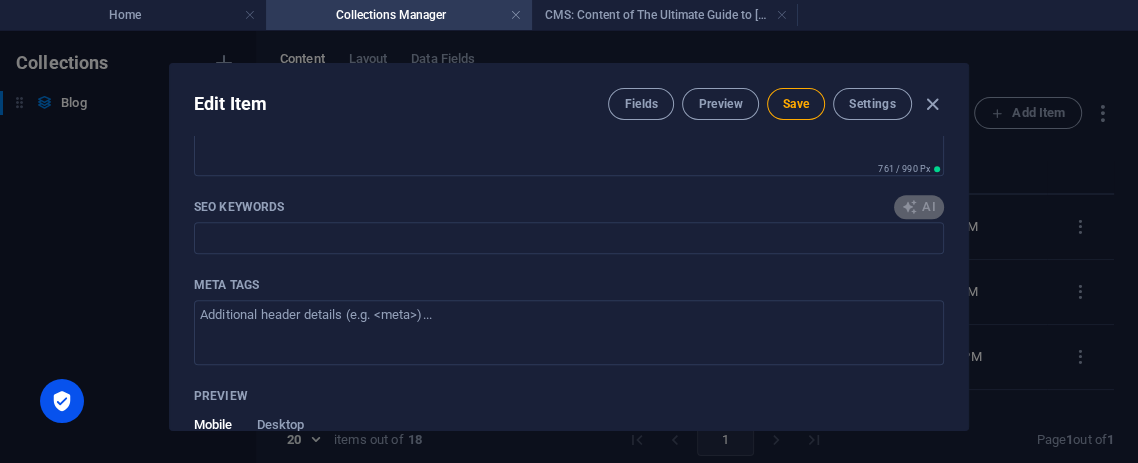 type on "Indian crypto exchanges, FIU registered exchanges, crypto trading specifications, cryptocurrency regulation [GEOGRAPHIC_DATA], crypto trading platforms [GEOGRAPHIC_DATA], leverage trading in [GEOGRAPHIC_DATA]" 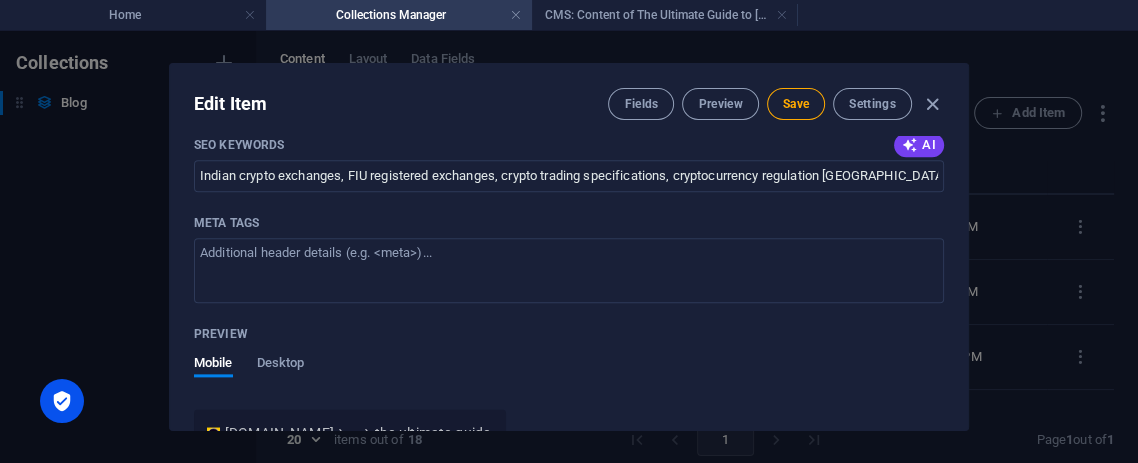 scroll, scrollTop: 1696, scrollLeft: 0, axis: vertical 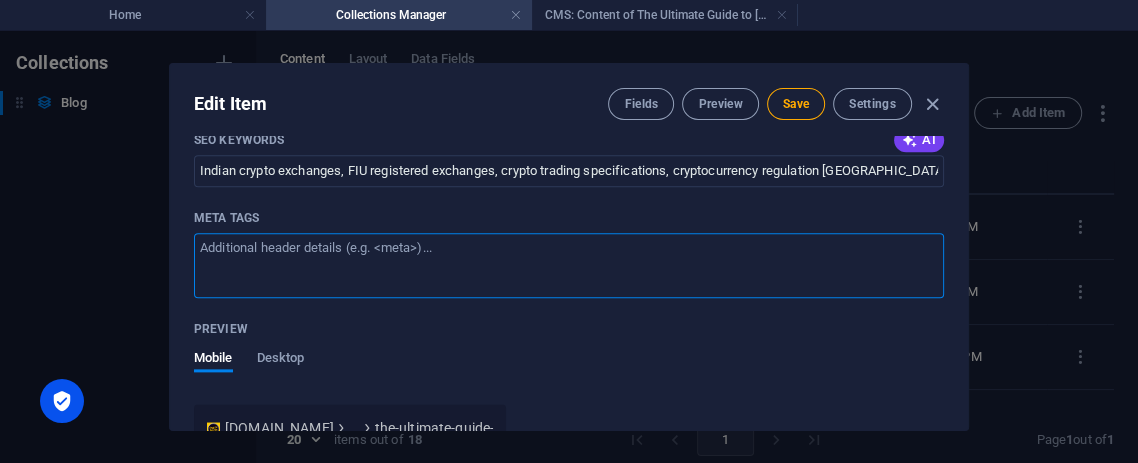 click on "Meta tags ​" at bounding box center [569, 265] 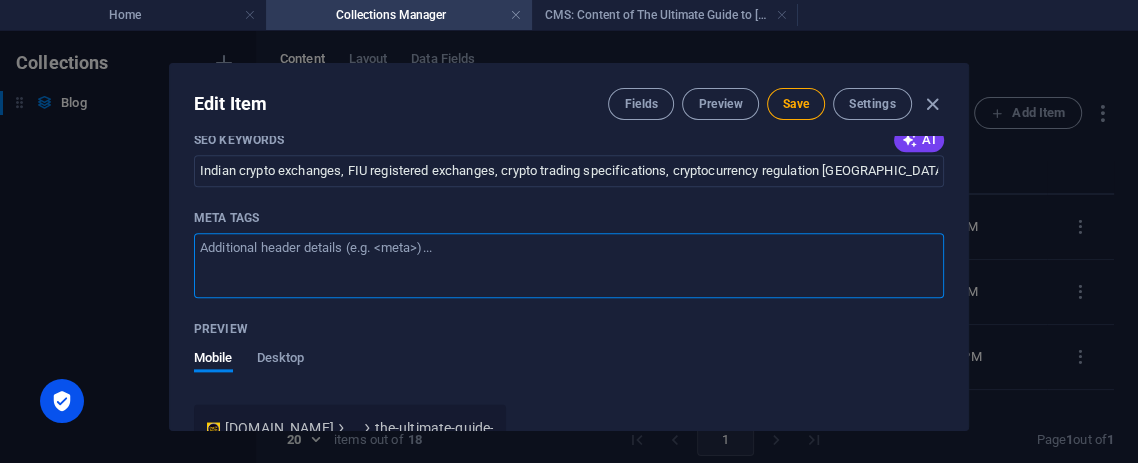 paste on "<meta name="description" content="Explore top FIU-registered Indian crypto exchanges, understand leverage, trade specs, and learn spot/futures/option strategies. Perfect for [DEMOGRAPHIC_DATA] traders using CoinDCX, ZebPay, SunCrypto, Delta Exchange, and Mudrex.">
<meta name="keywords" content="Indian crypto exchanges, FIU registered crypto, CoinDCX, ZebPay, SunCrypto, Delta Exchange, Mudrex, crypto leverage, margin trading India, crypto tax [GEOGRAPHIC_DATA], cryptoRoutes">
<meta name="author" content="CryptoRoutes">" 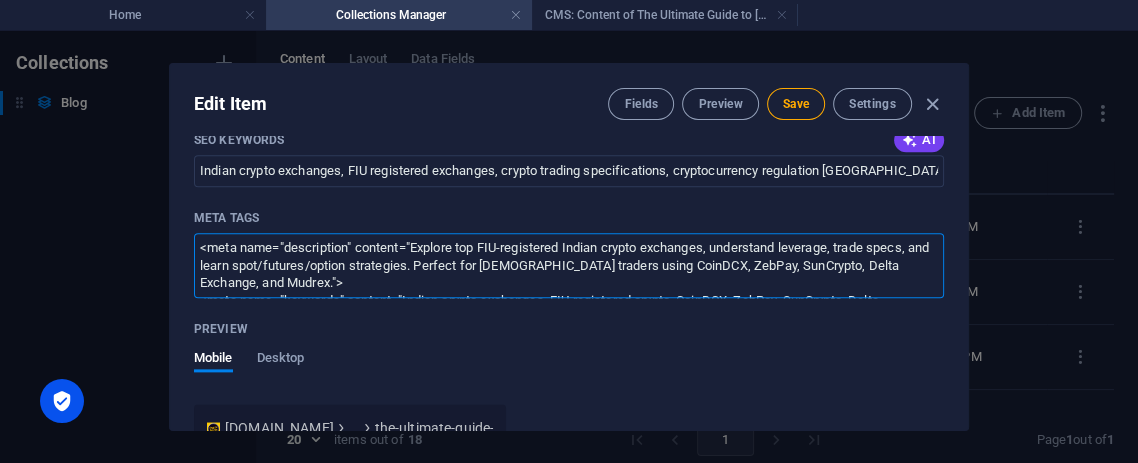 scroll, scrollTop: 46, scrollLeft: 0, axis: vertical 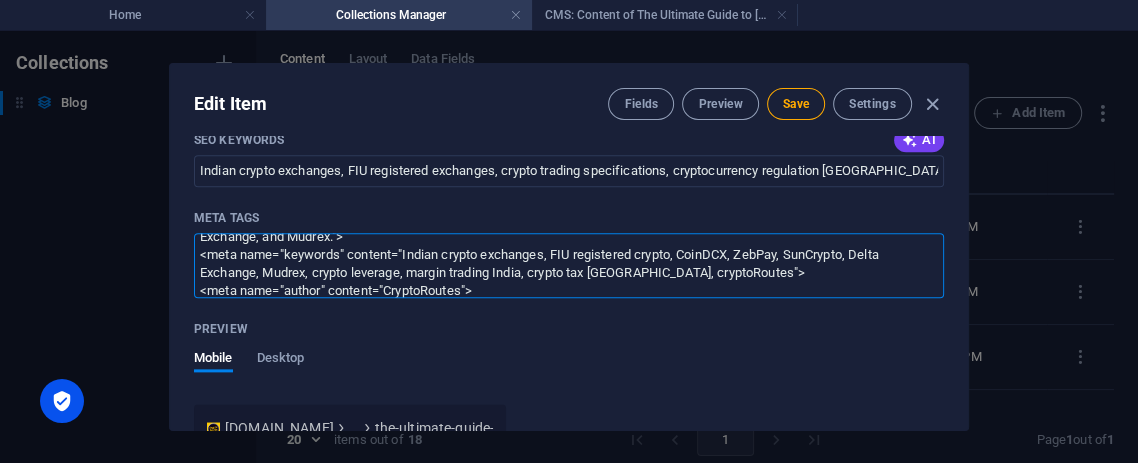 type on "<meta name="description" content="Explore top FIU-registered Indian crypto exchanges, understand leverage, trade specs, and learn spot/futures/option strategies. Perfect for [DEMOGRAPHIC_DATA] traders using CoinDCX, ZebPay, SunCrypto, Delta Exchange, and Mudrex.">
<meta name="keywords" content="Indian crypto exchanges, FIU registered crypto, CoinDCX, ZebPay, SunCrypto, Delta Exchange, Mudrex, crypto leverage, margin trading India, crypto tax [GEOGRAPHIC_DATA], cryptoRoutes">
<meta name="author" content="CryptoRoutes">" 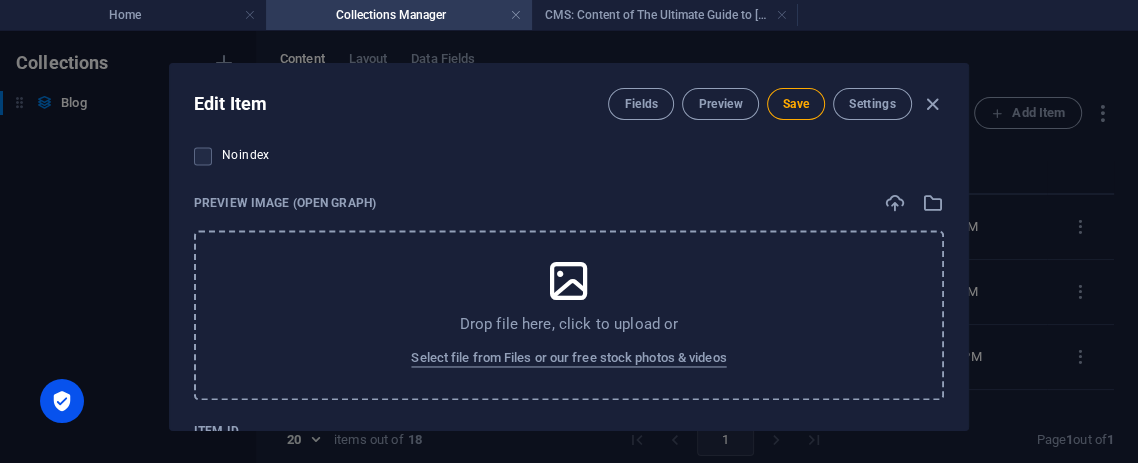 scroll, scrollTop: 2272, scrollLeft: 0, axis: vertical 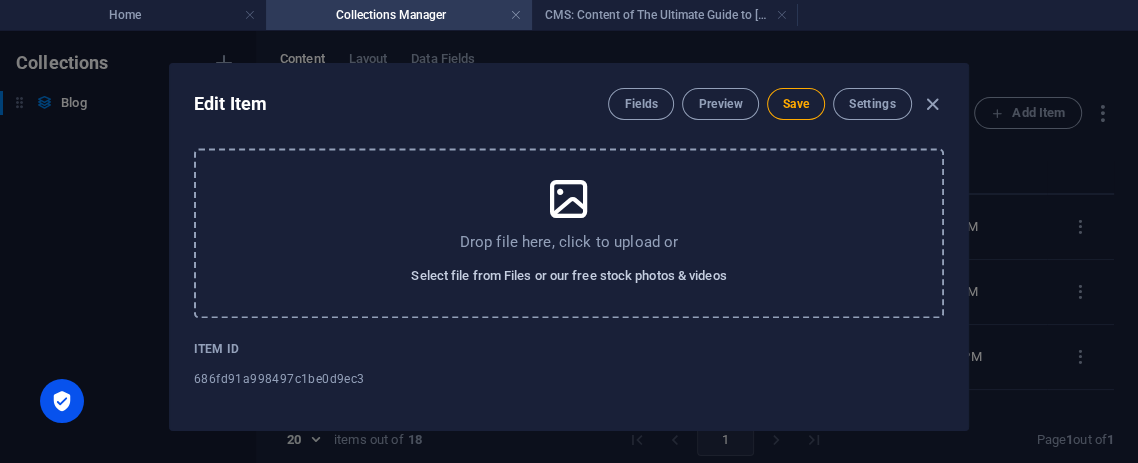click on "Select file from Files or our free stock photos & videos" at bounding box center (568, 276) 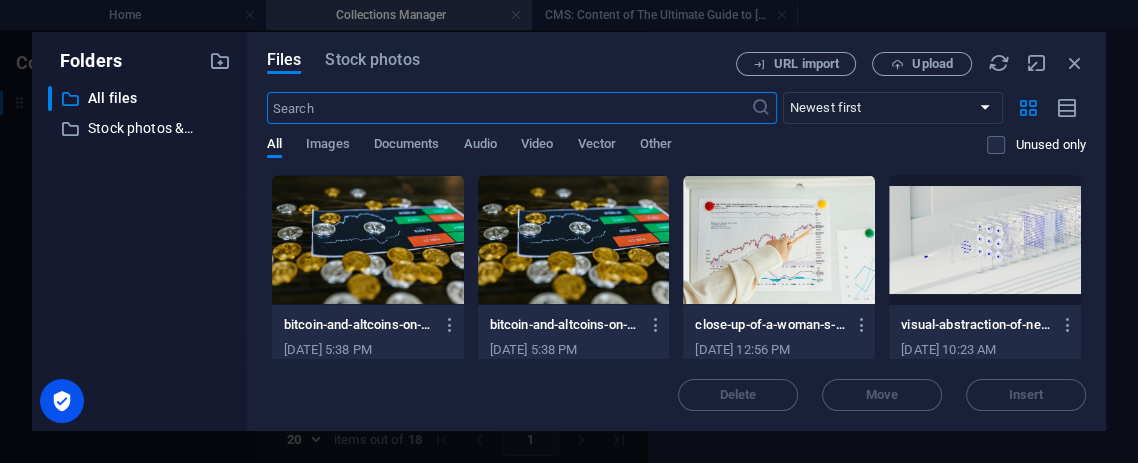 scroll, scrollTop: 2321, scrollLeft: 0, axis: vertical 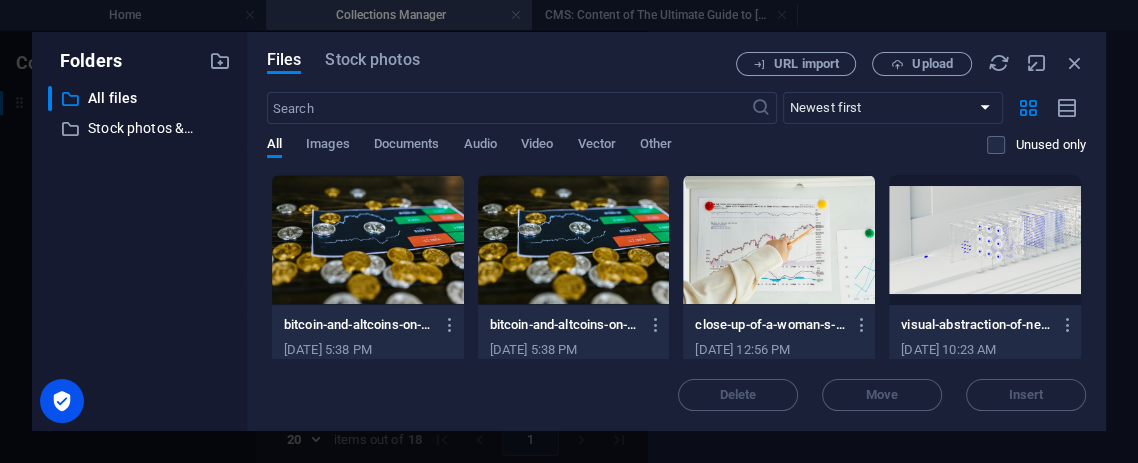 click at bounding box center (368, 240) 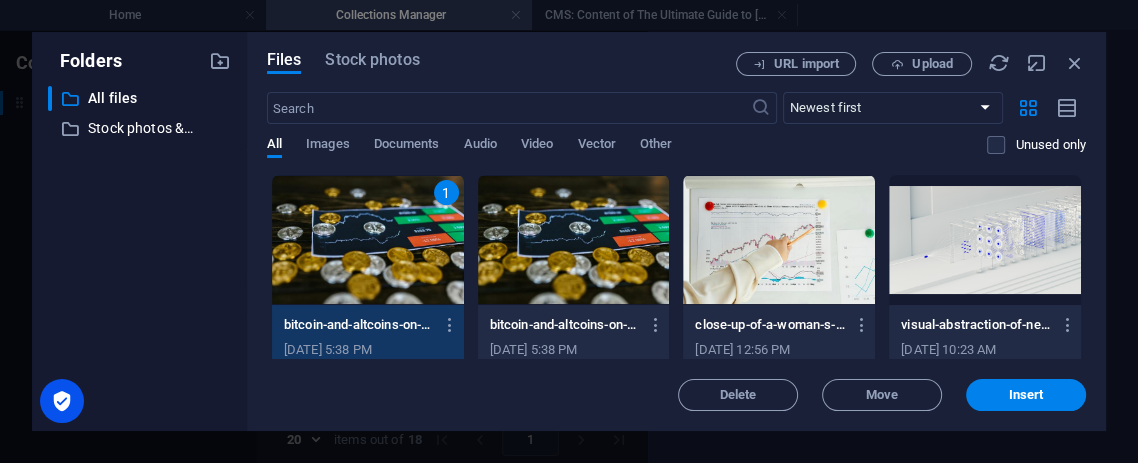click on "1" at bounding box center [368, 240] 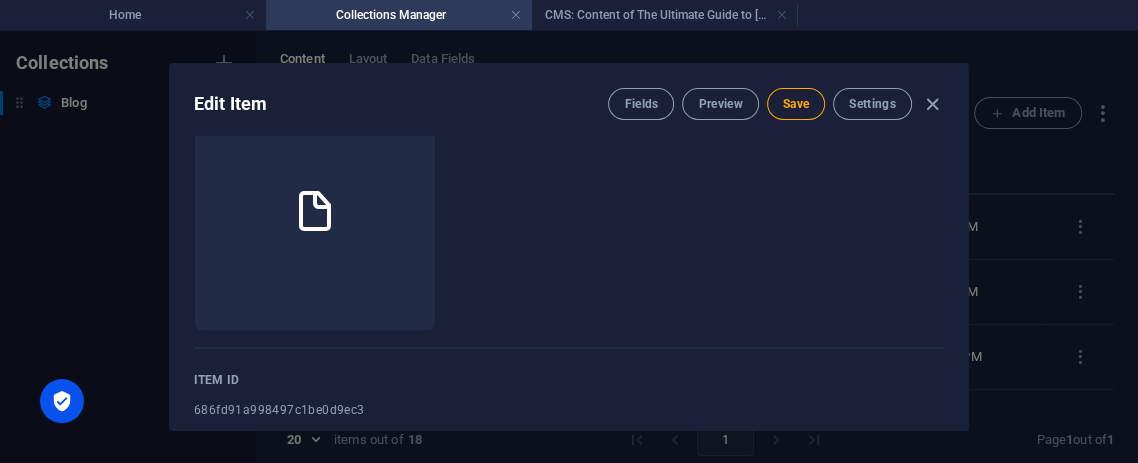 scroll, scrollTop: 2272, scrollLeft: 0, axis: vertical 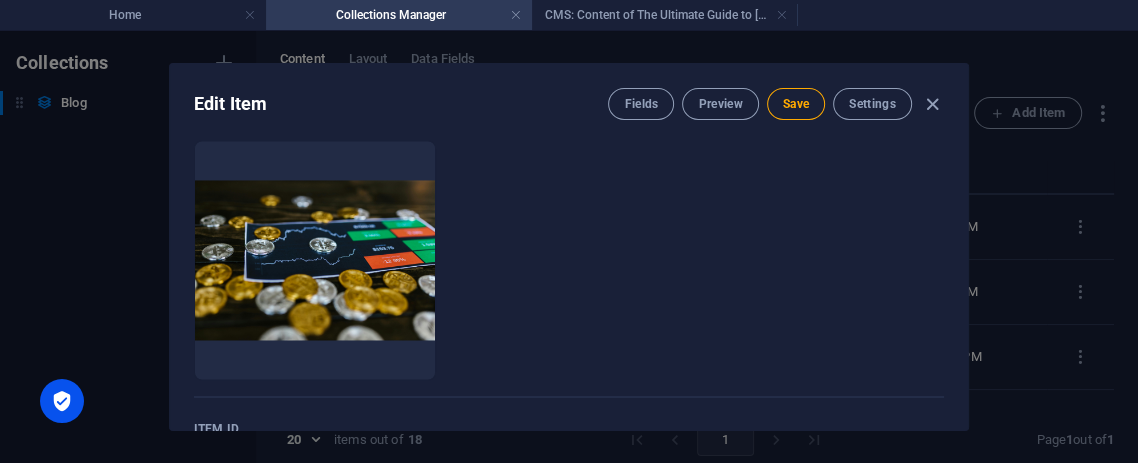 drag, startPoint x: 966, startPoint y: 403, endPoint x: 956, endPoint y: 320, distance: 83.60024 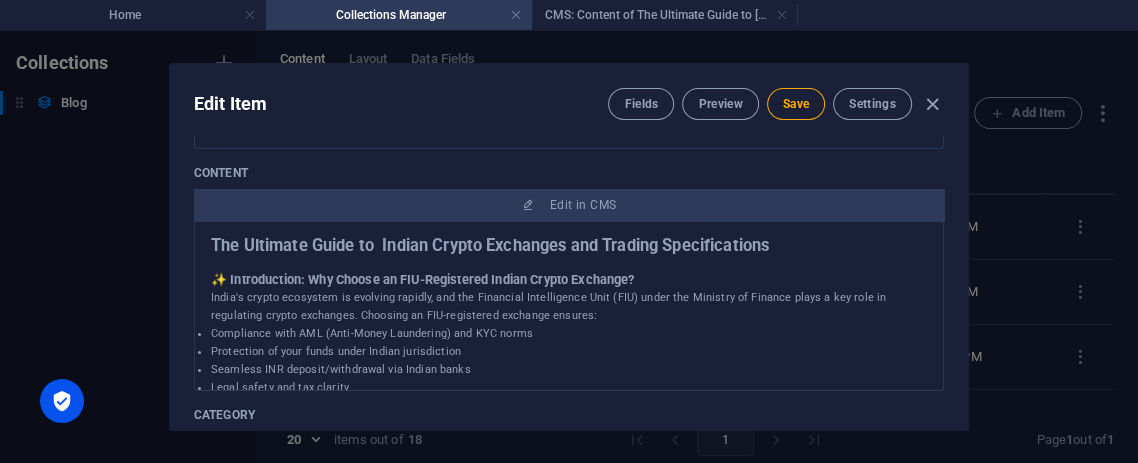 scroll, scrollTop: 0, scrollLeft: 0, axis: both 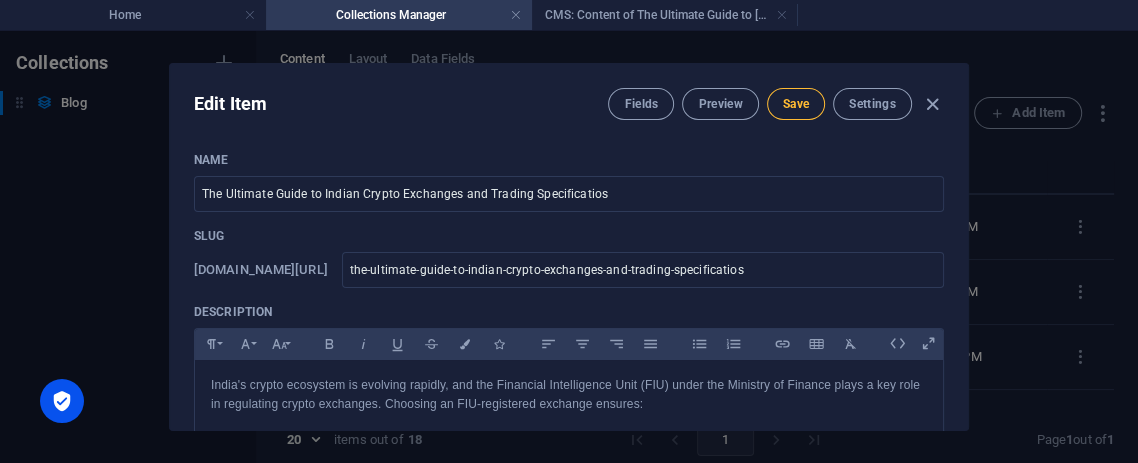 click on "Save" at bounding box center [796, 104] 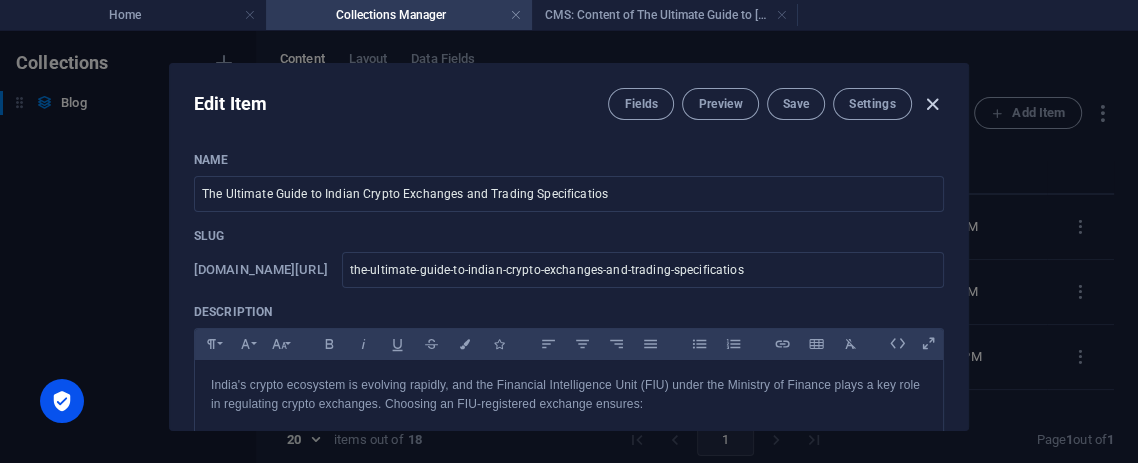 click at bounding box center (932, 104) 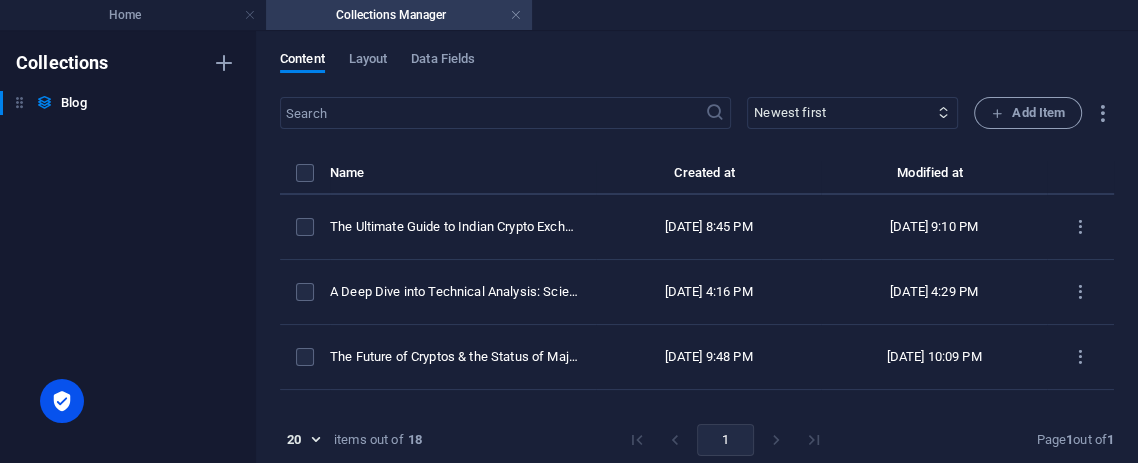 scroll, scrollTop: 0, scrollLeft: 0, axis: both 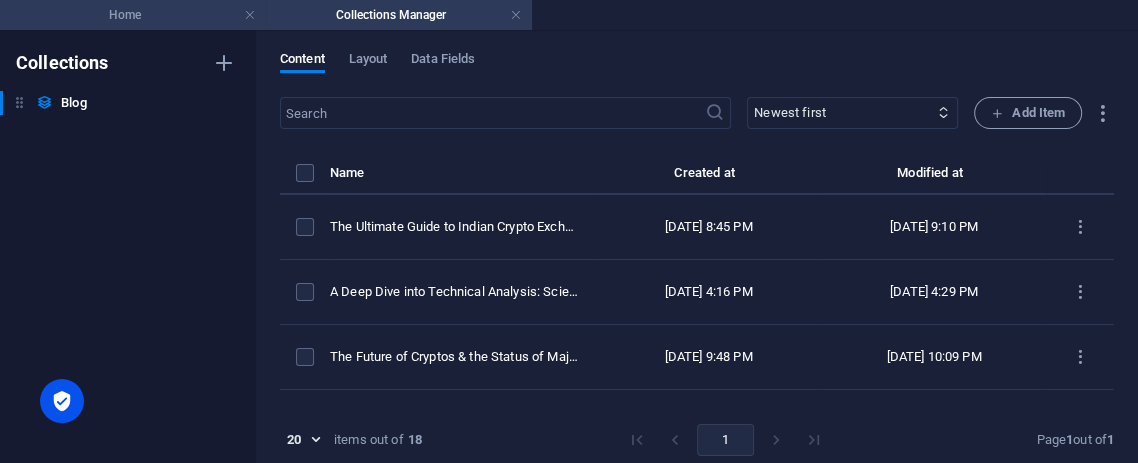 click on "Home" at bounding box center (133, 15) 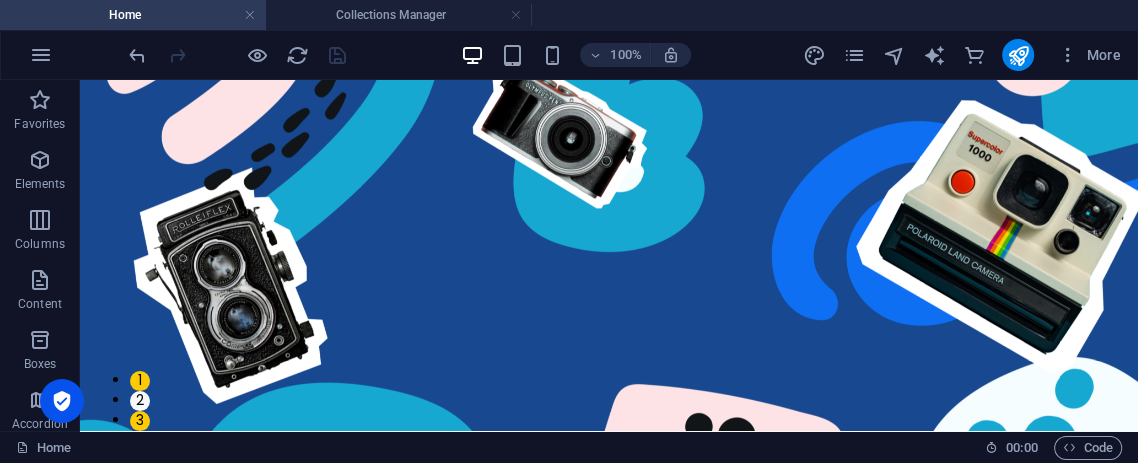 scroll, scrollTop: 988, scrollLeft: 0, axis: vertical 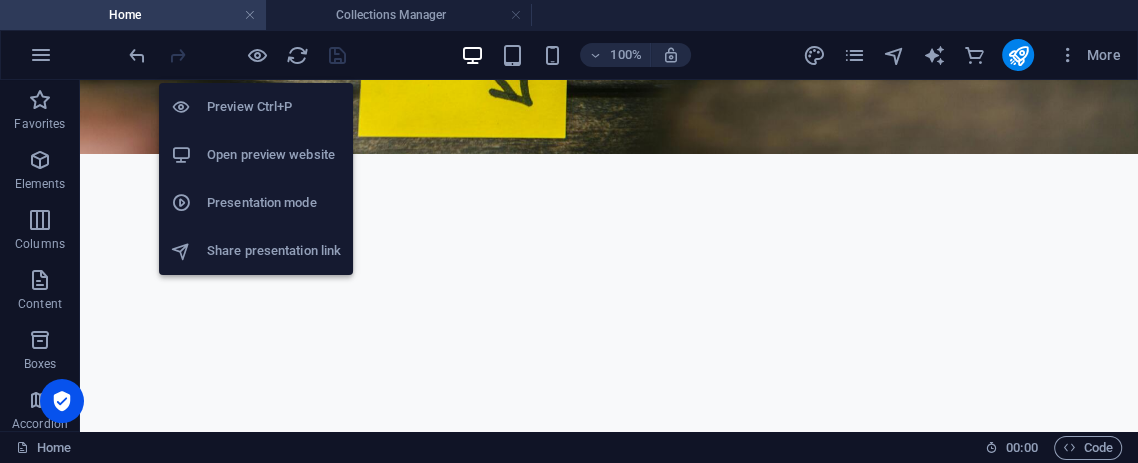 click on "Open preview website" at bounding box center (274, 155) 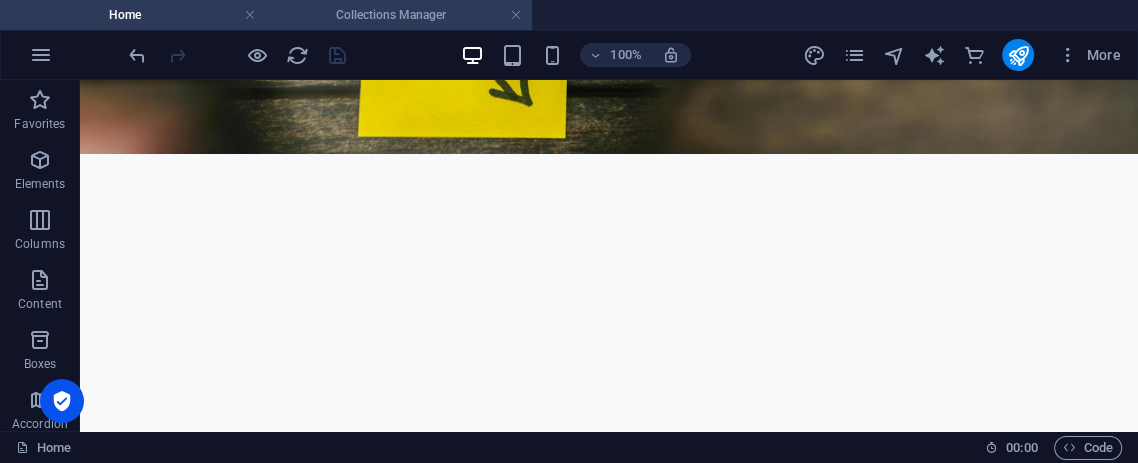click on "Collections Manager" at bounding box center (399, 15) 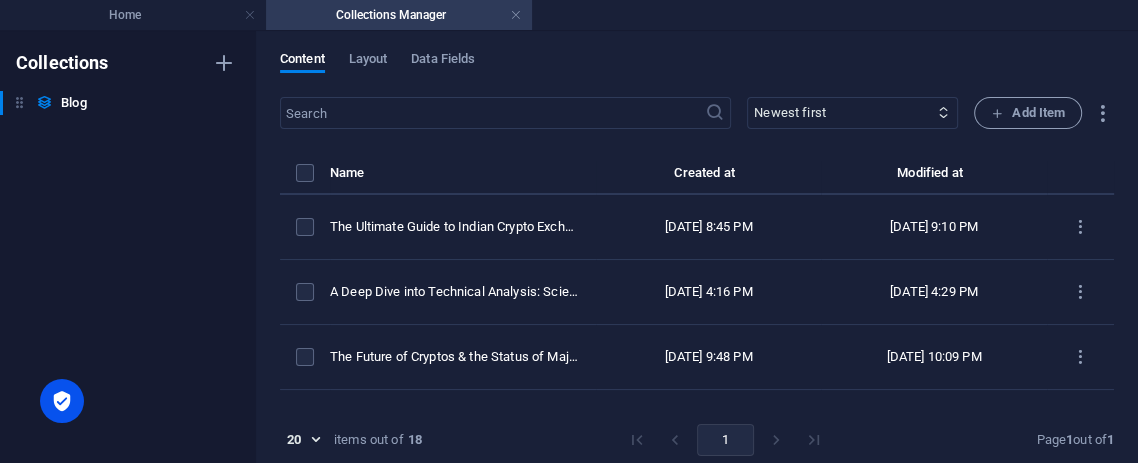scroll, scrollTop: 0, scrollLeft: 0, axis: both 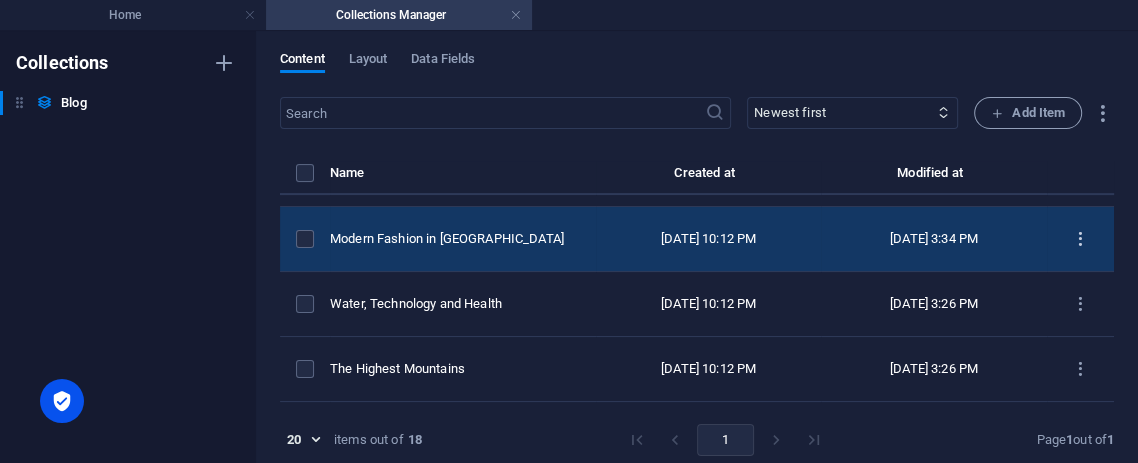 click at bounding box center (1080, 239) 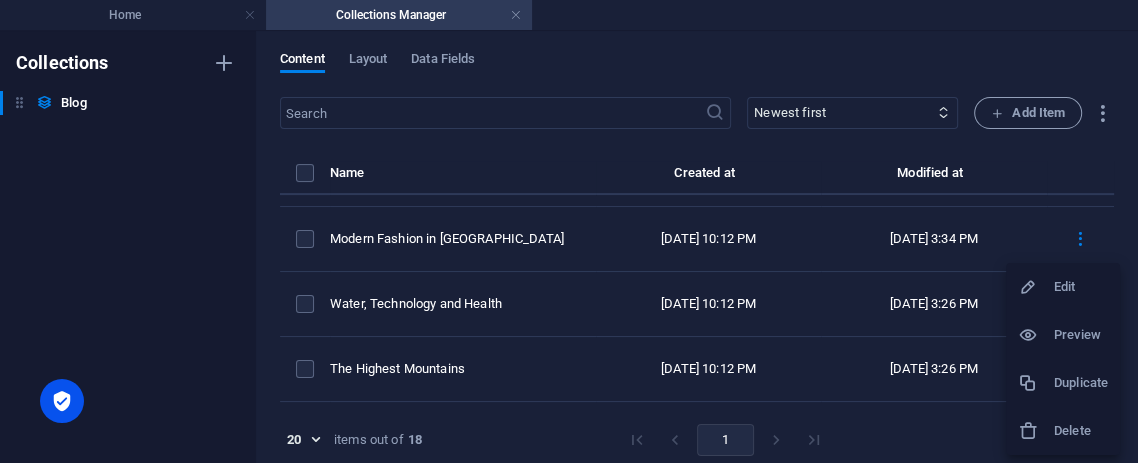 click at bounding box center (569, 231) 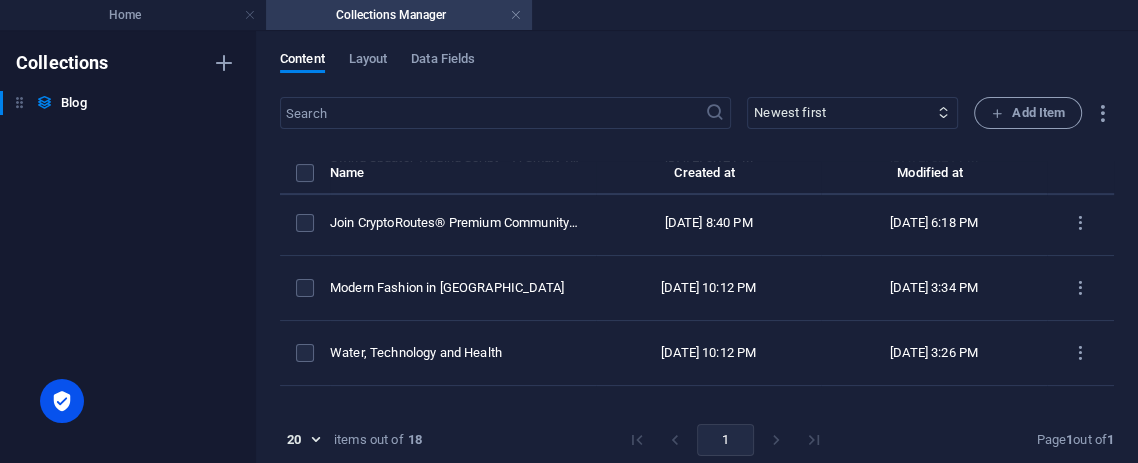 scroll, scrollTop: 321, scrollLeft: 0, axis: vertical 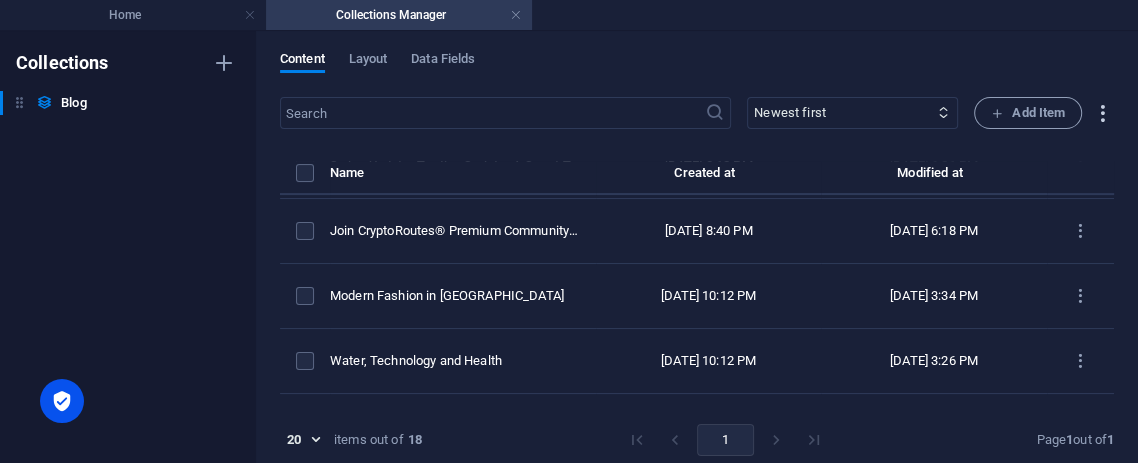 click at bounding box center [1102, 113] 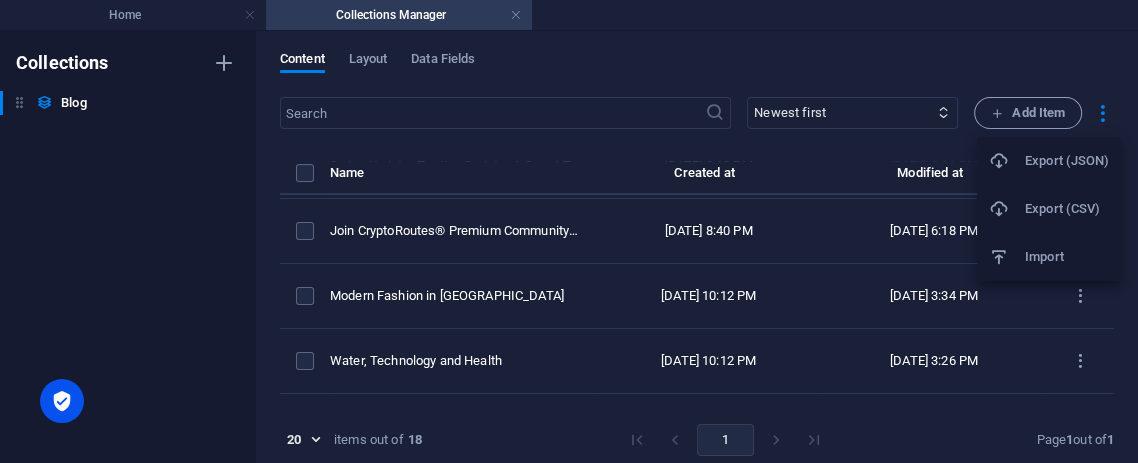 click at bounding box center (569, 231) 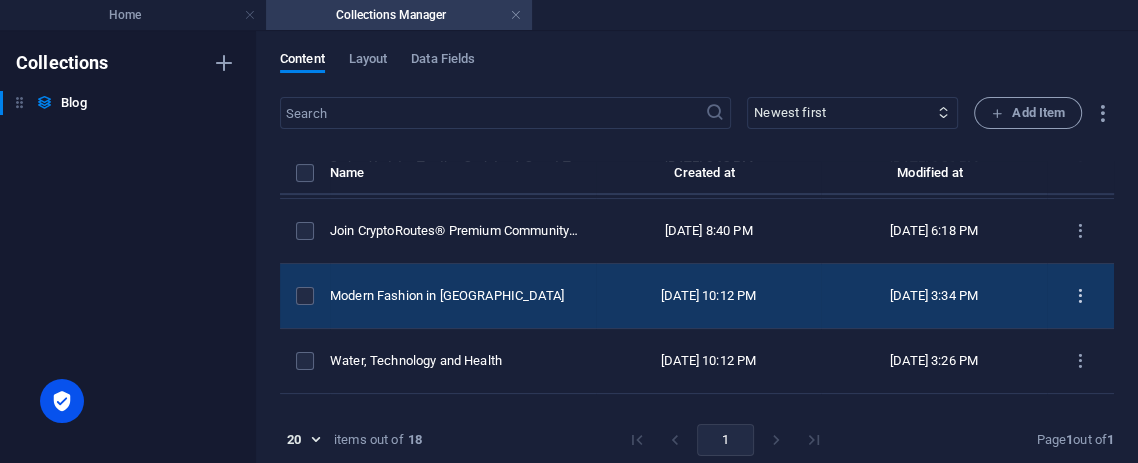 click at bounding box center [1080, 296] 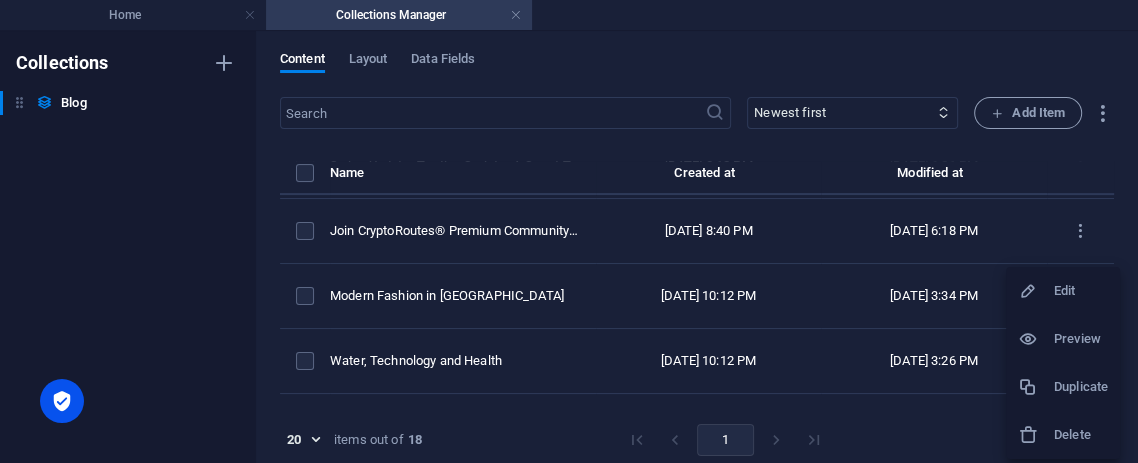 click on "Delete" at bounding box center (1081, 435) 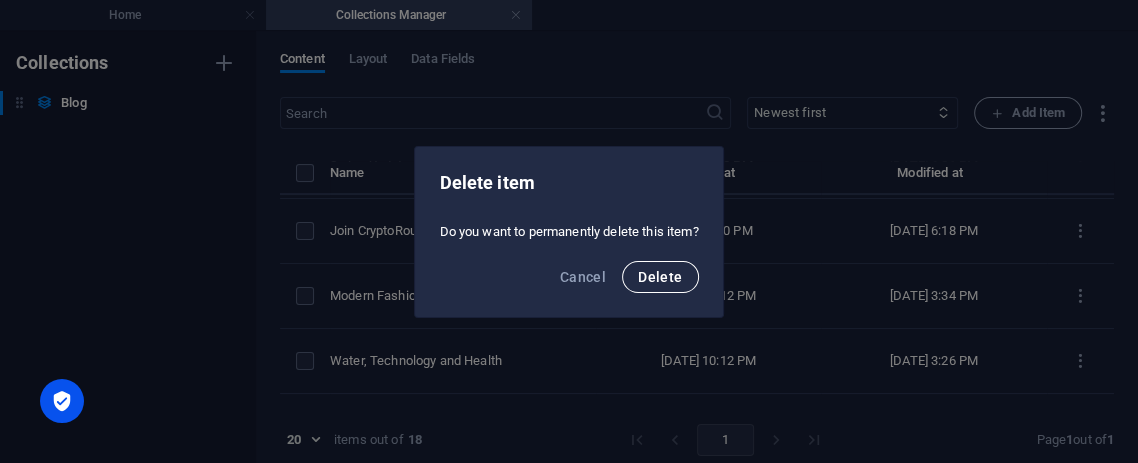 click on "Delete" at bounding box center [660, 277] 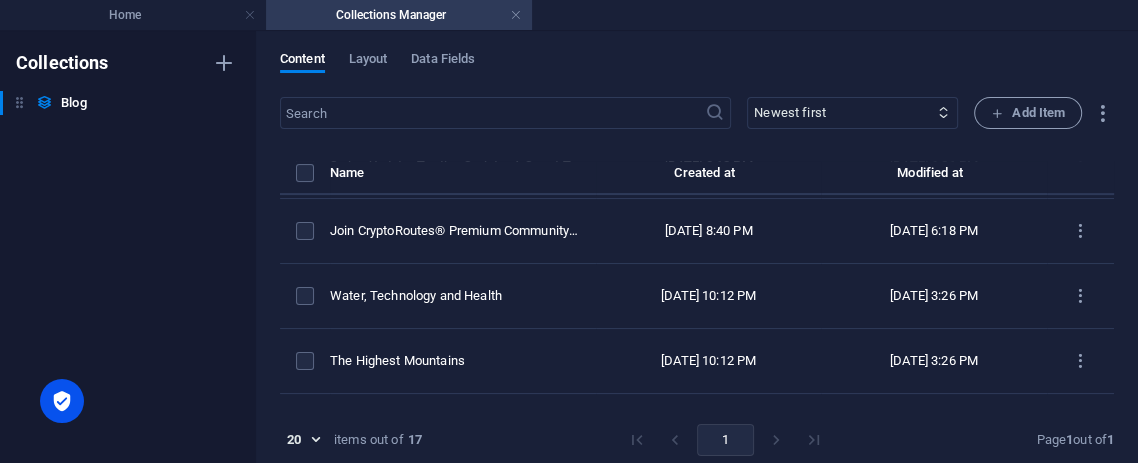 scroll, scrollTop: 375, scrollLeft: 0, axis: vertical 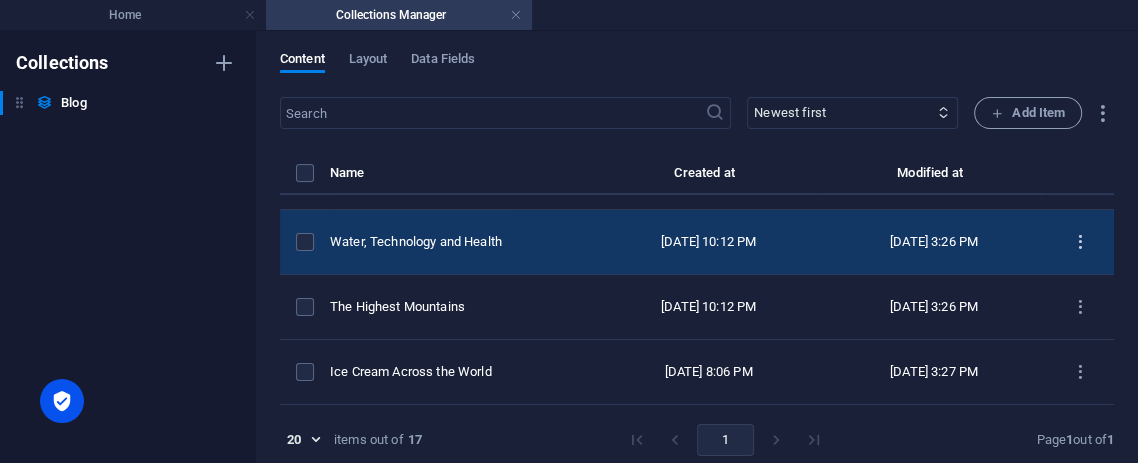 click at bounding box center (1080, 242) 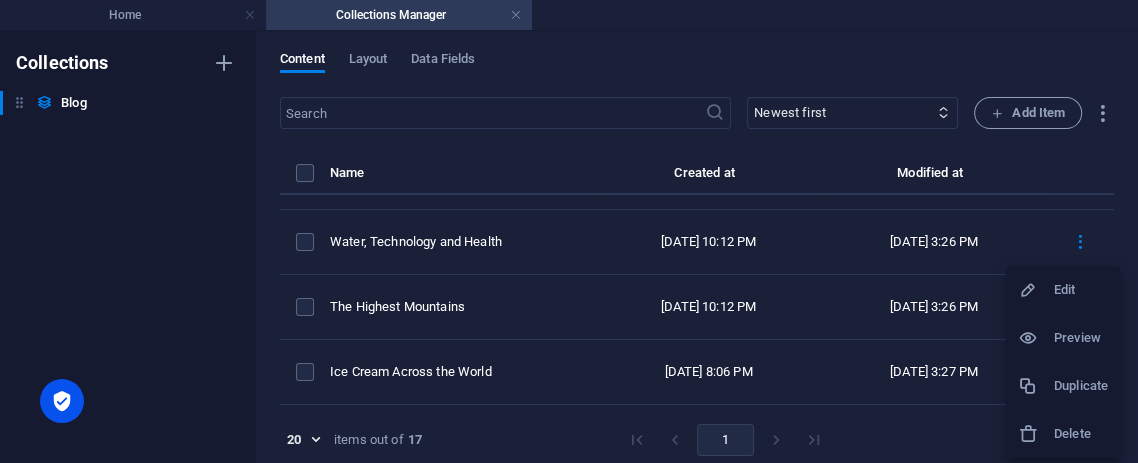 click on "Delete" at bounding box center [1081, 434] 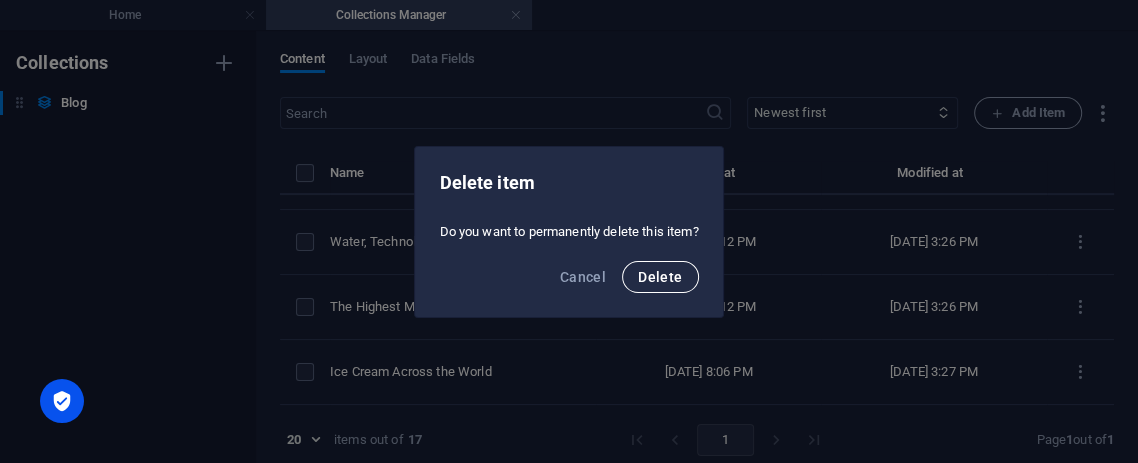click on "Delete" at bounding box center (660, 277) 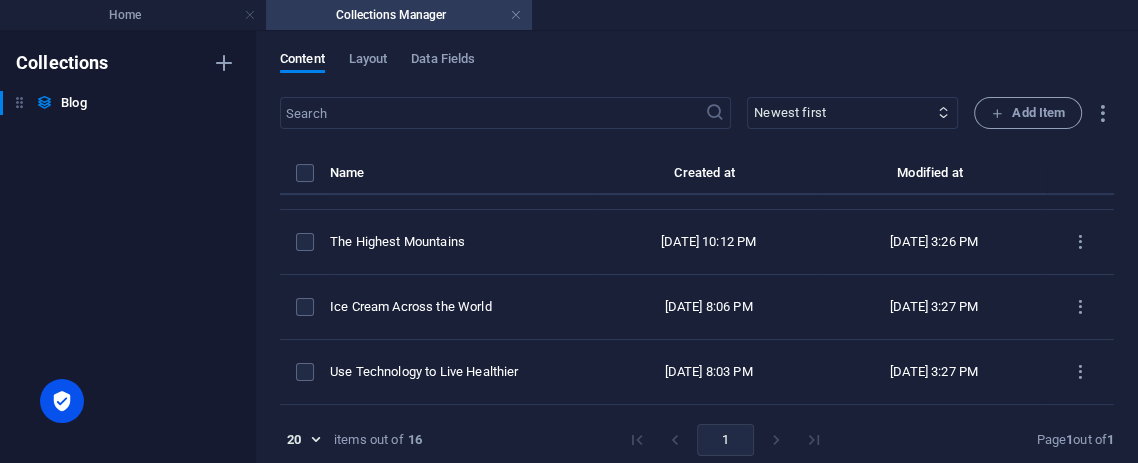 drag, startPoint x: 1112, startPoint y: 281, endPoint x: 1108, endPoint y: 262, distance: 19.416489 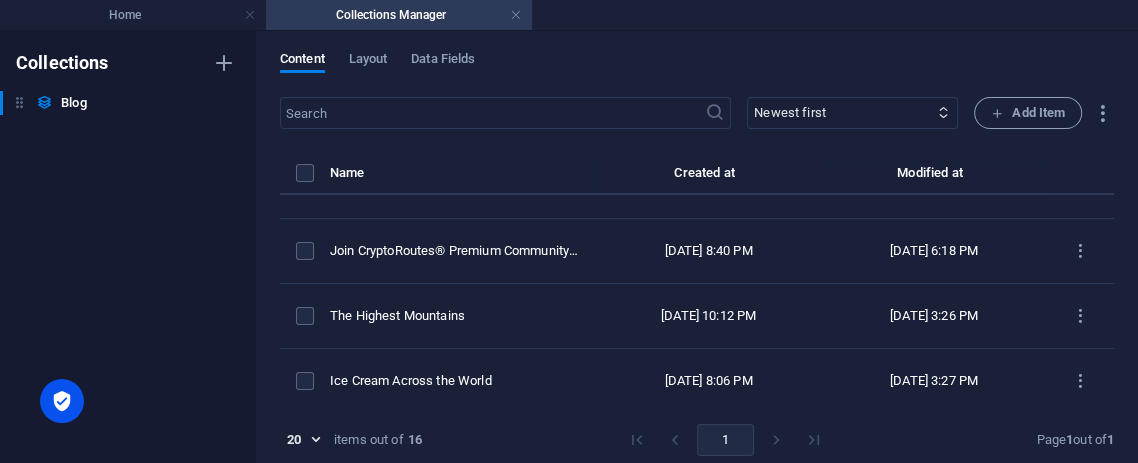 scroll, scrollTop: 296, scrollLeft: 0, axis: vertical 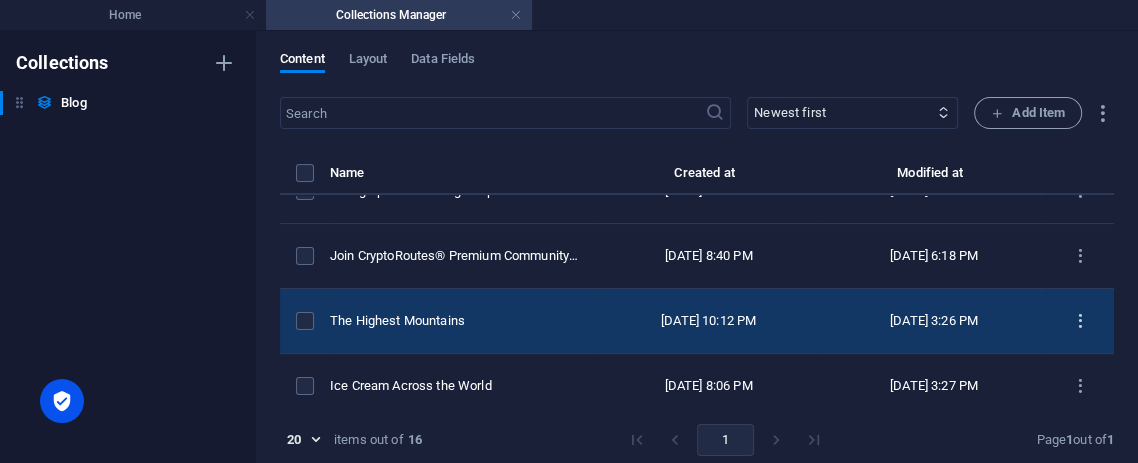 click at bounding box center [1080, 321] 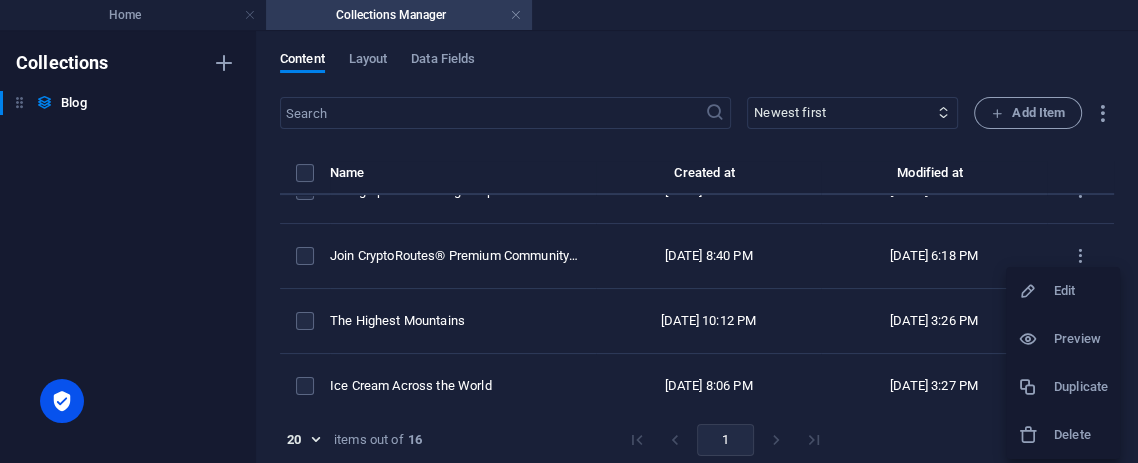 click on "Delete" at bounding box center [1081, 435] 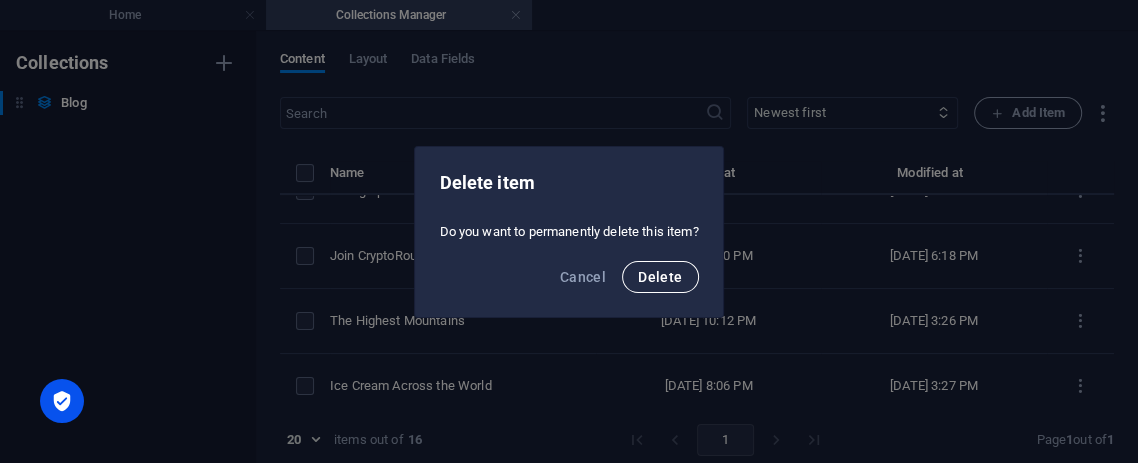 click on "Delete" at bounding box center (660, 277) 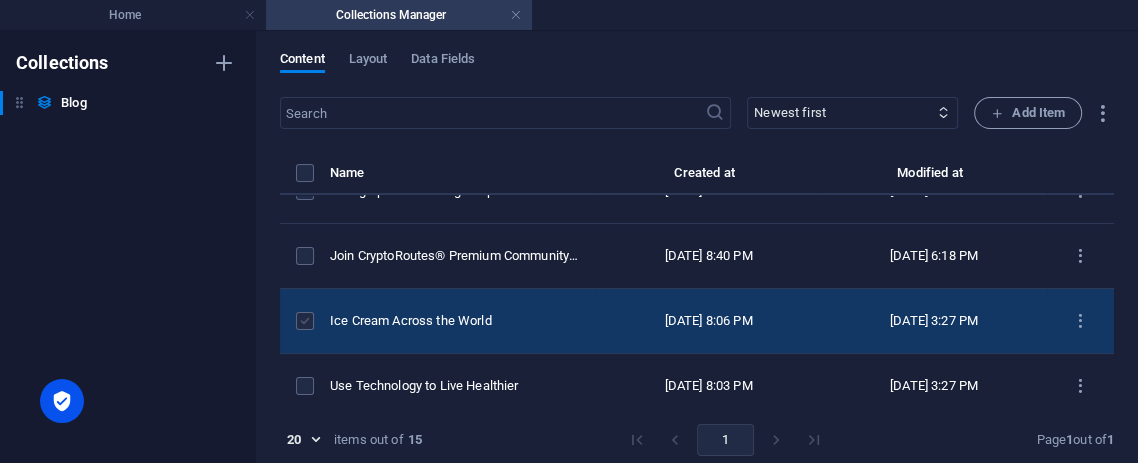 click at bounding box center (305, 321) 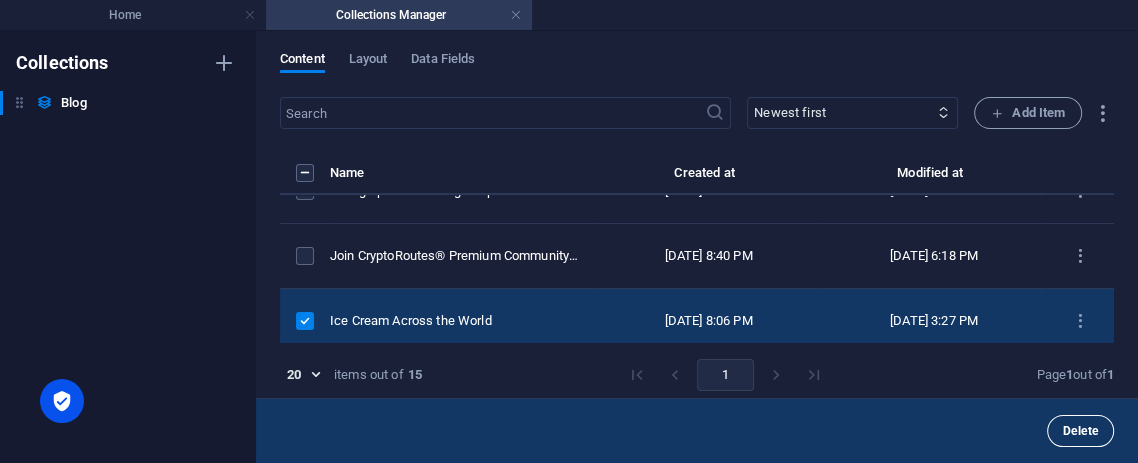 click on "Delete" at bounding box center (1080, 431) 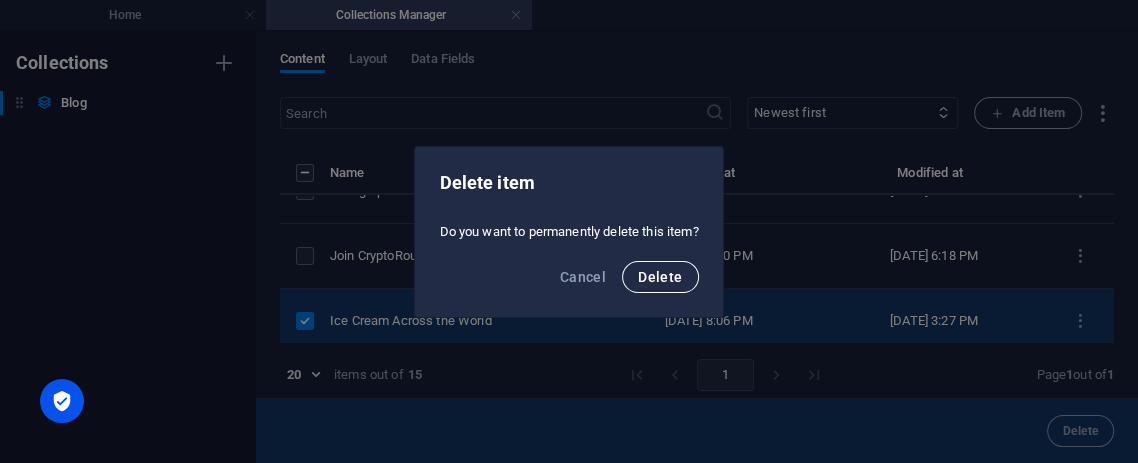 click on "Delete" at bounding box center [660, 277] 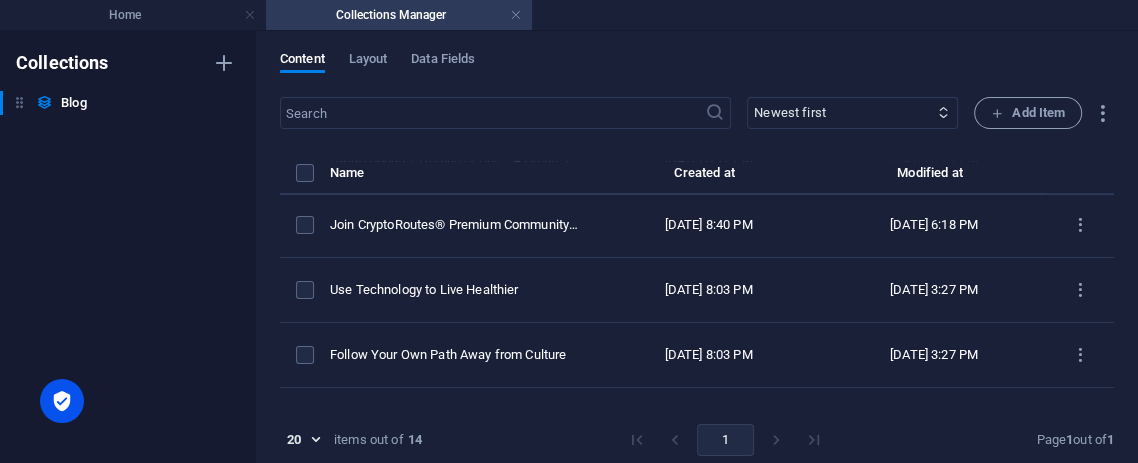 scroll, scrollTop: 358, scrollLeft: 0, axis: vertical 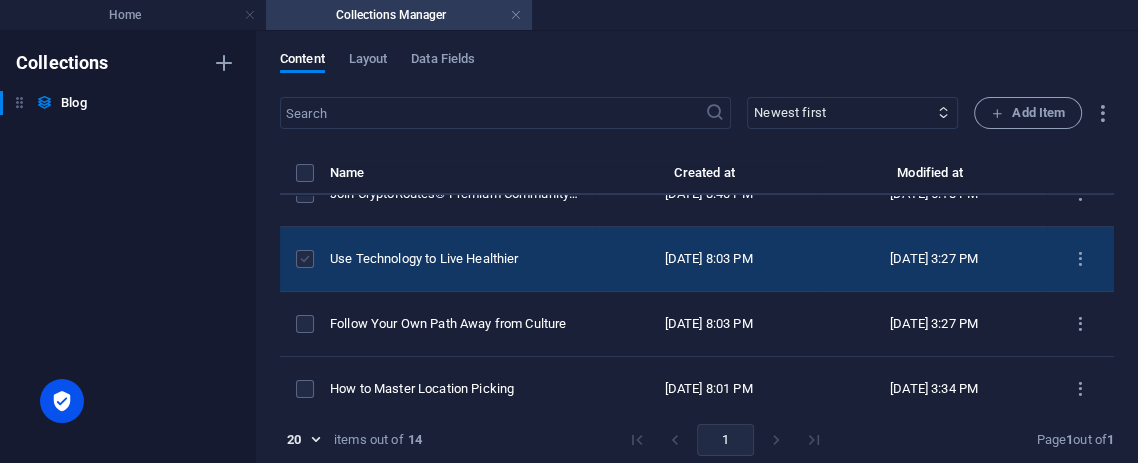click at bounding box center (305, 259) 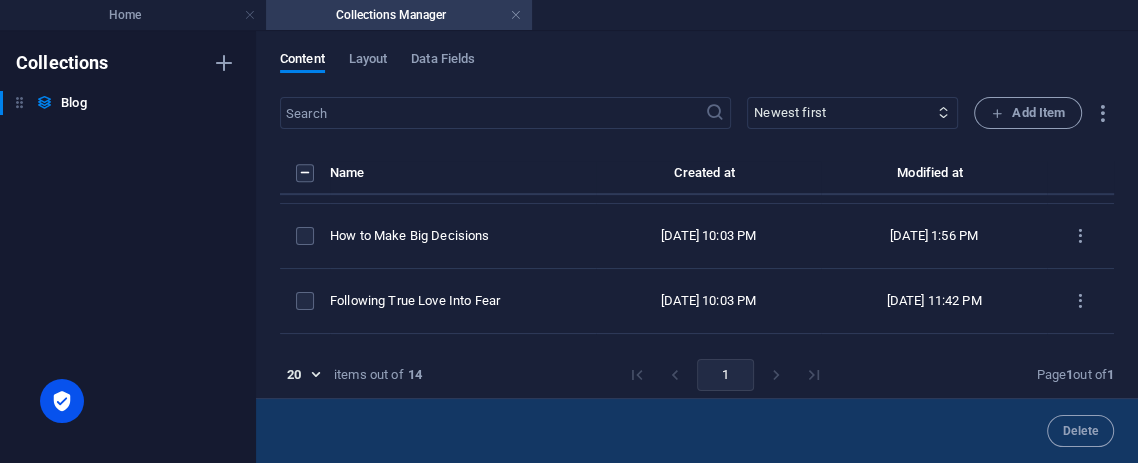 scroll, scrollTop: 755, scrollLeft: 0, axis: vertical 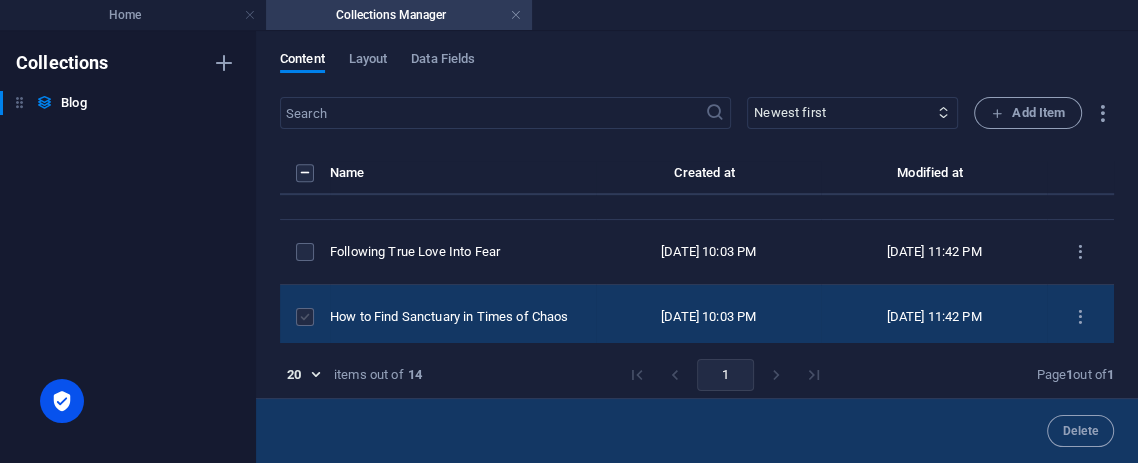 click at bounding box center (305, 317) 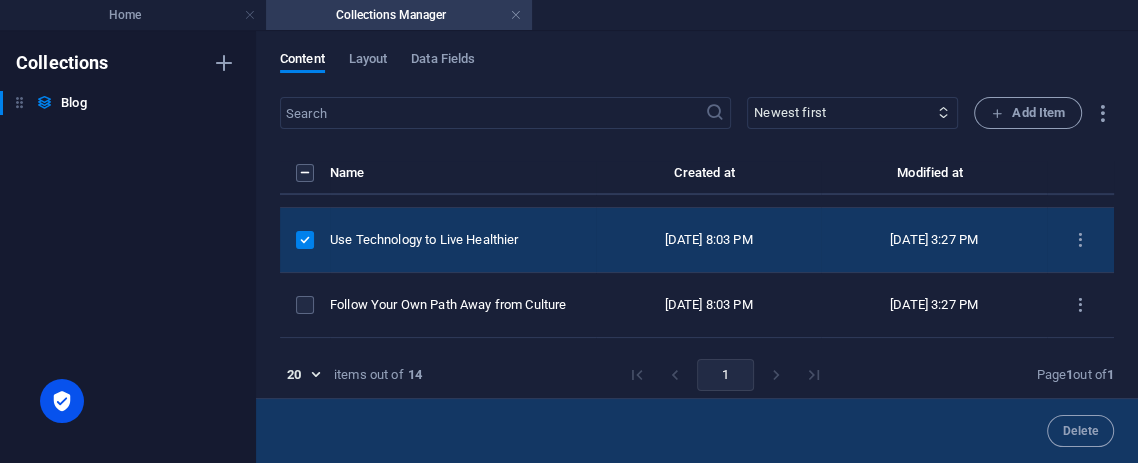 scroll, scrollTop: 378, scrollLeft: 0, axis: vertical 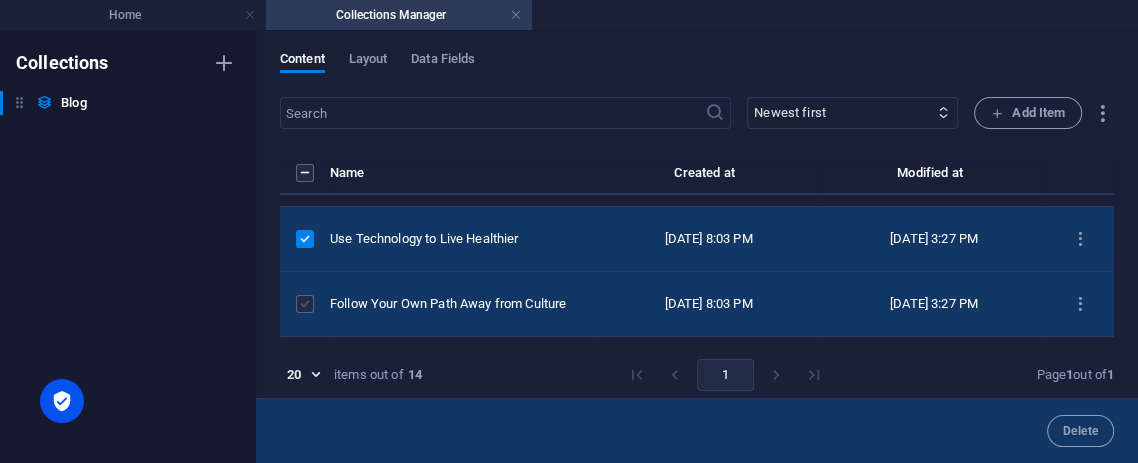 click at bounding box center (305, 304) 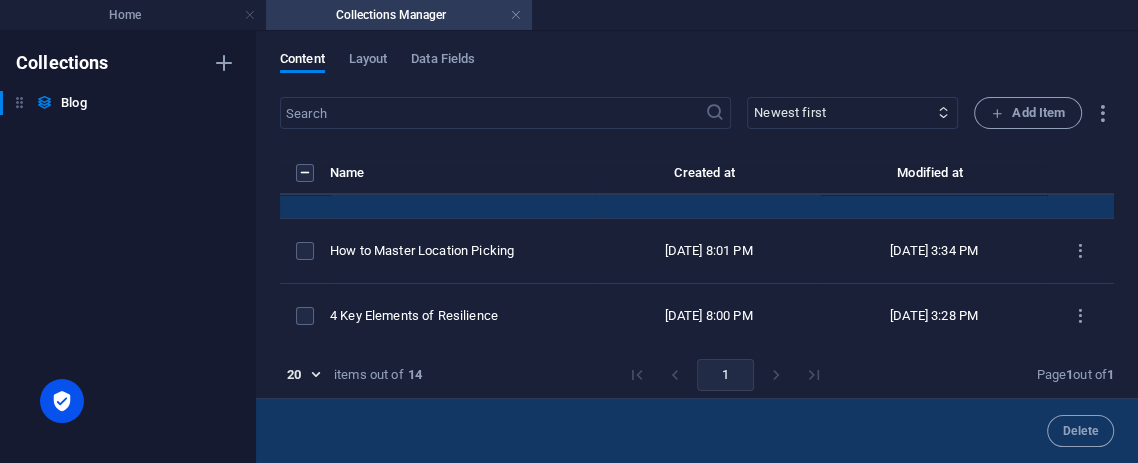 scroll, scrollTop: 502, scrollLeft: 0, axis: vertical 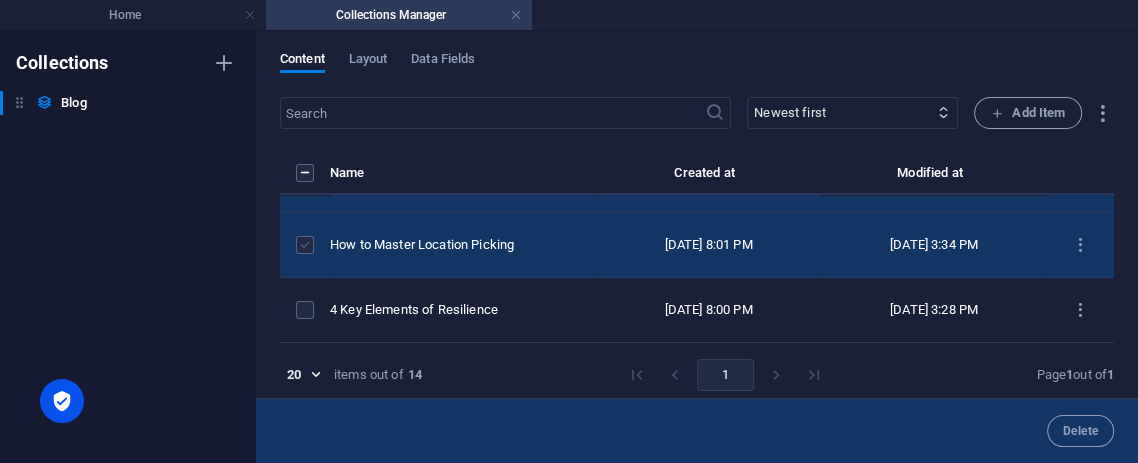 click at bounding box center [305, 245] 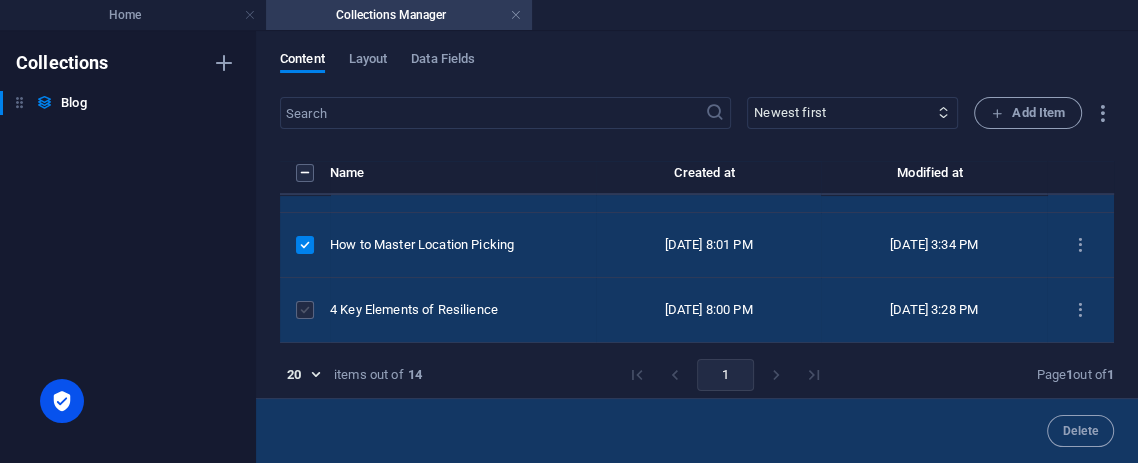 click at bounding box center [305, 310] 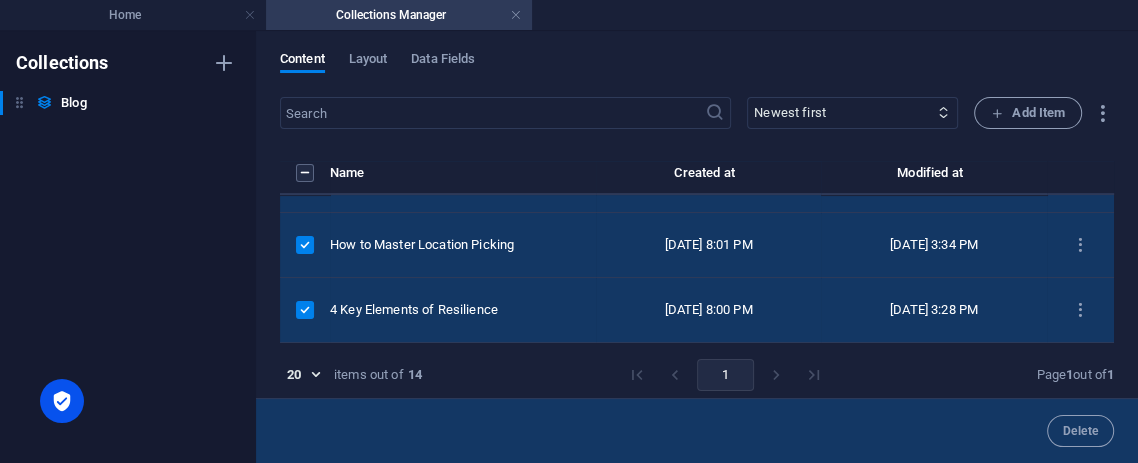 drag, startPoint x: 1110, startPoint y: 261, endPoint x: 1109, endPoint y: 282, distance: 21.023796 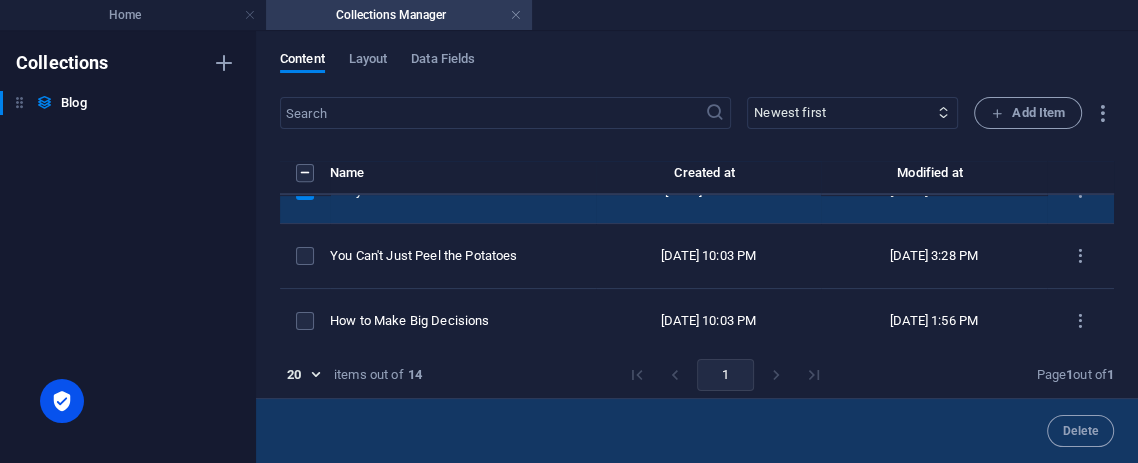 scroll, scrollTop: 624, scrollLeft: 0, axis: vertical 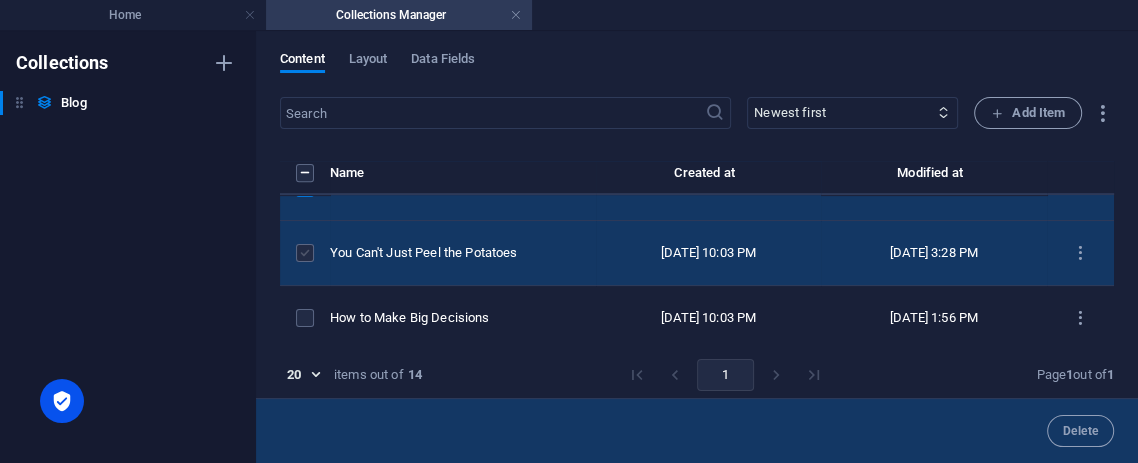 click at bounding box center (305, 253) 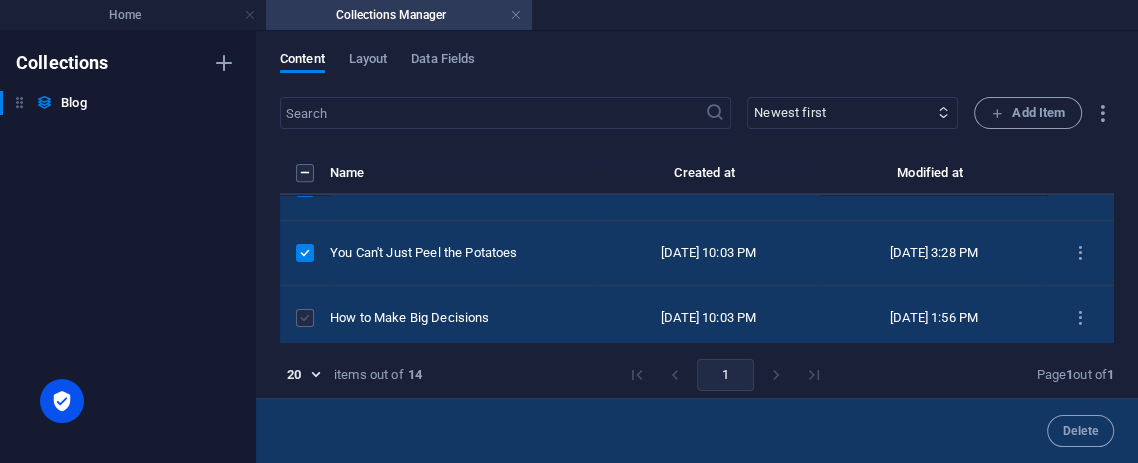 click at bounding box center (305, 318) 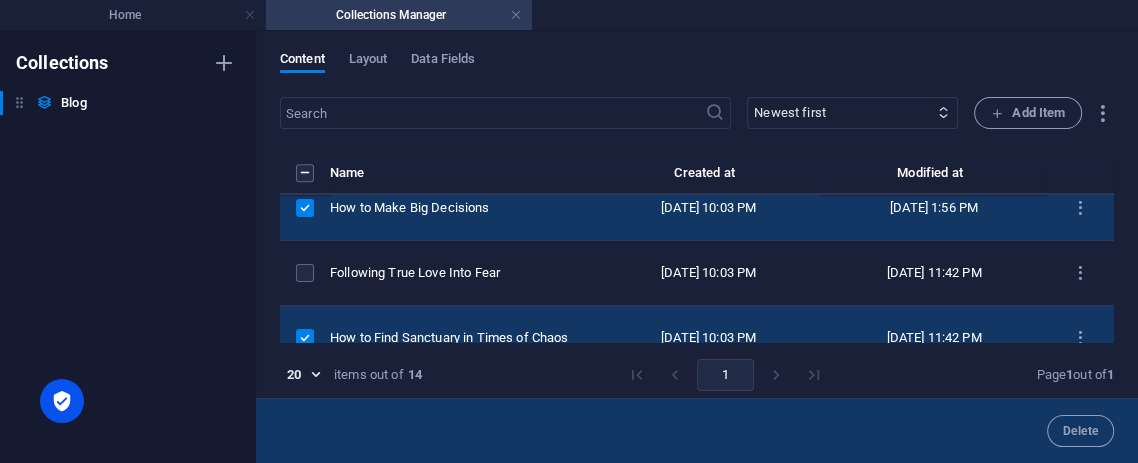 scroll, scrollTop: 755, scrollLeft: 0, axis: vertical 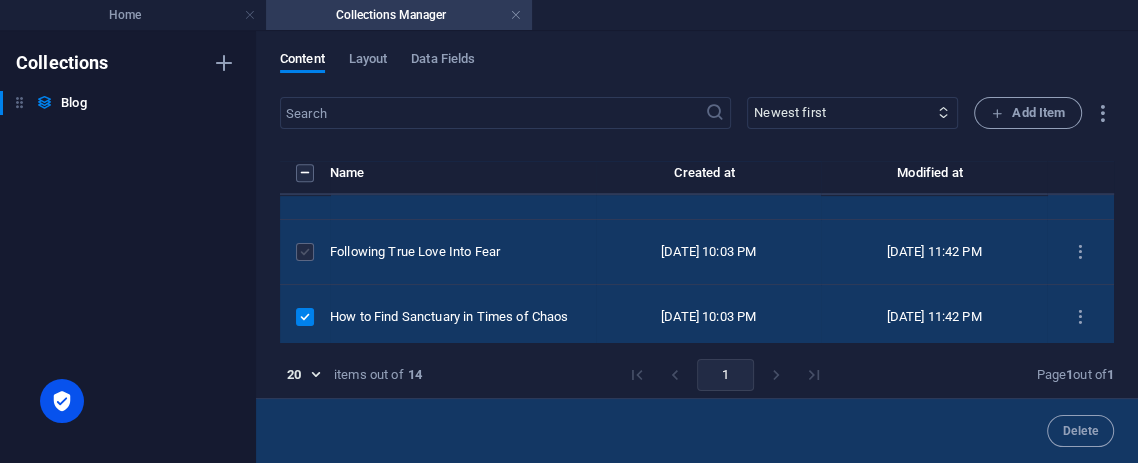 click at bounding box center (305, 252) 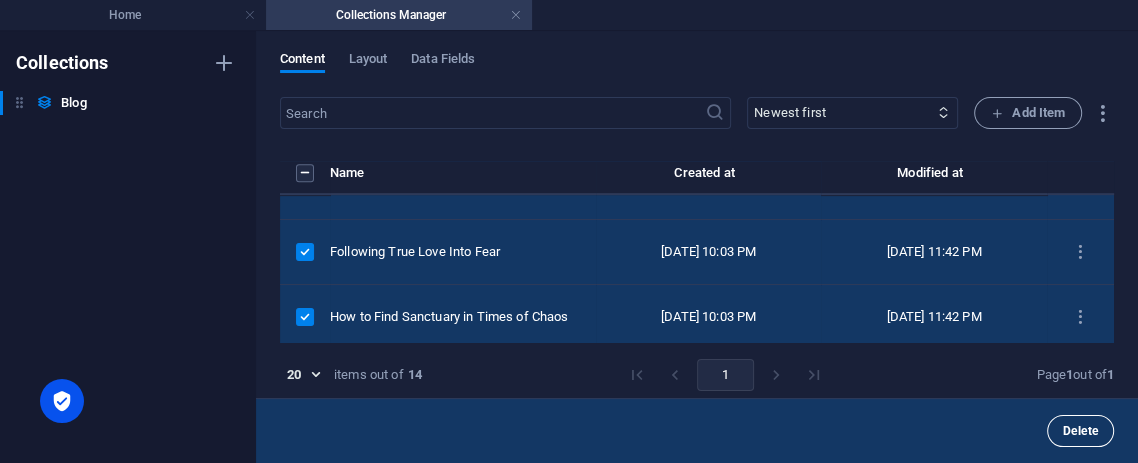 click on "Delete" at bounding box center (1080, 431) 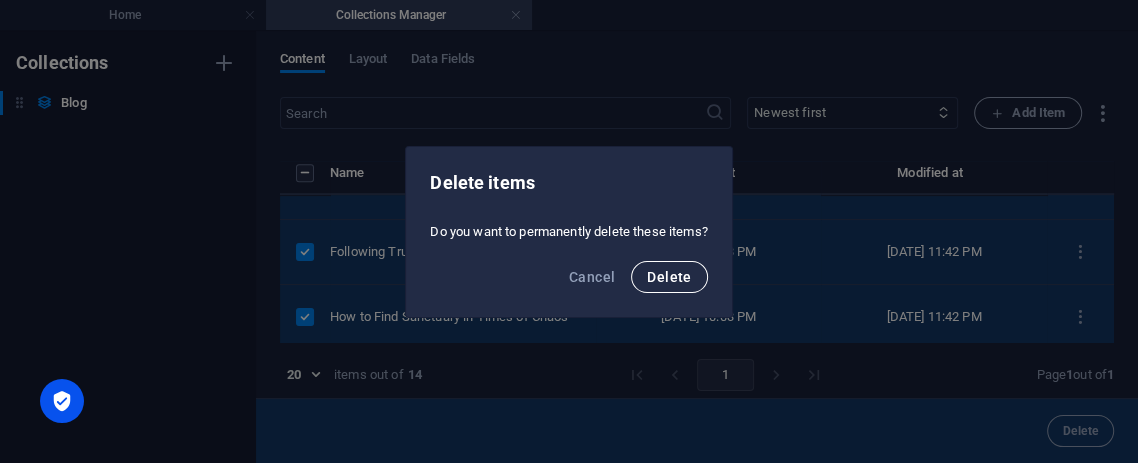 click on "Delete" at bounding box center [669, 277] 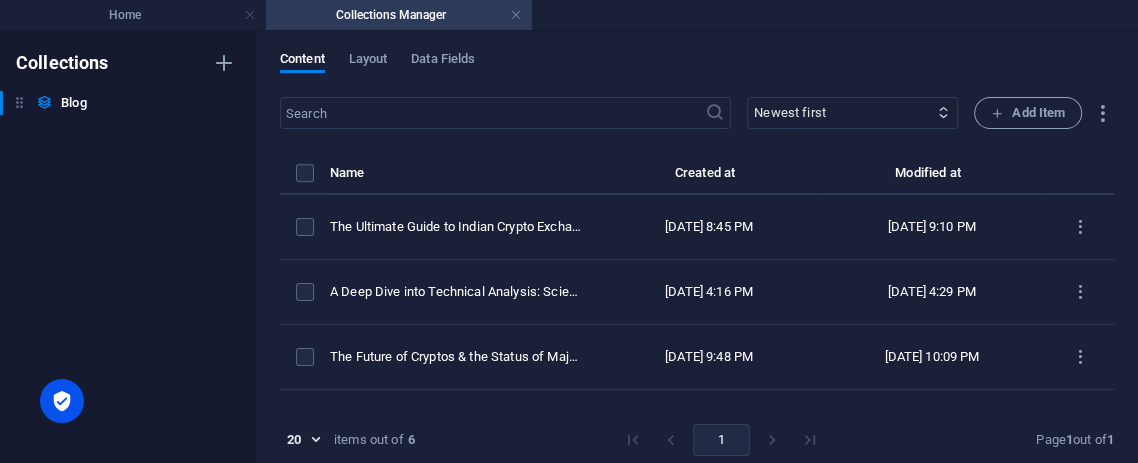 scroll, scrollTop: 173, scrollLeft: 0, axis: vertical 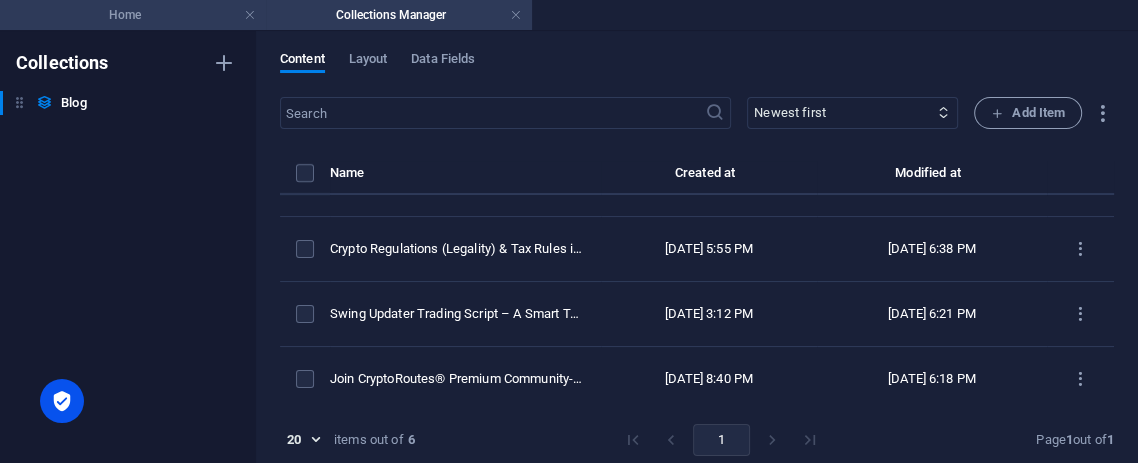 click on "Home" at bounding box center [133, 15] 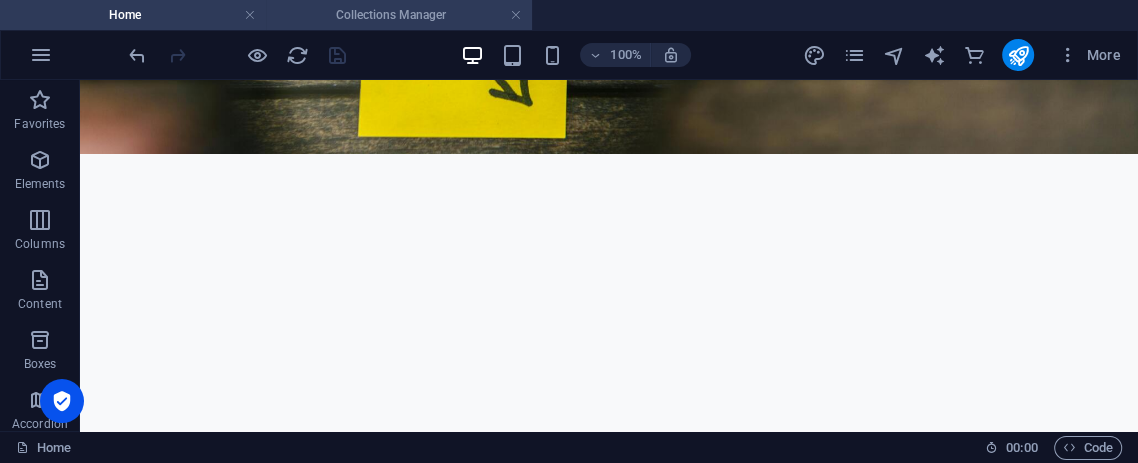 click on "Collections Manager" at bounding box center [399, 15] 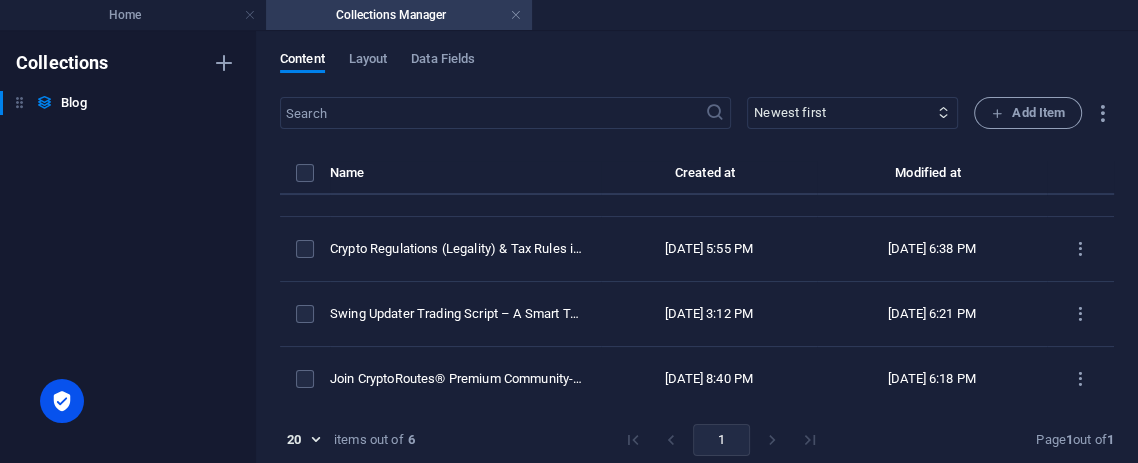 scroll, scrollTop: 0, scrollLeft: 0, axis: both 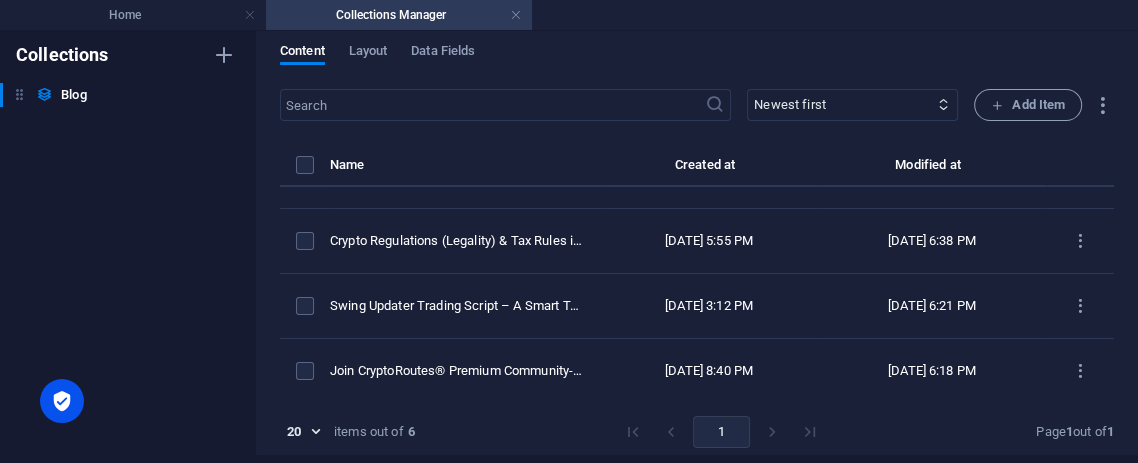 drag, startPoint x: 1112, startPoint y: 331, endPoint x: 1111, endPoint y: 401, distance: 70.00714 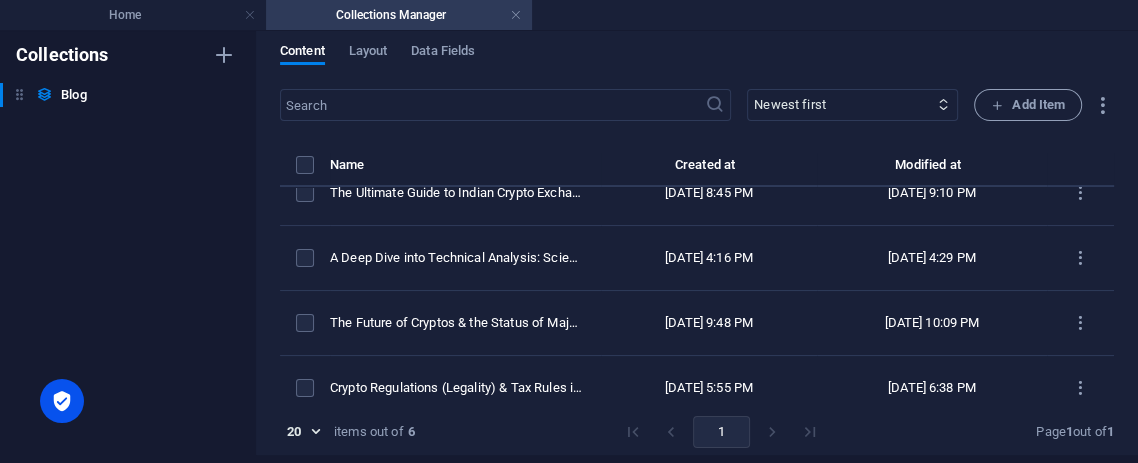 scroll, scrollTop: 0, scrollLeft: 0, axis: both 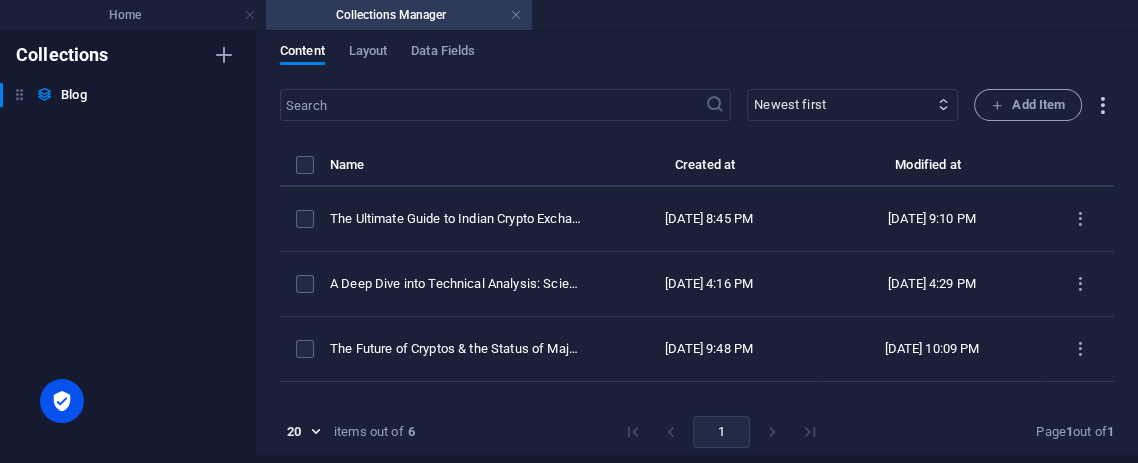 click at bounding box center [1102, 105] 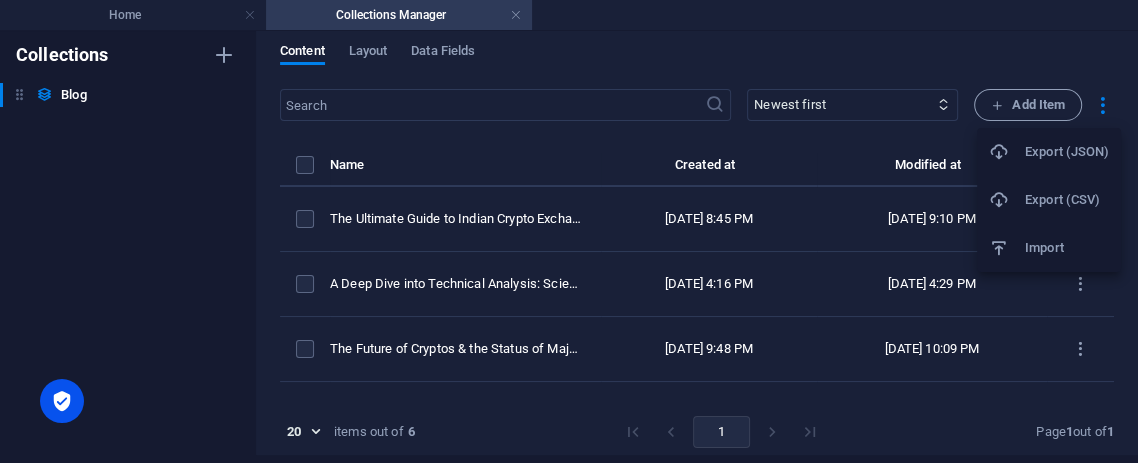click at bounding box center (569, 231) 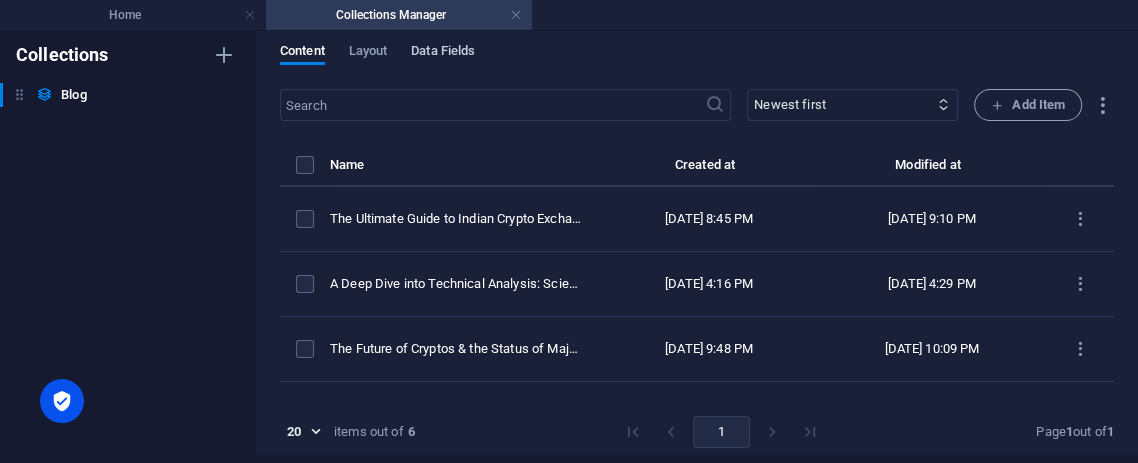 click on "Data Fields" at bounding box center [443, 53] 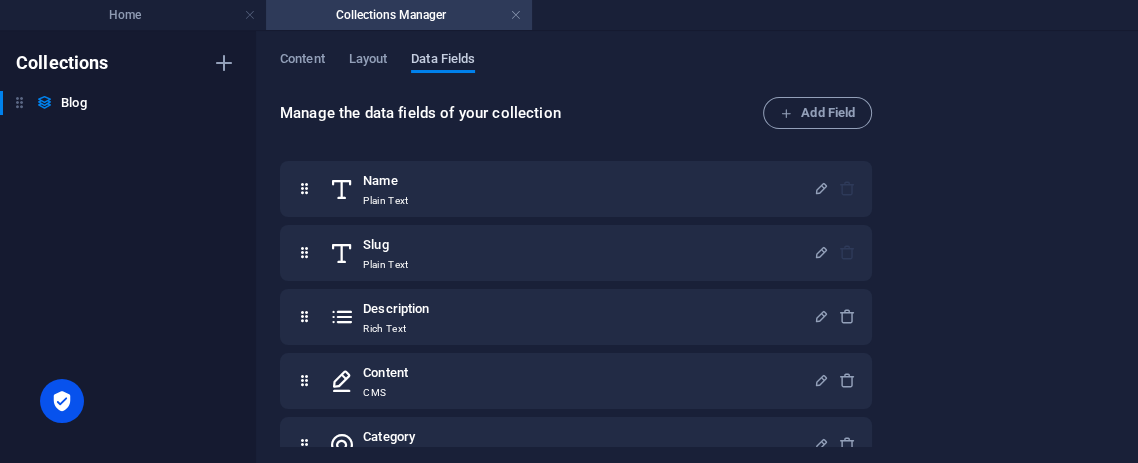 scroll, scrollTop: 0, scrollLeft: 0, axis: both 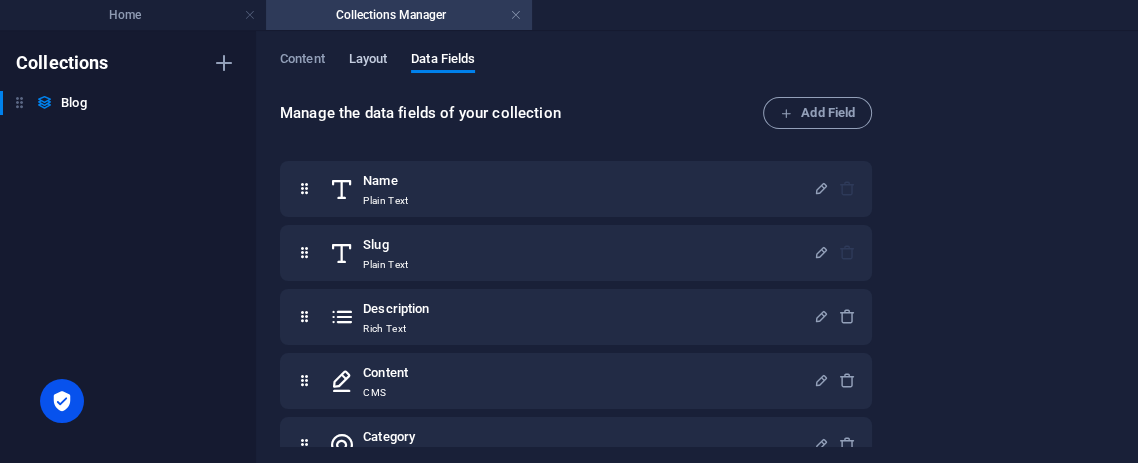 click on "Layout" at bounding box center [368, 61] 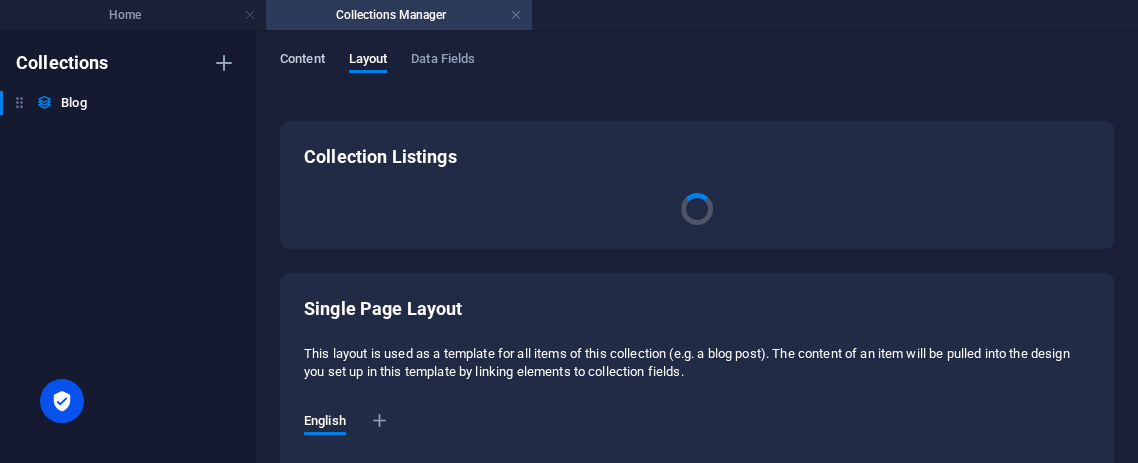 click on "Content" at bounding box center (302, 61) 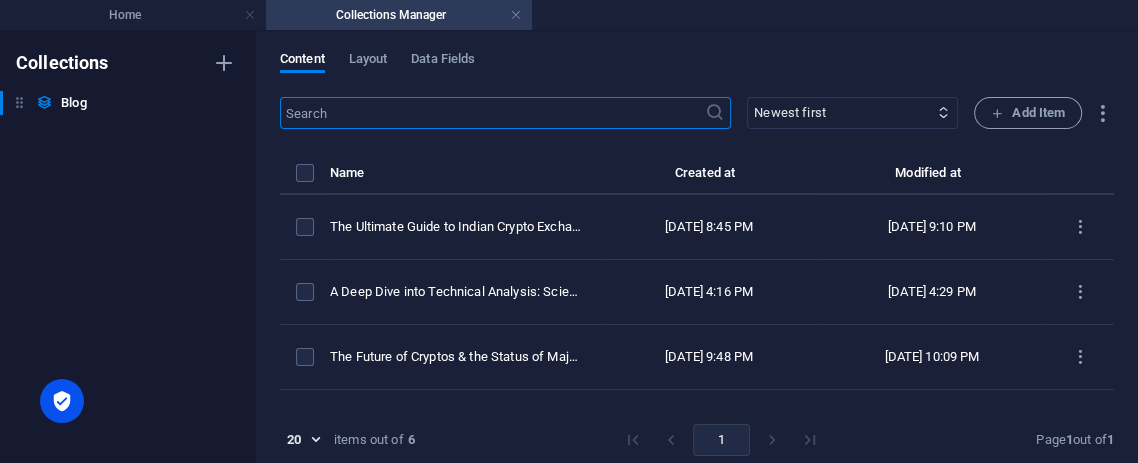 scroll, scrollTop: 173, scrollLeft: 0, axis: vertical 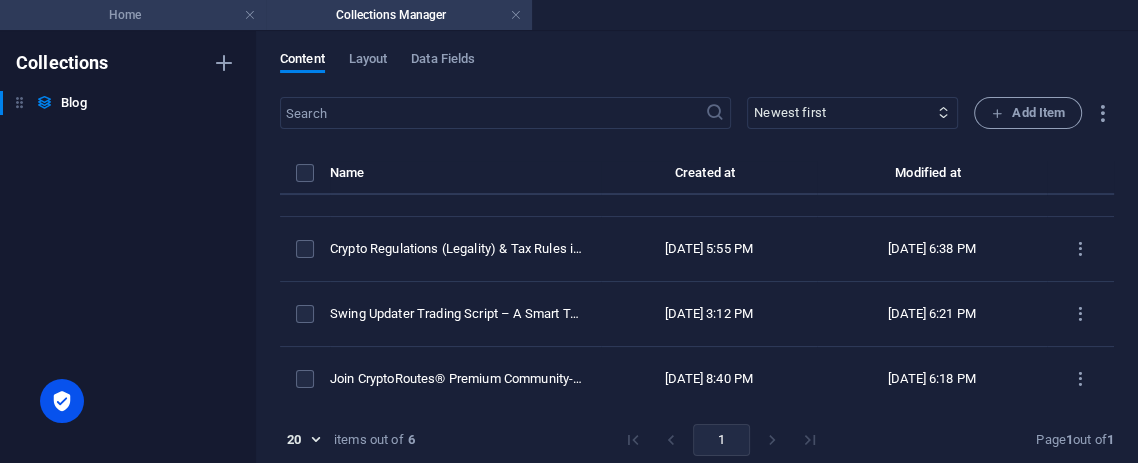 click on "Home" at bounding box center [133, 15] 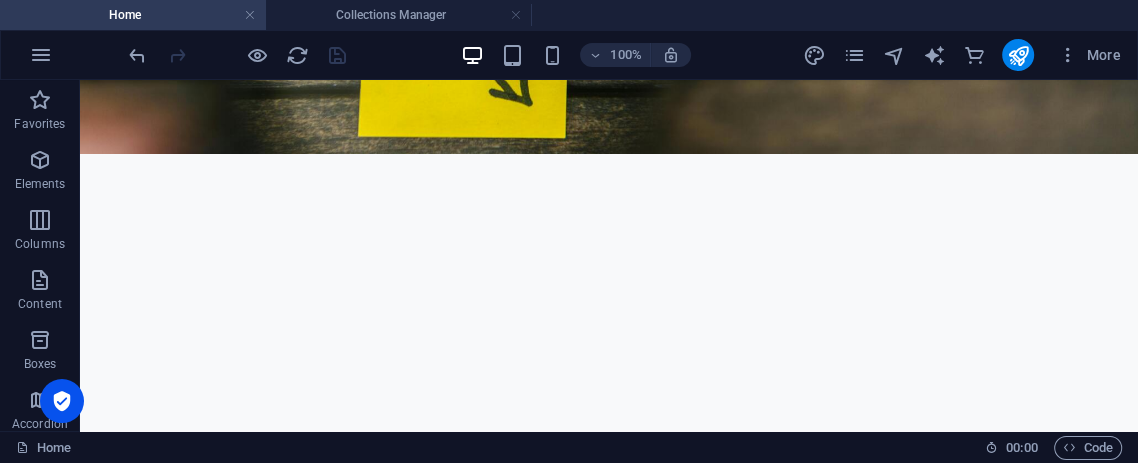 click at bounding box center [237, 55] 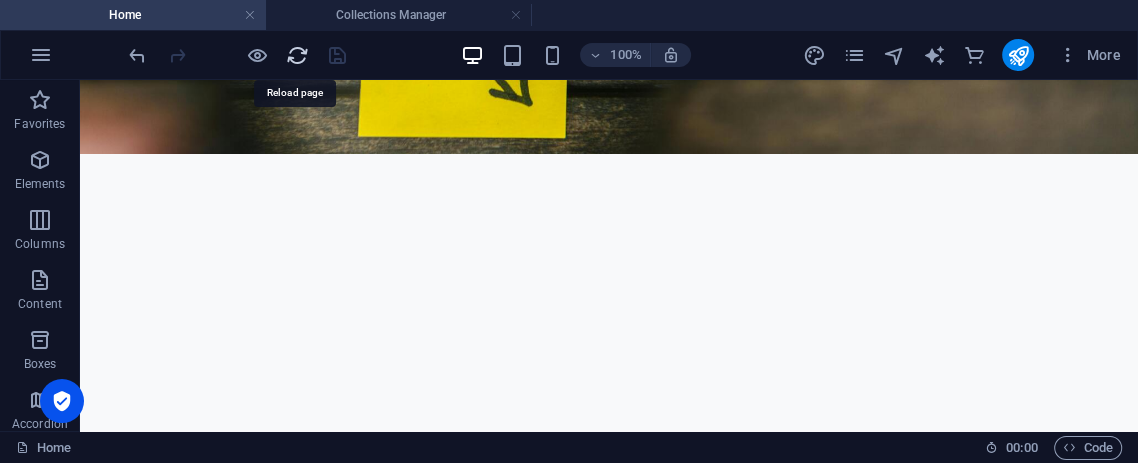 click at bounding box center [297, 55] 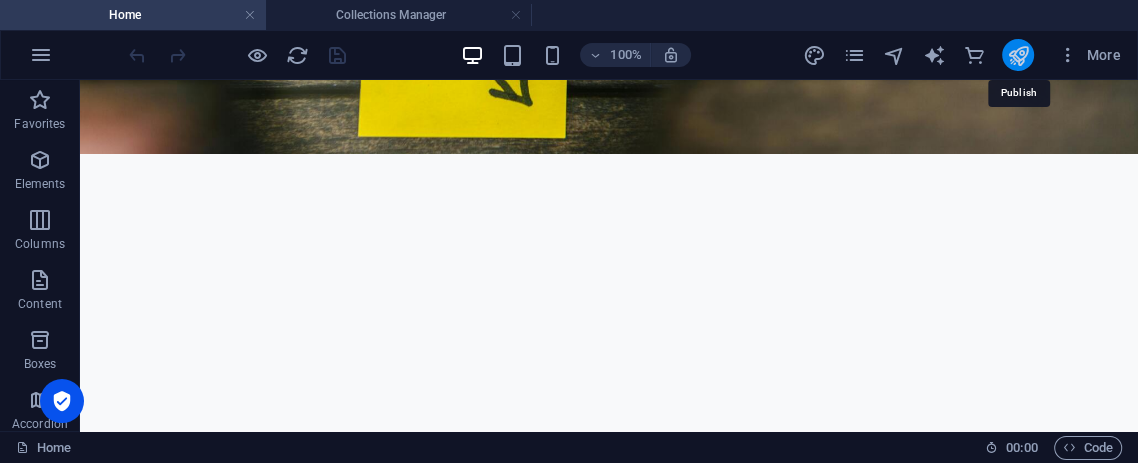 click at bounding box center [1017, 55] 